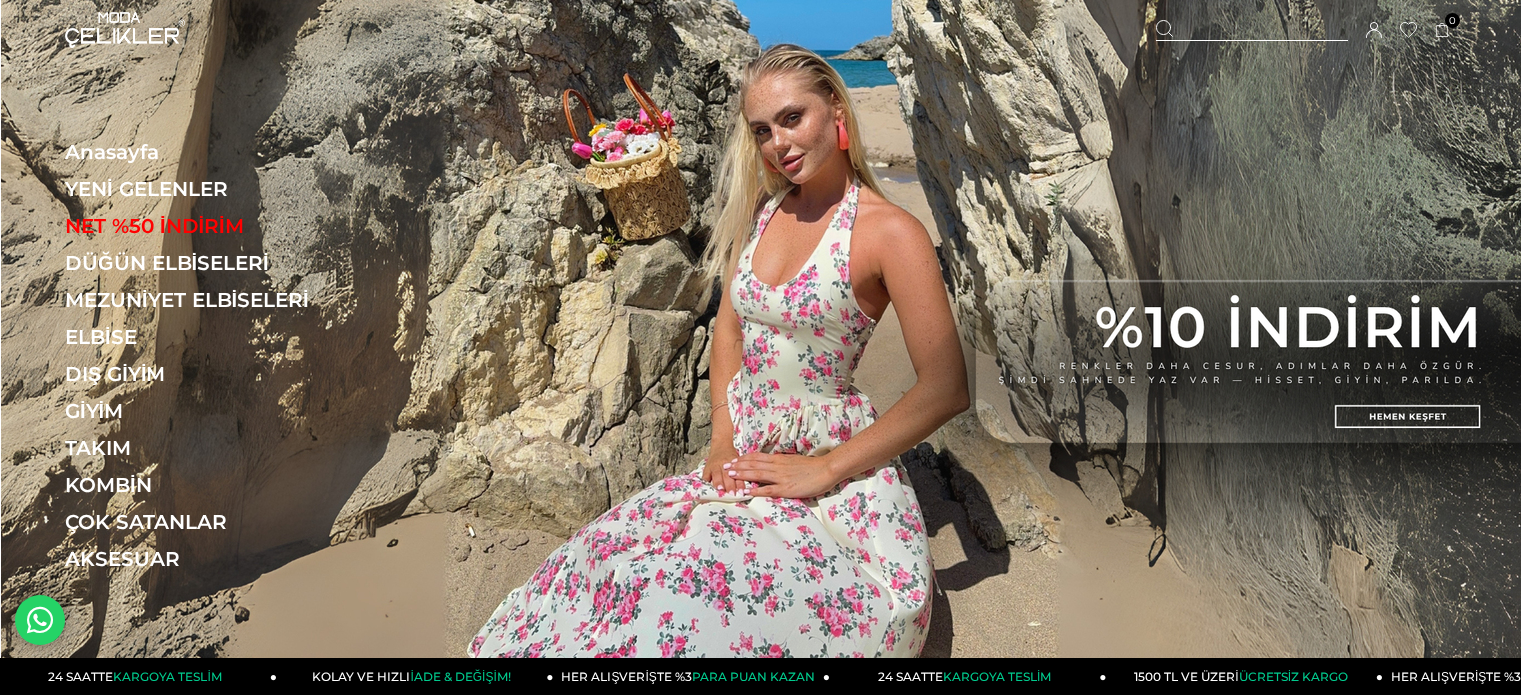 scroll, scrollTop: 0, scrollLeft: 0, axis: both 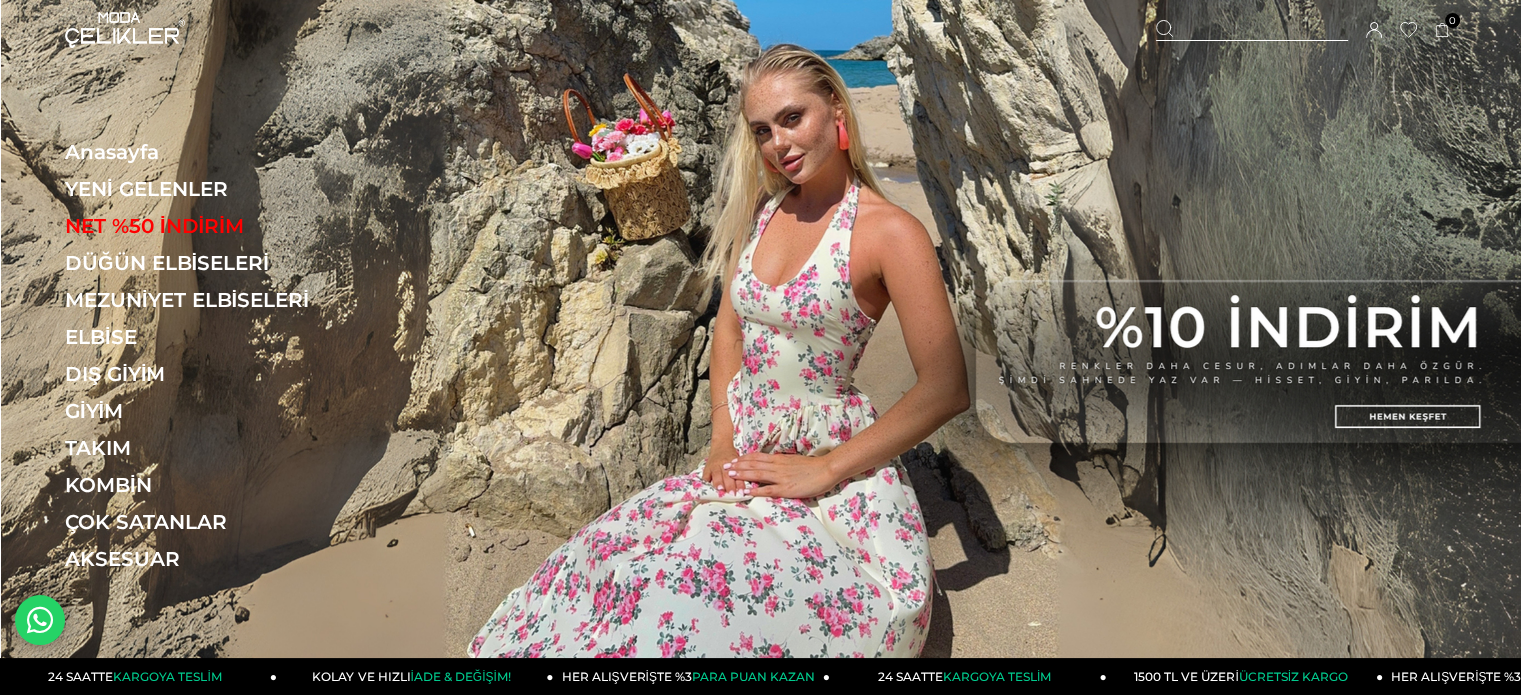 click at bounding box center (1252, 30) 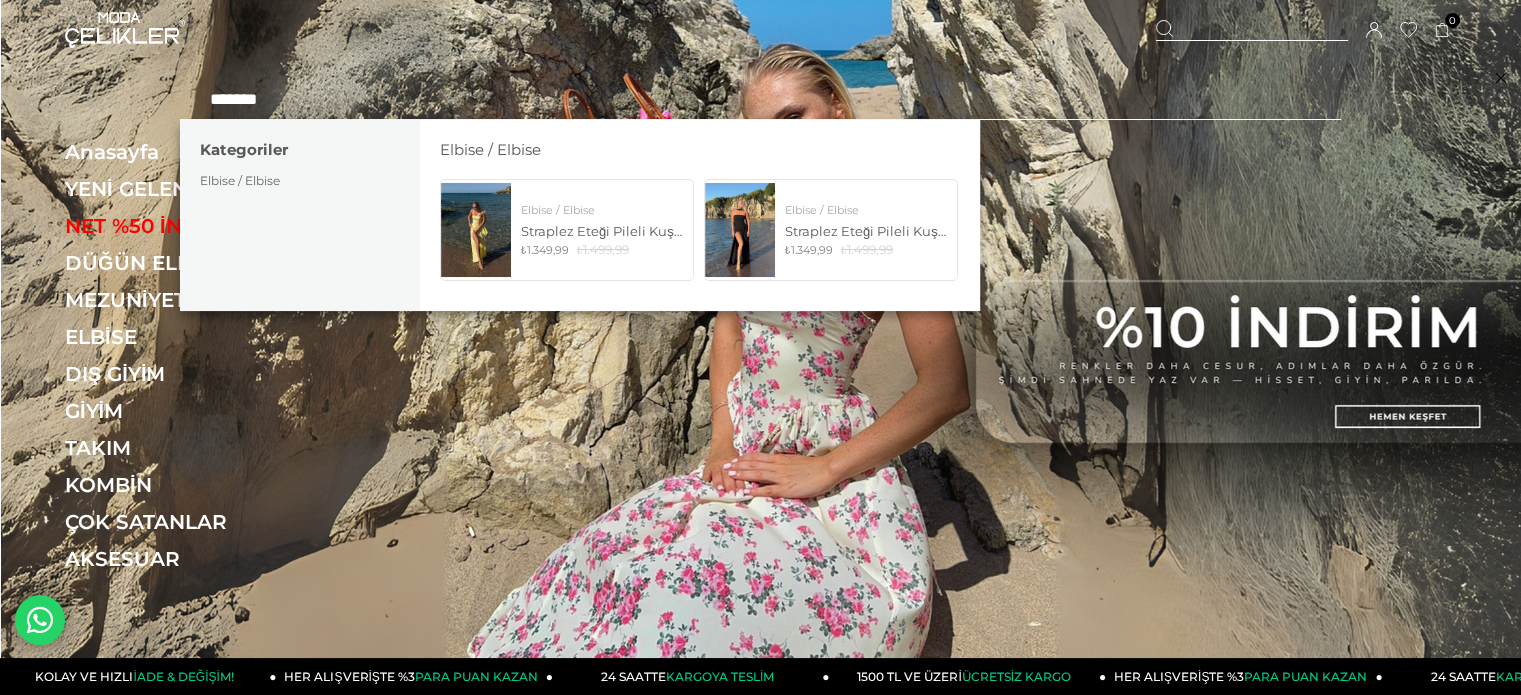 type on "*******" 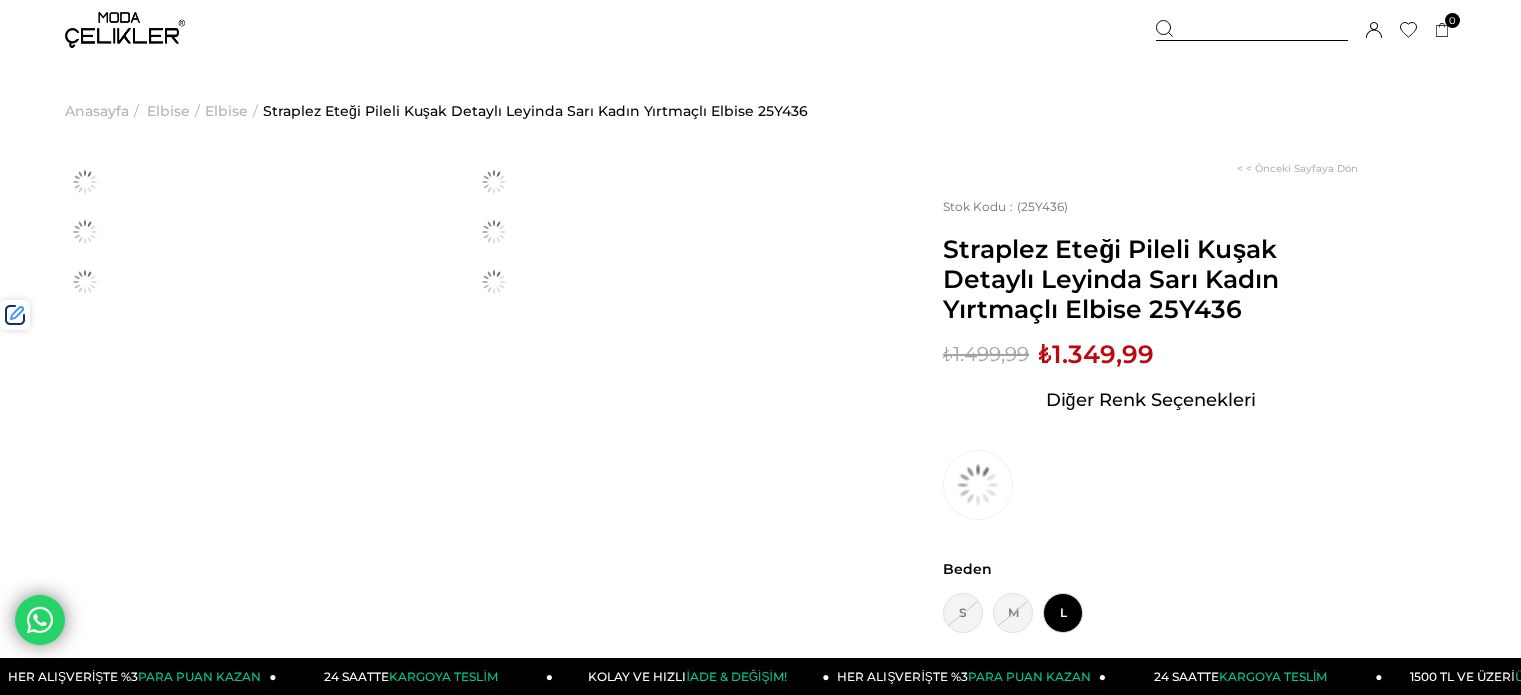 scroll, scrollTop: 0, scrollLeft: 0, axis: both 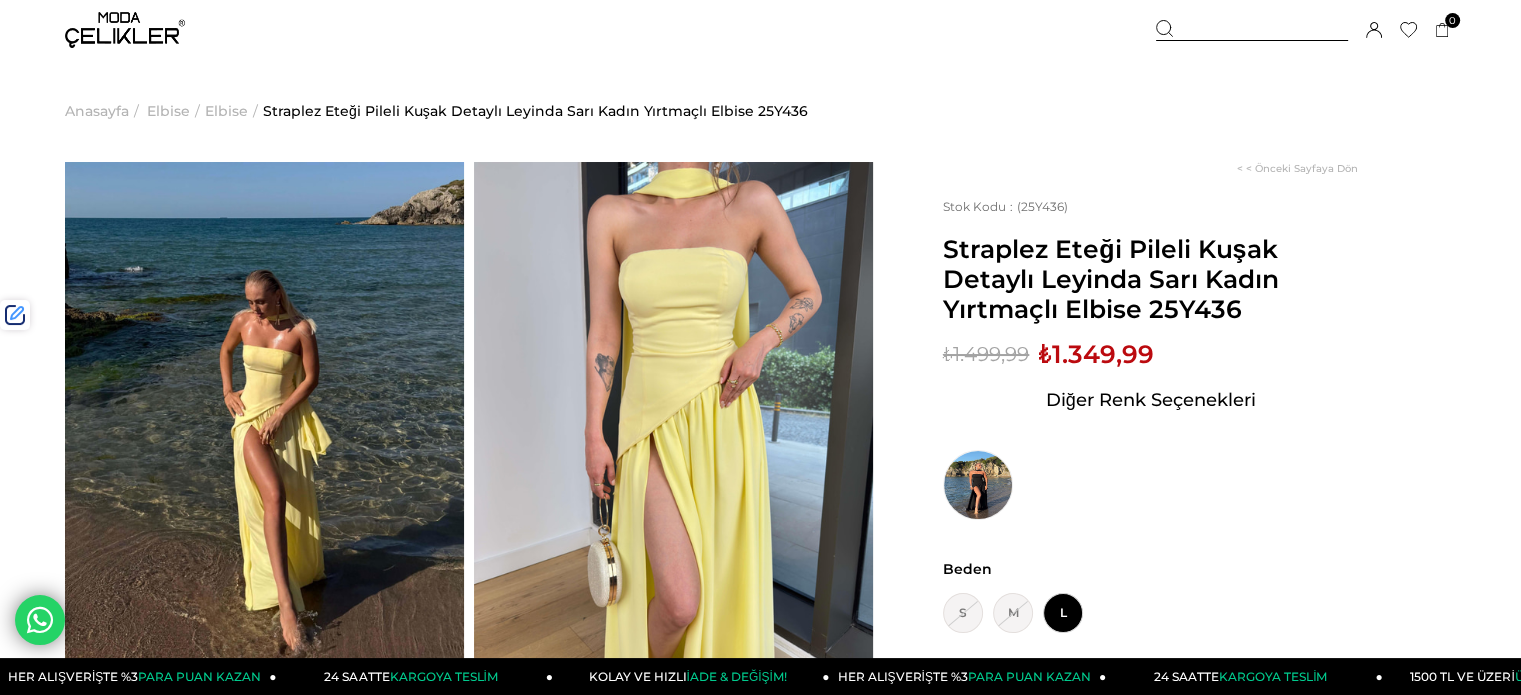 click at bounding box center (1252, 30) 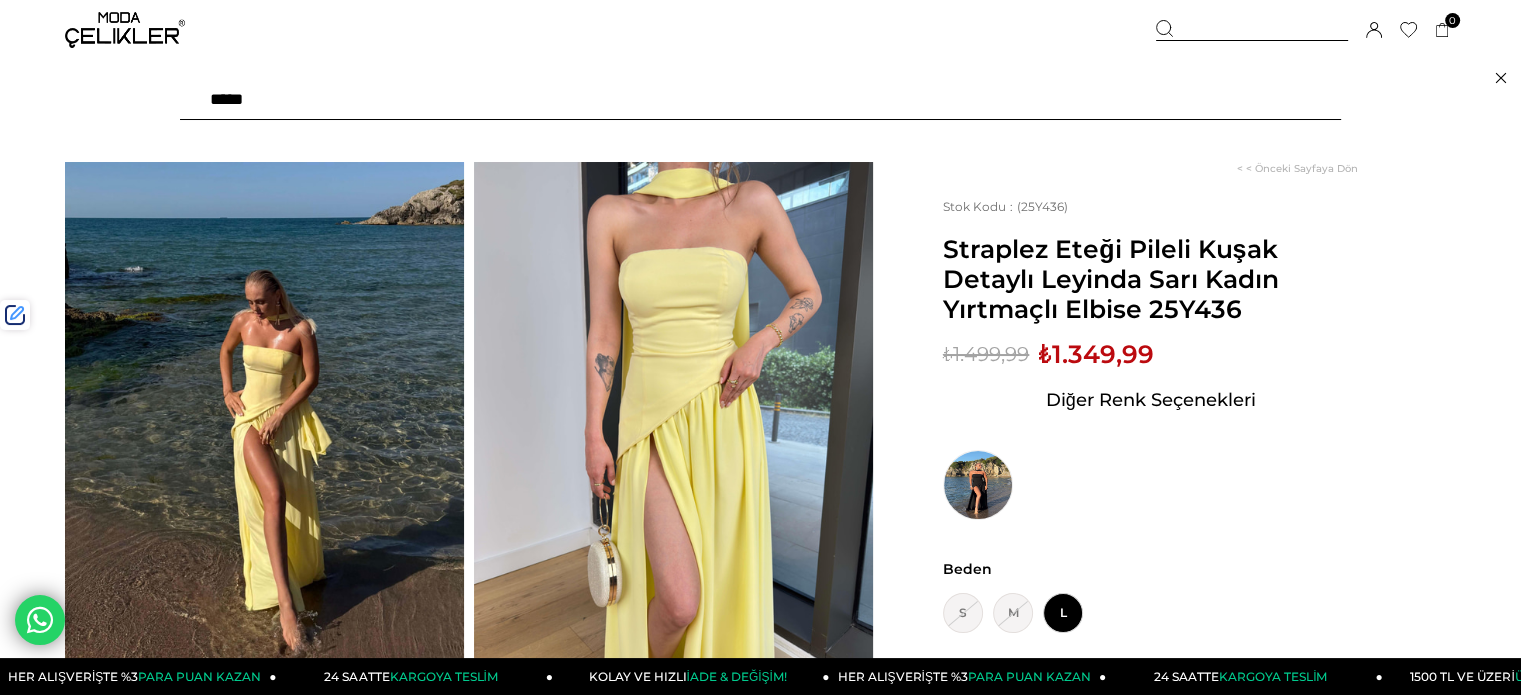paste on "******" 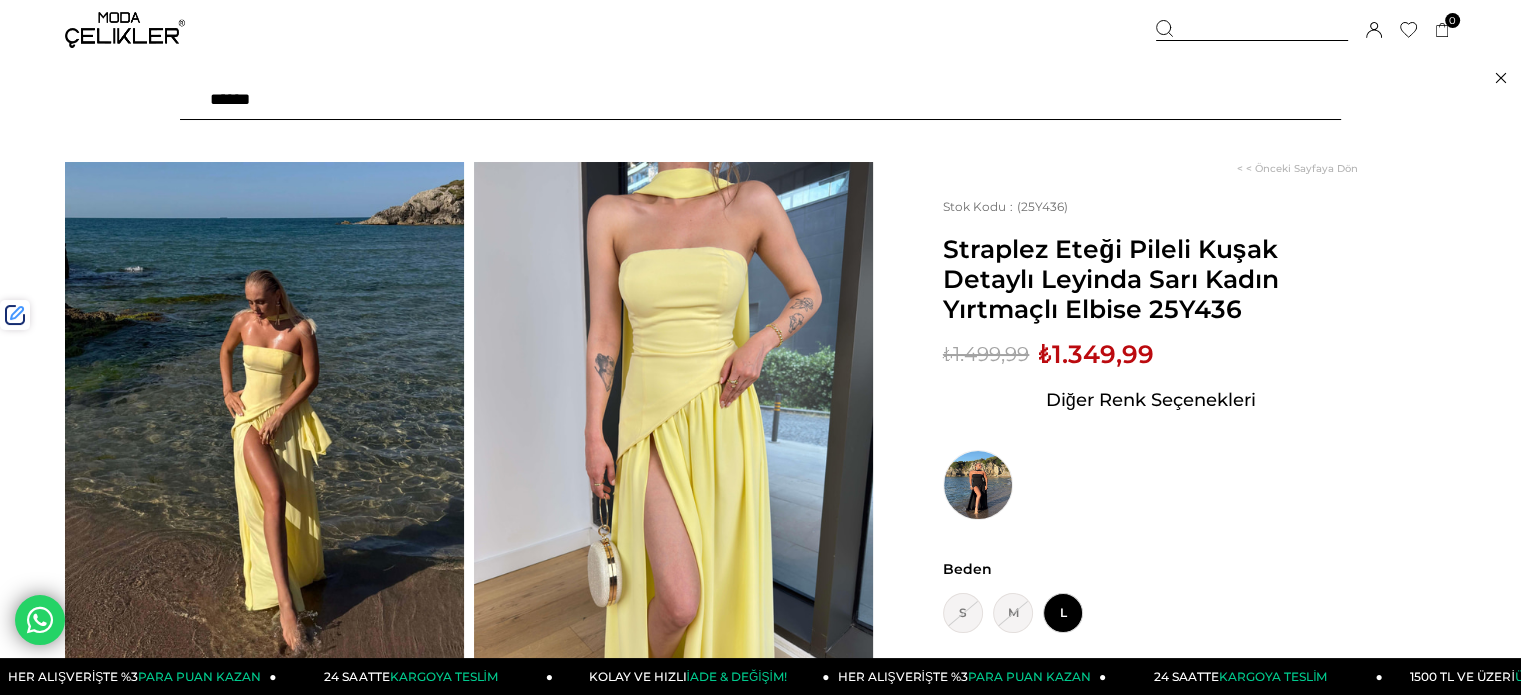type on "******" 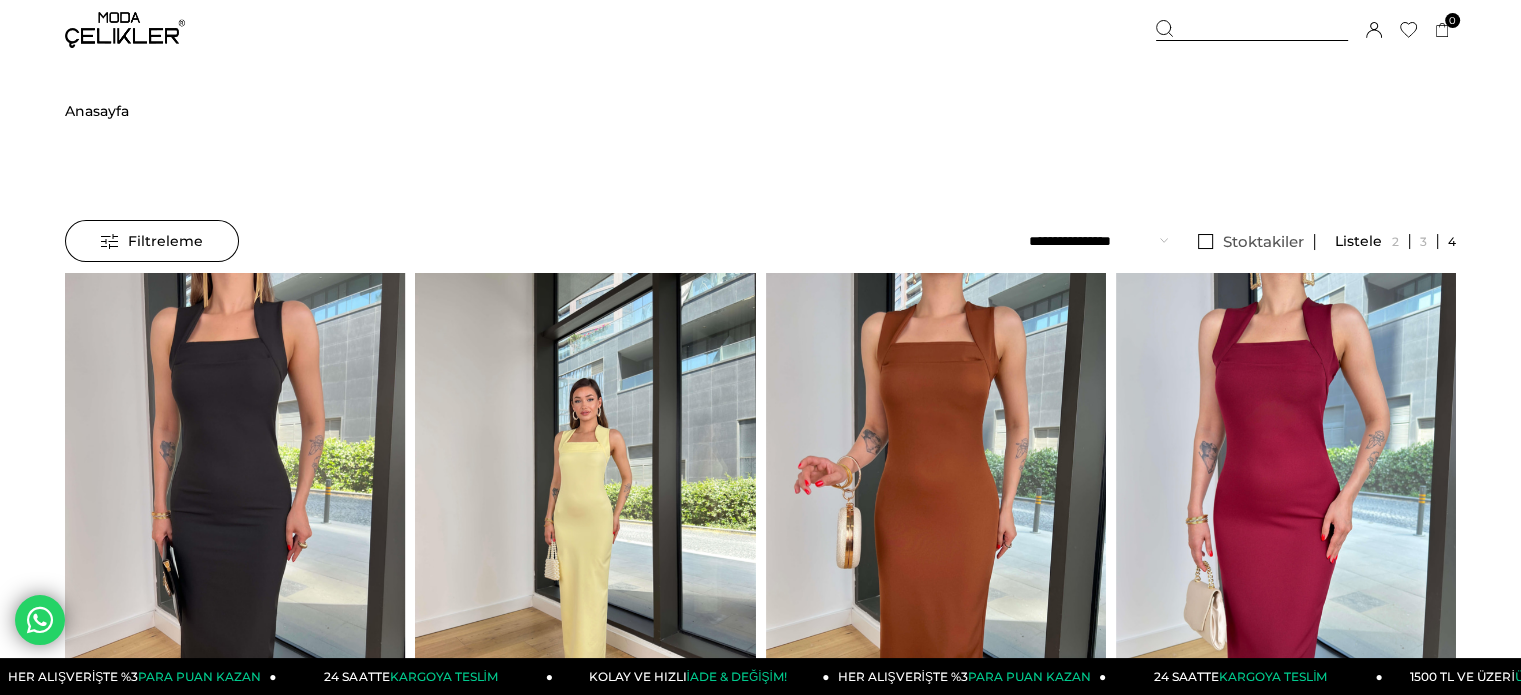 scroll, scrollTop: 200, scrollLeft: 0, axis: vertical 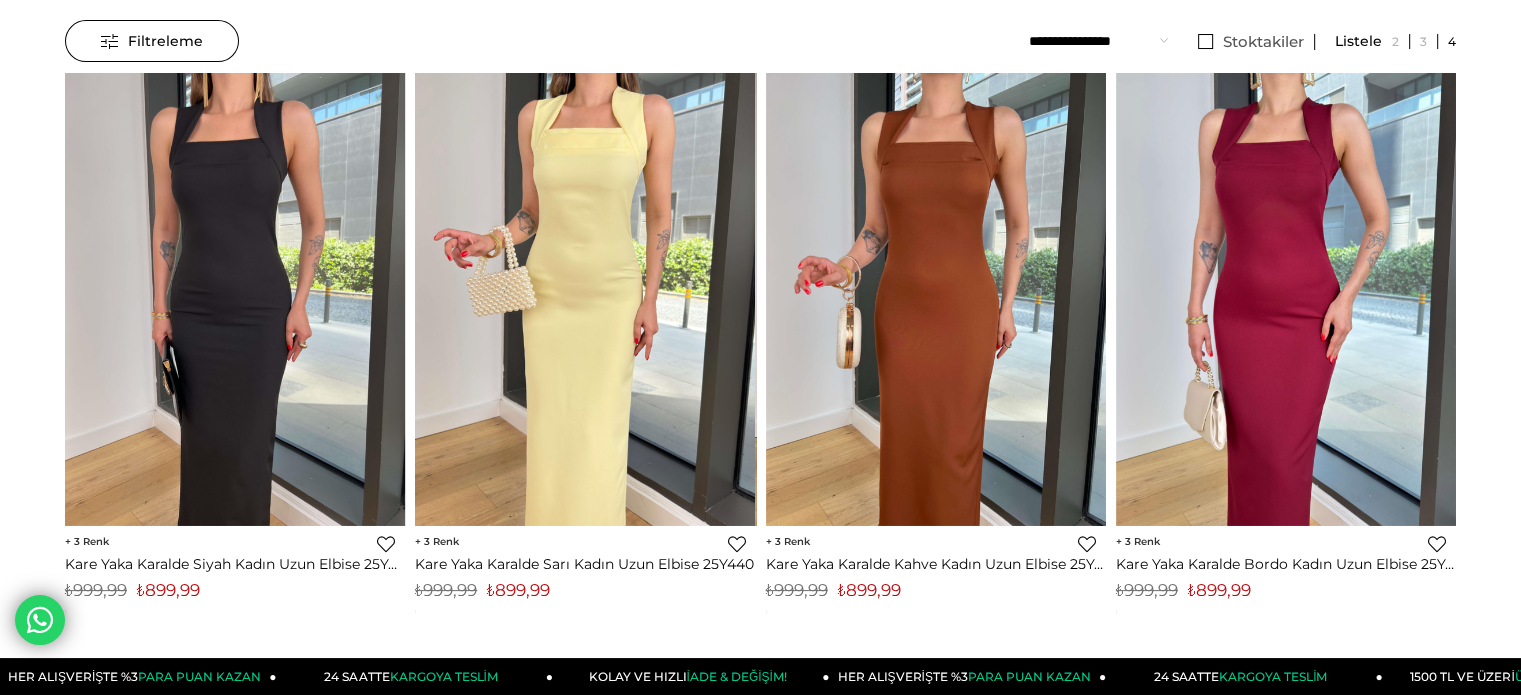 click on "₺899,99" at bounding box center (518, 590) 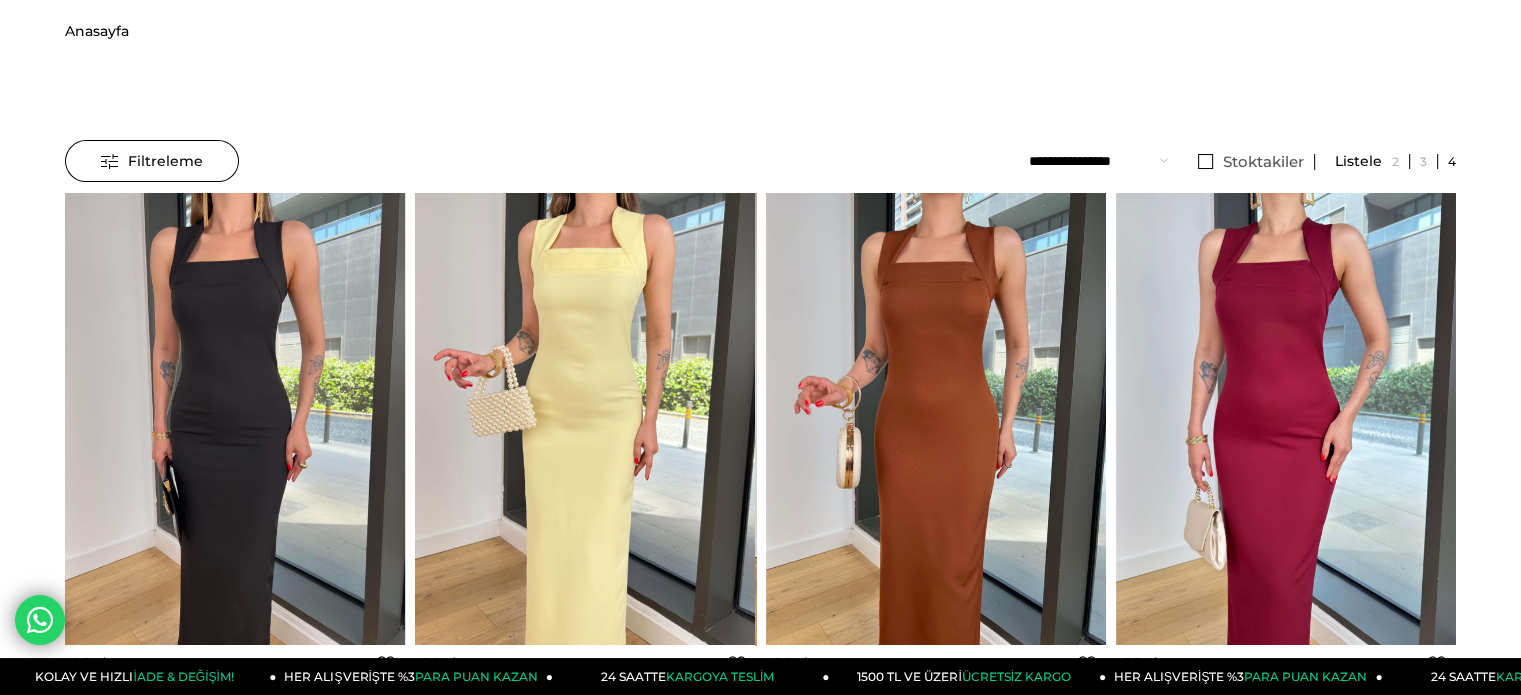 scroll, scrollTop: 0, scrollLeft: 0, axis: both 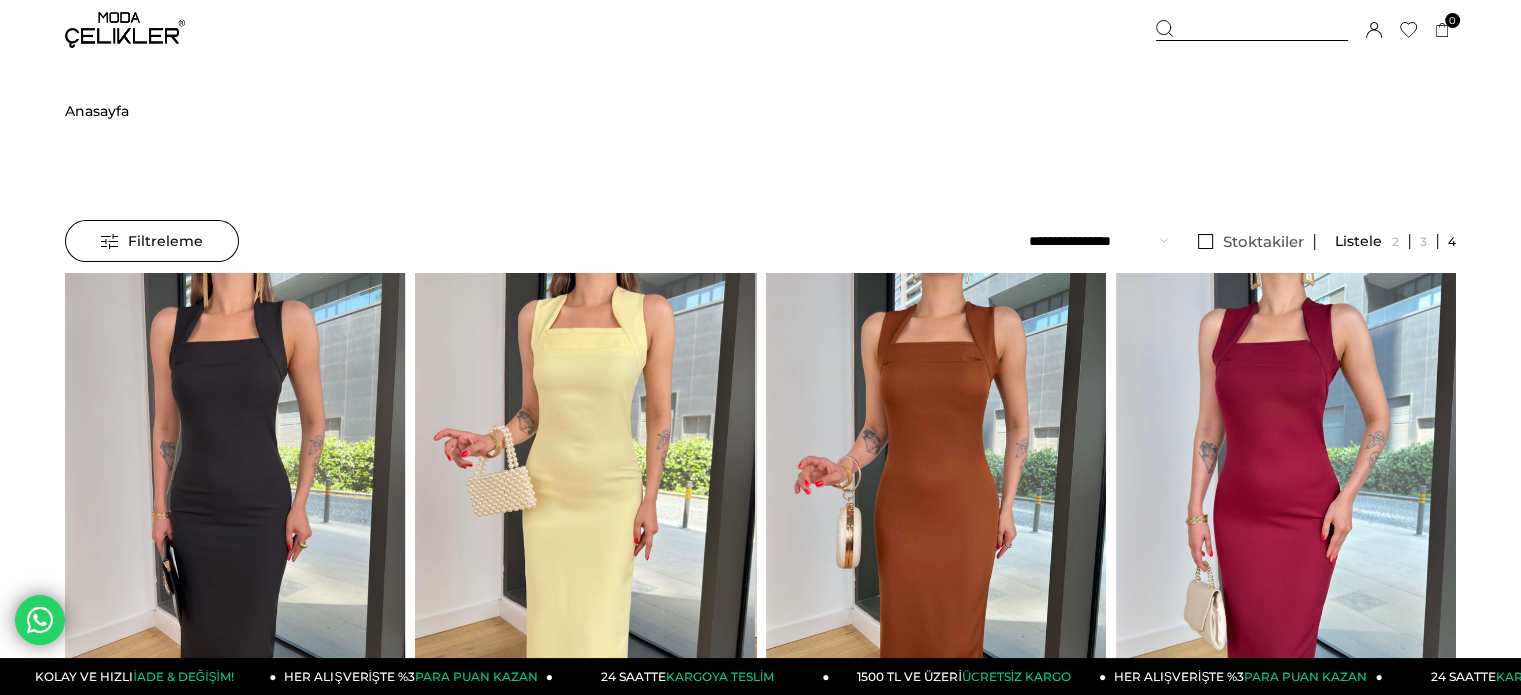 click at bounding box center (1252, 30) 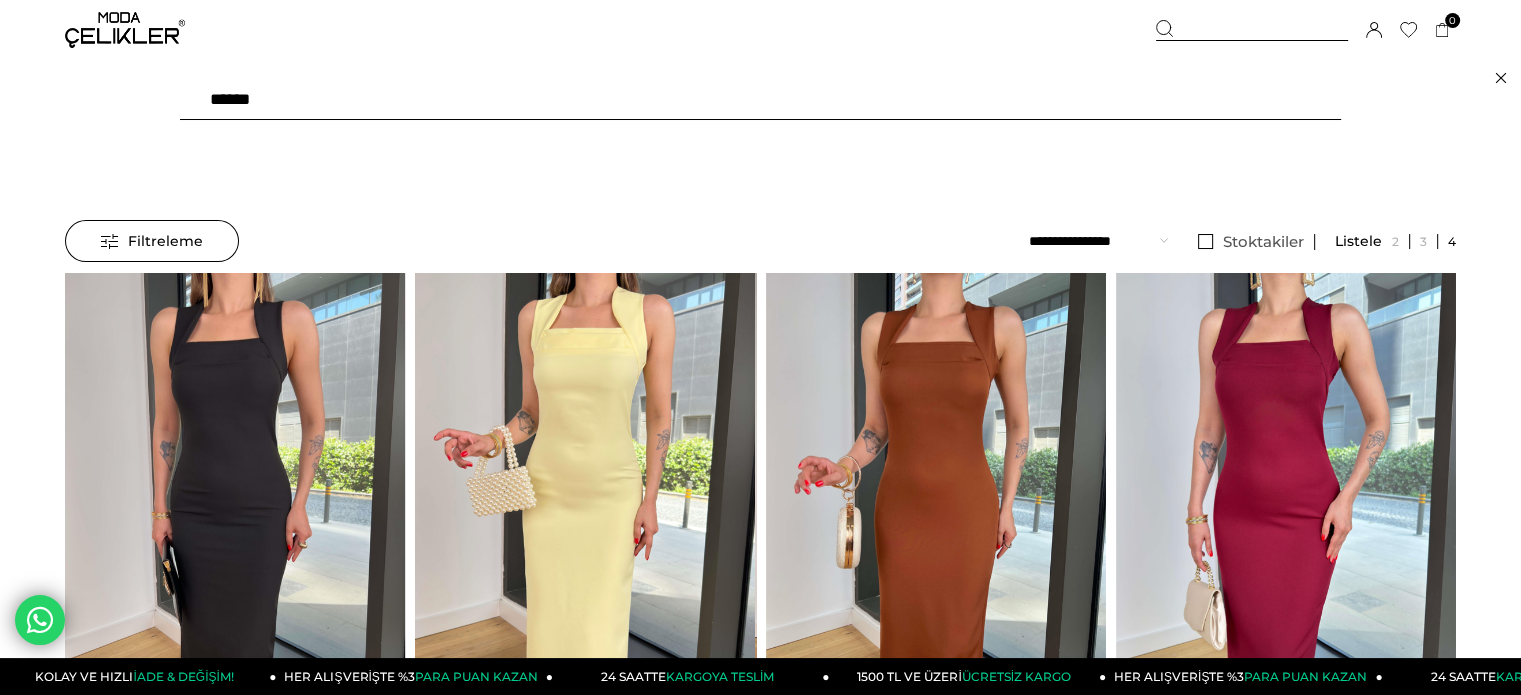 drag, startPoint x: 309, startPoint y: 91, endPoint x: 2, endPoint y: 84, distance: 307.0798 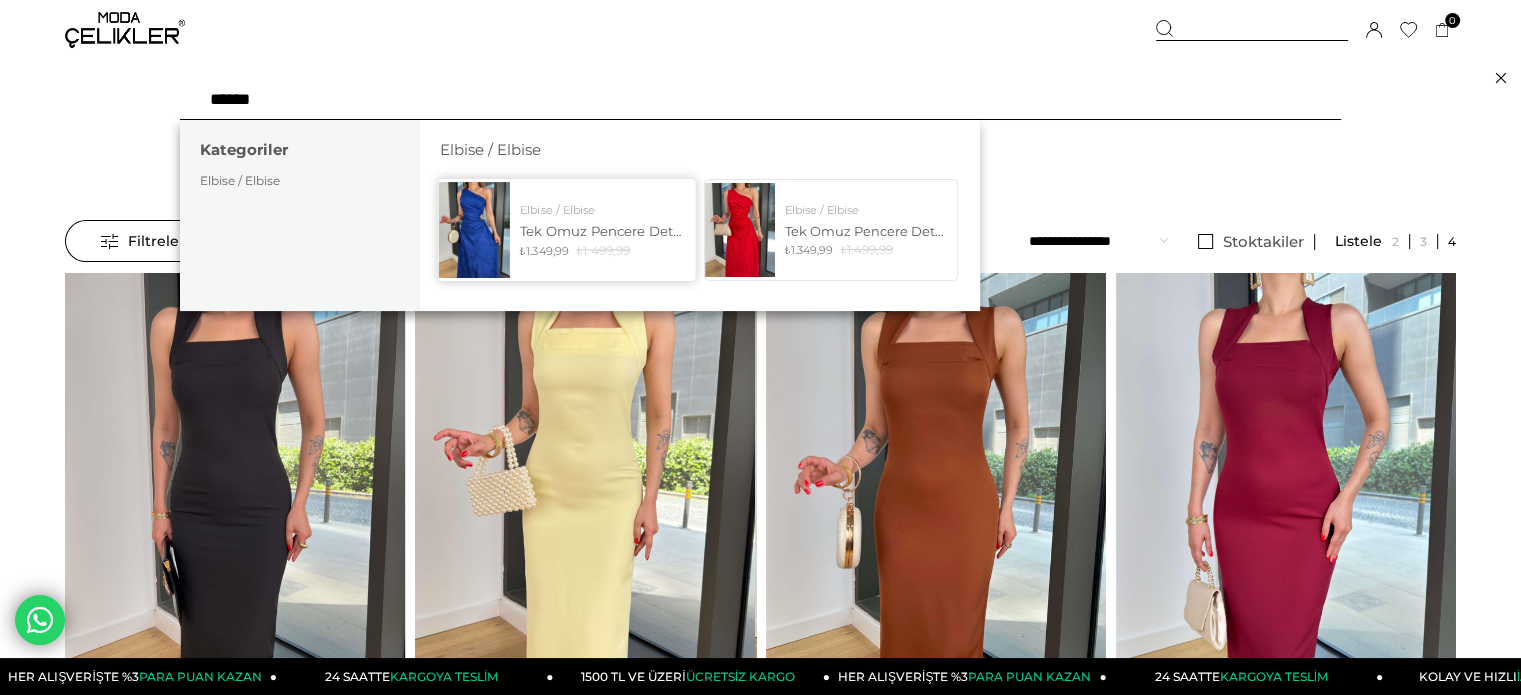 type on "******" 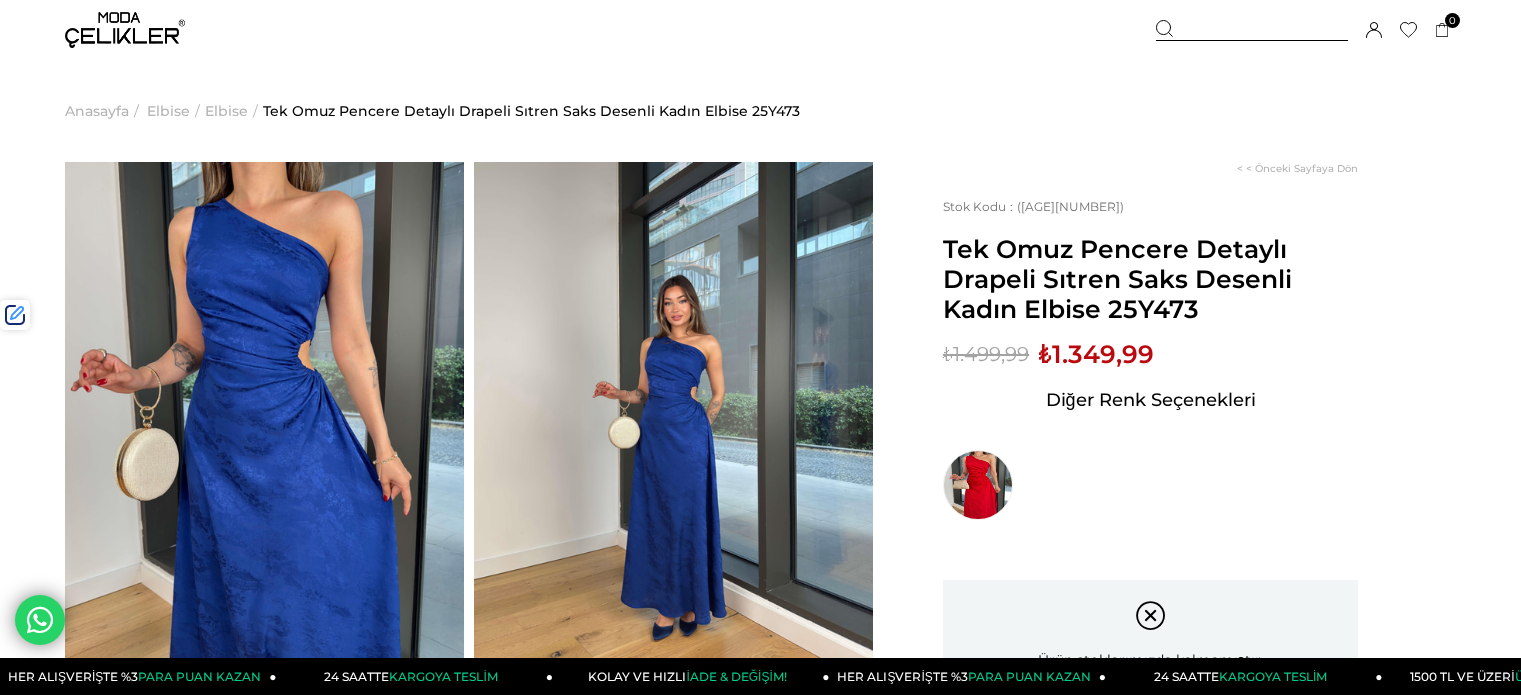 scroll, scrollTop: 0, scrollLeft: 0, axis: both 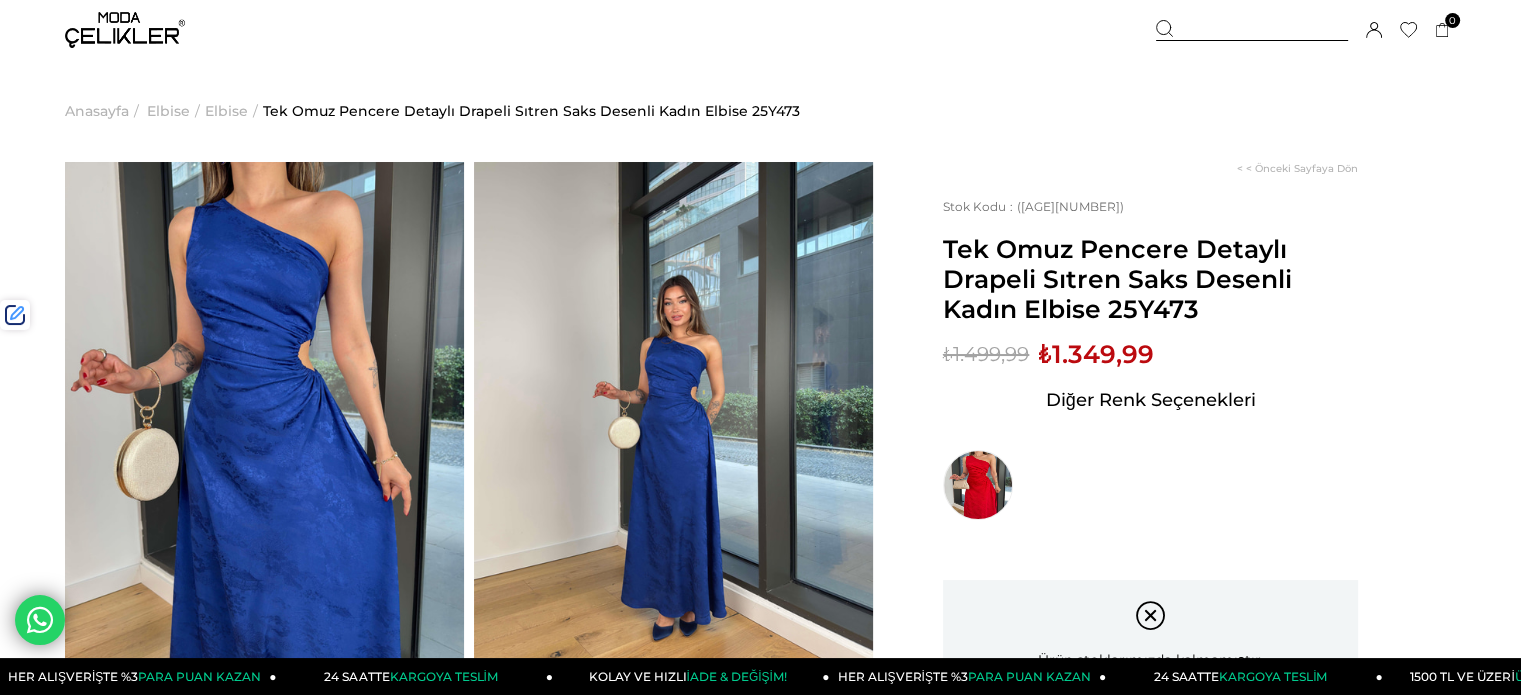 click at bounding box center [1252, 30] 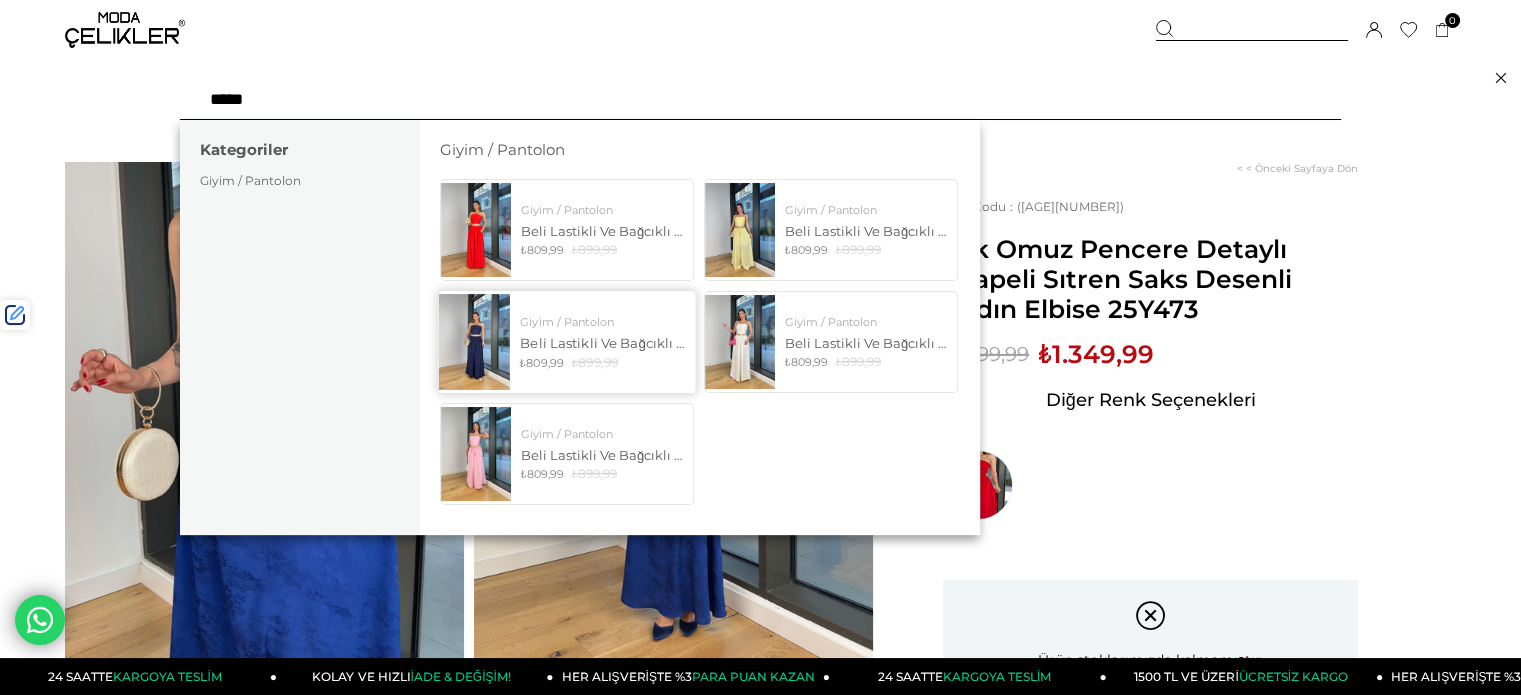 type on "*****" 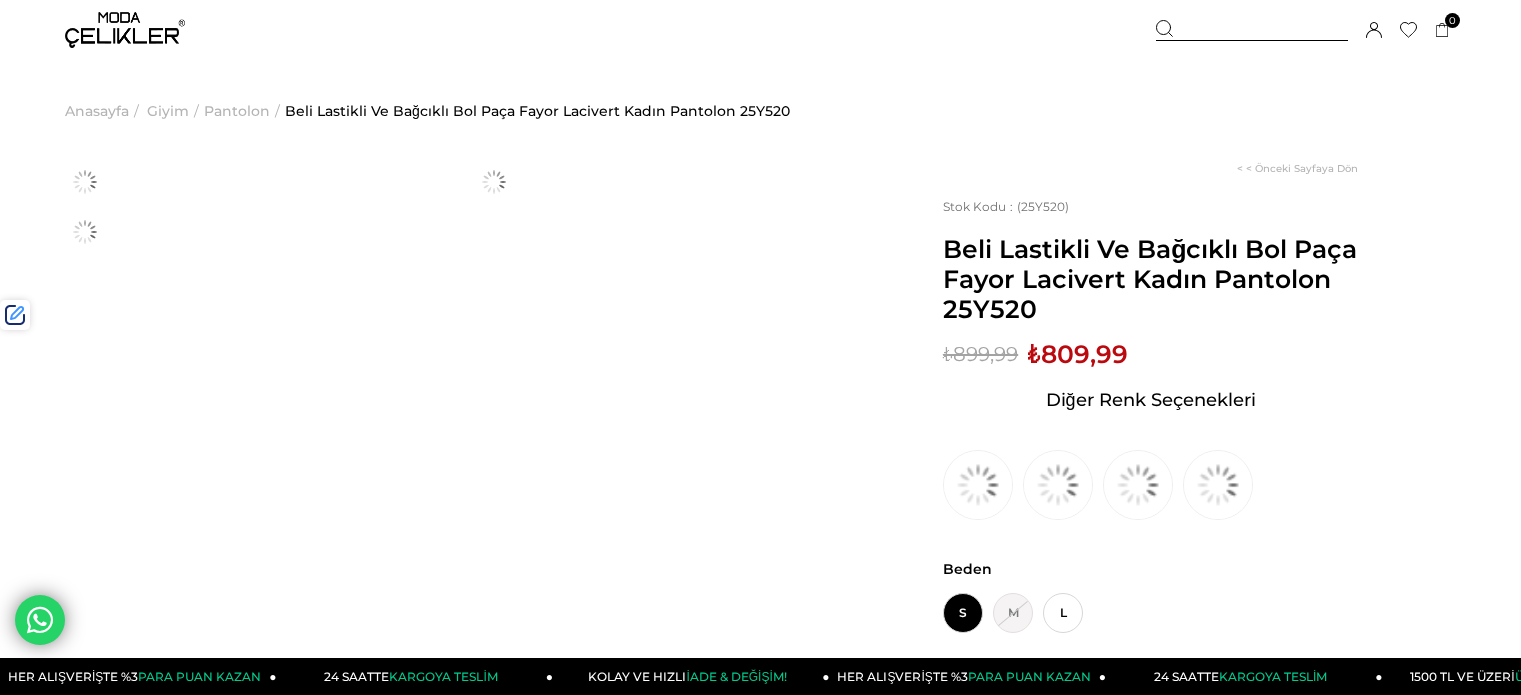 scroll, scrollTop: 0, scrollLeft: 0, axis: both 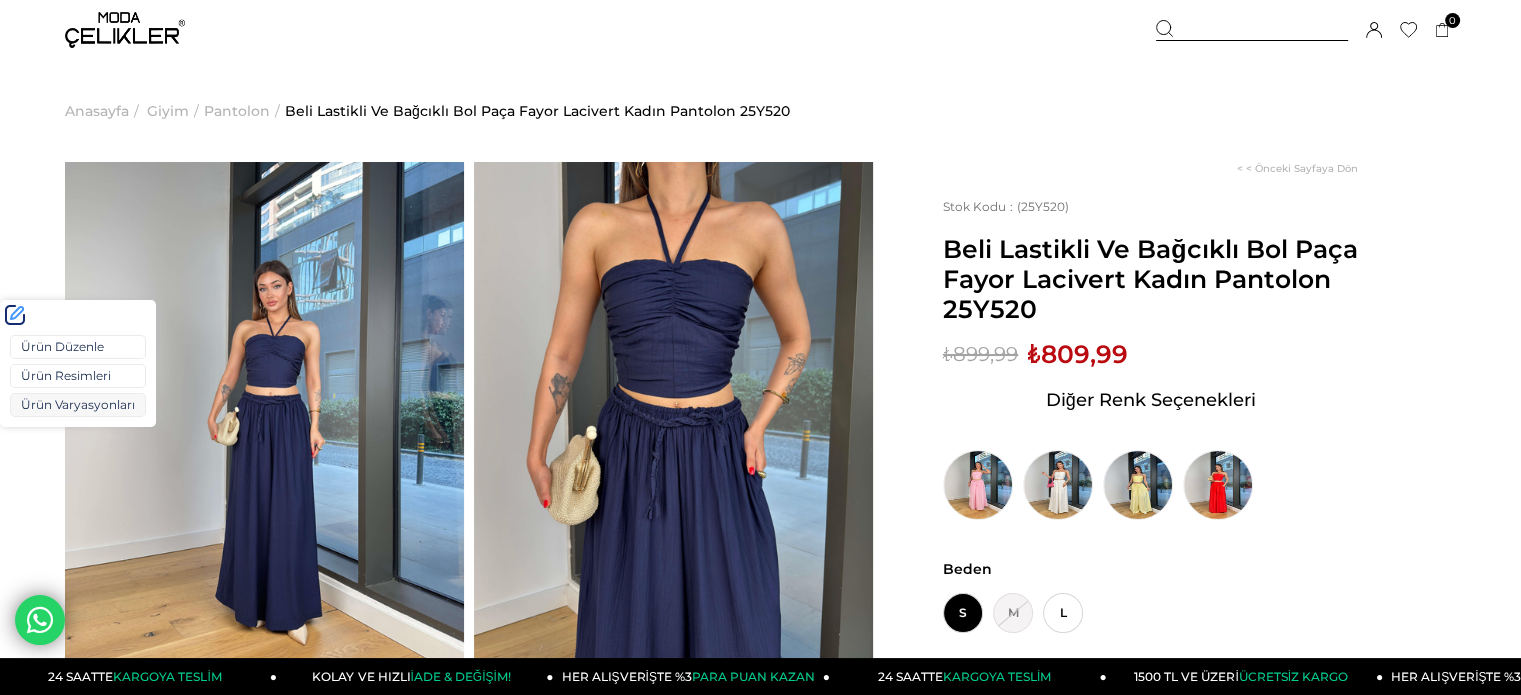 click on "Ürün Varyasyonları" at bounding box center (78, 405) 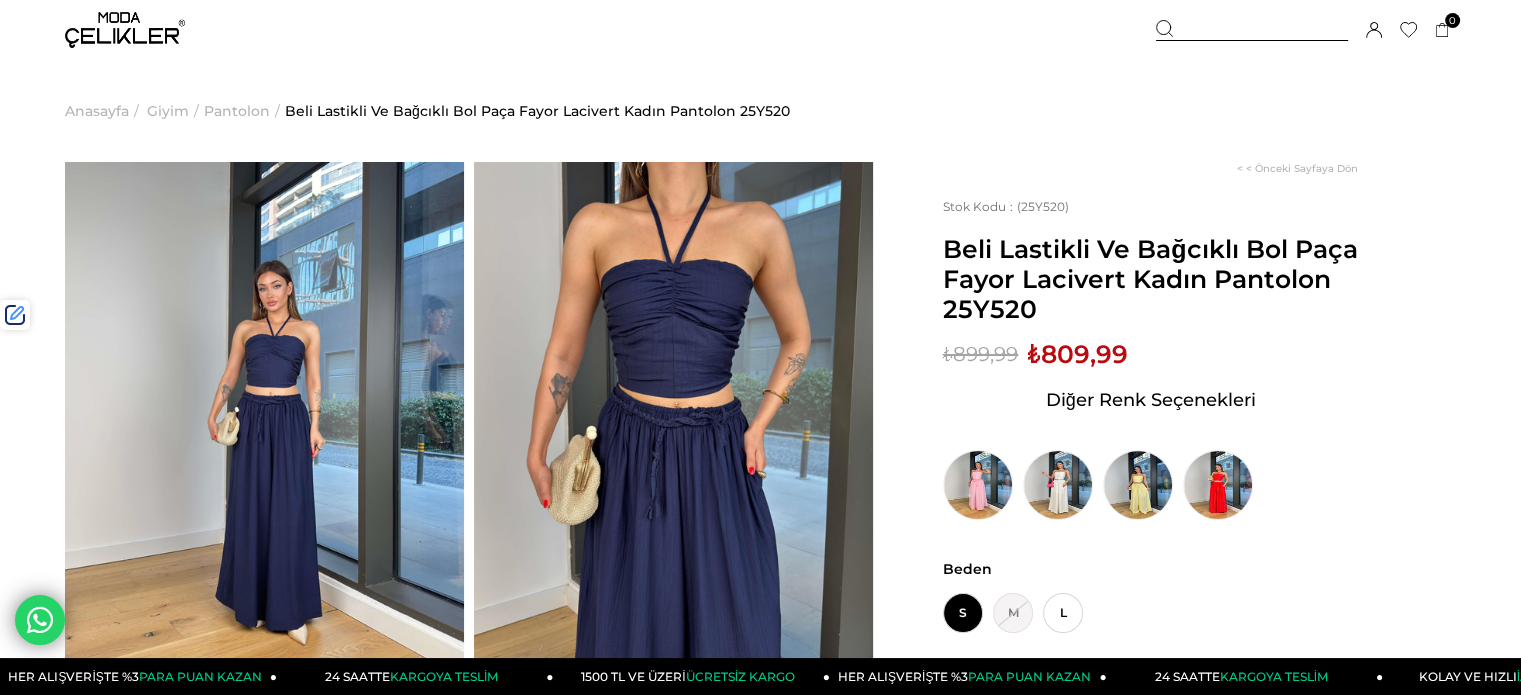 click at bounding box center (125, 30) 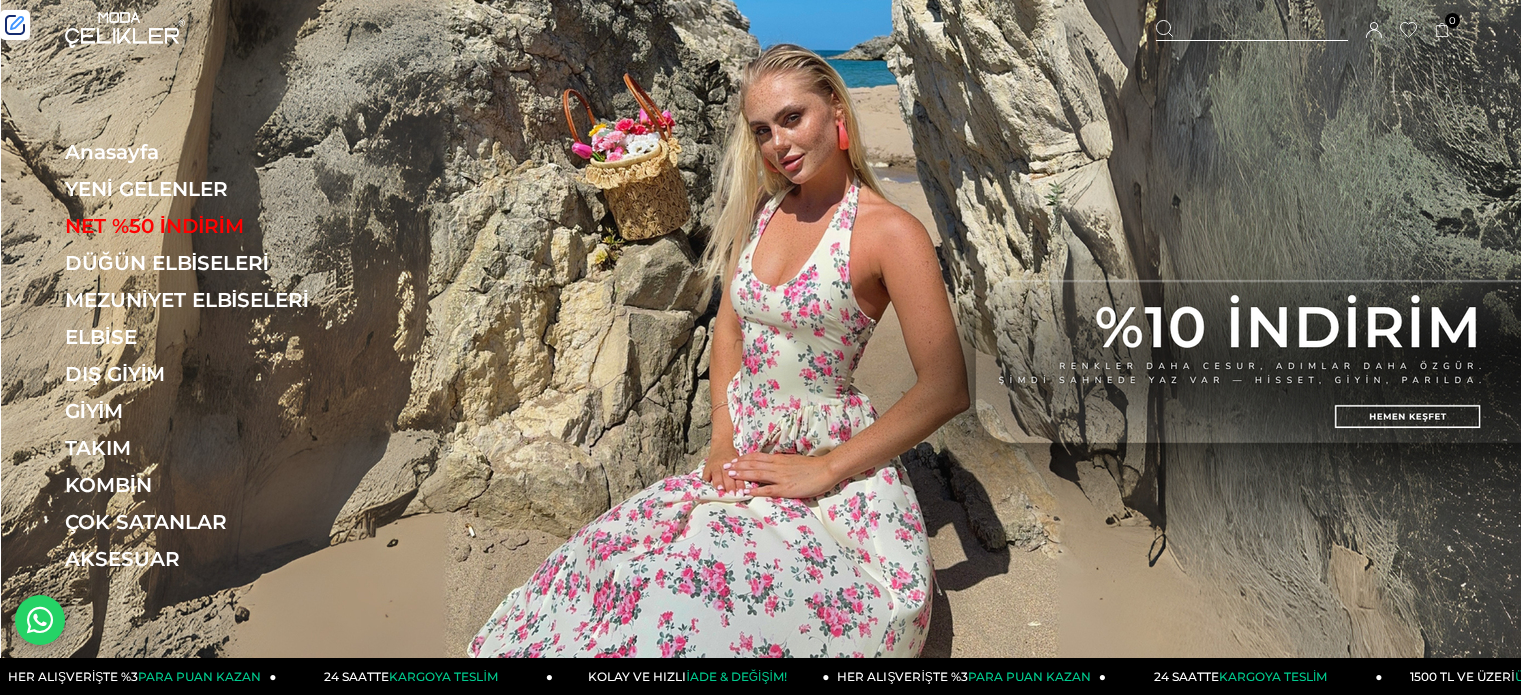scroll, scrollTop: 0, scrollLeft: 0, axis: both 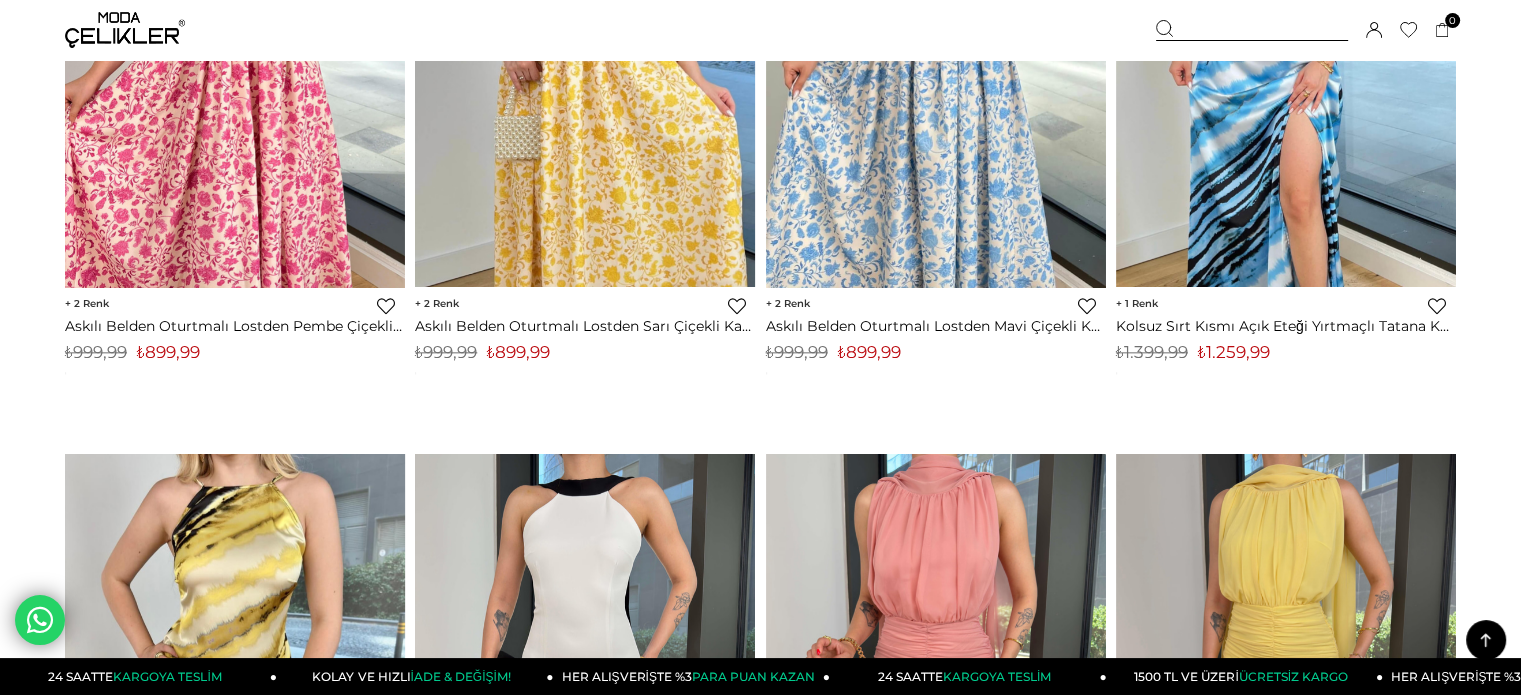 click at bounding box center (235, 1301) 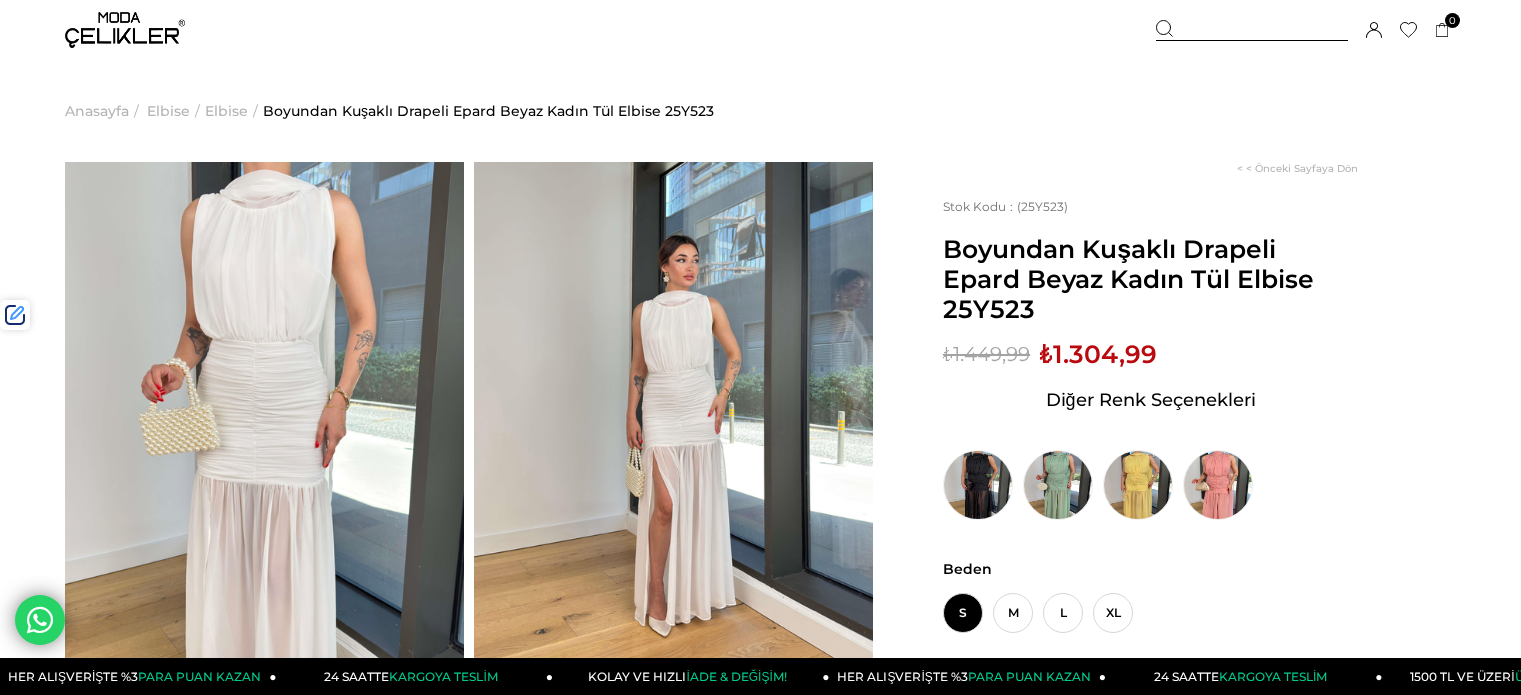scroll, scrollTop: 0, scrollLeft: 0, axis: both 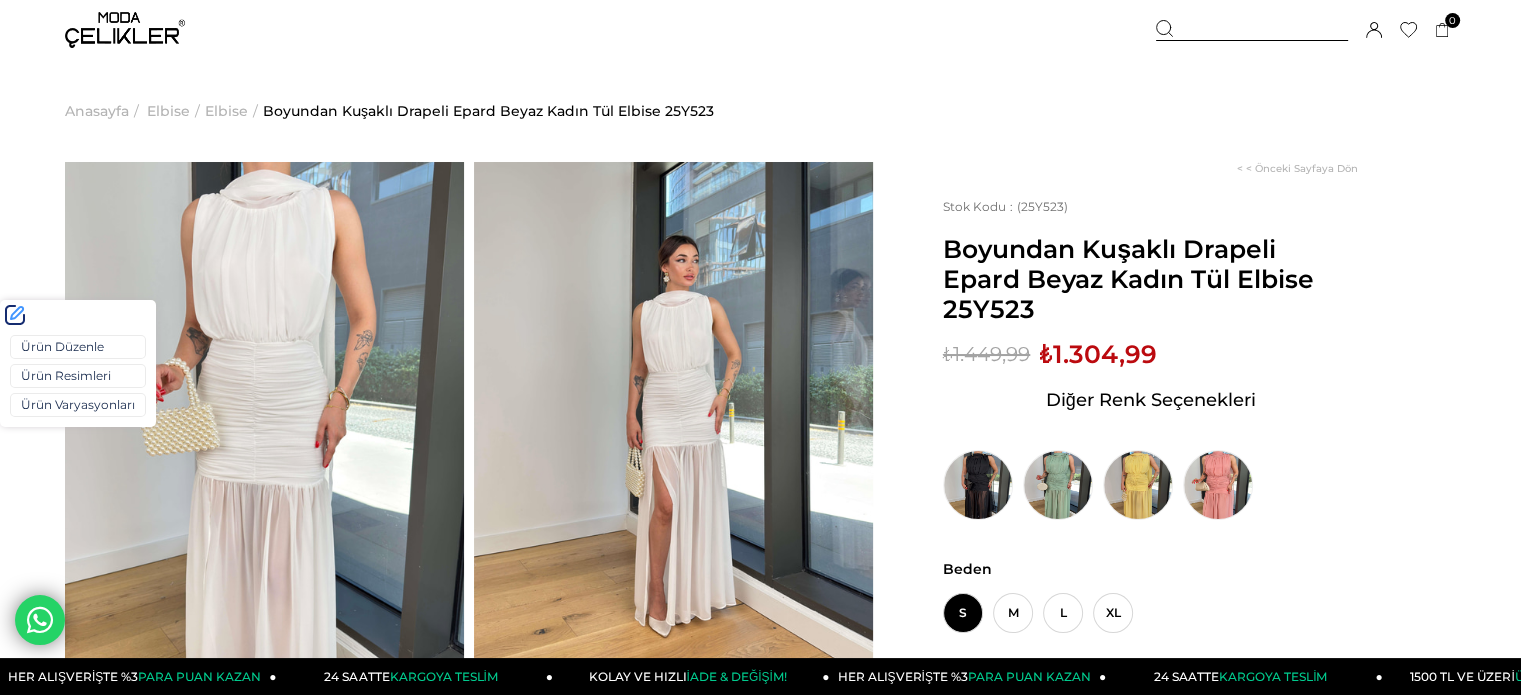click on "Ürün Düzenle
Ürün Resimleri
Ürün Varyasyonları" at bounding box center (78, 378) 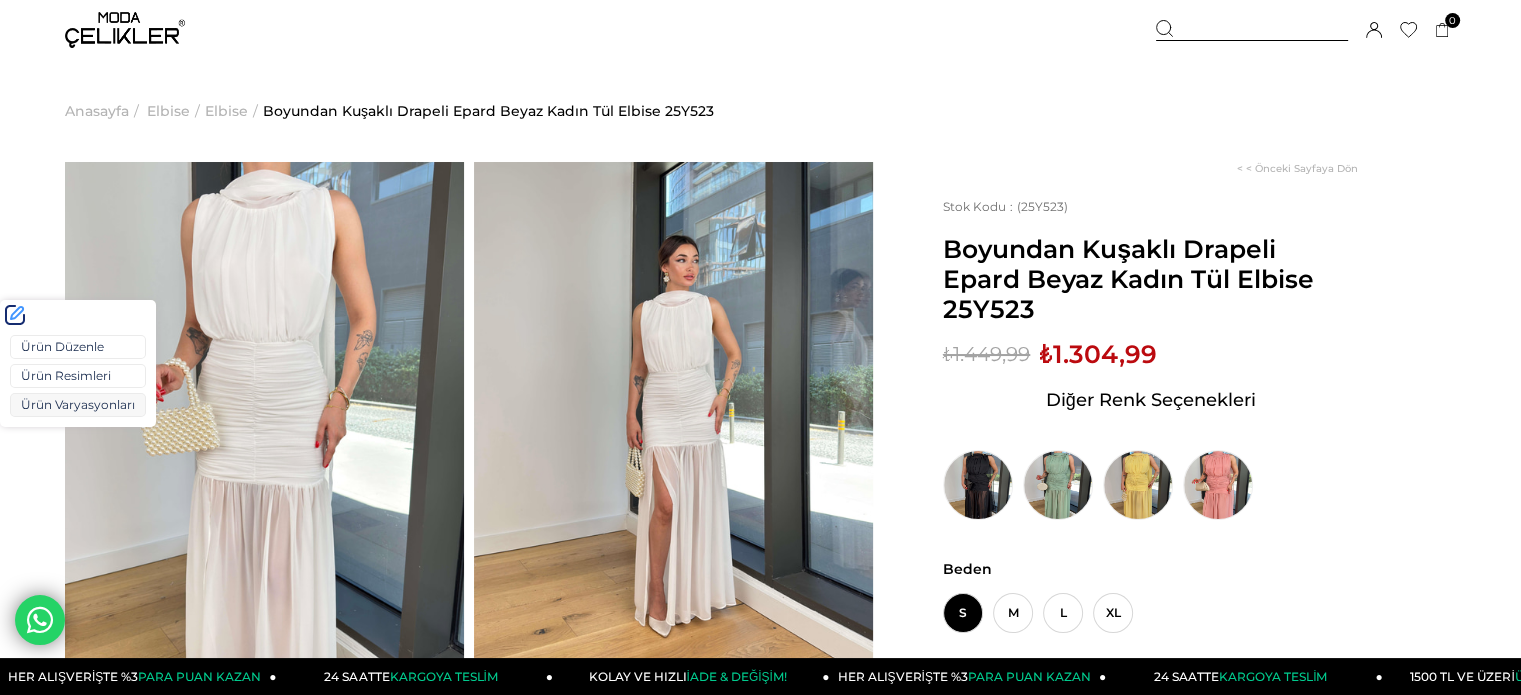 click on "Ürün Varyasyonları" at bounding box center (78, 405) 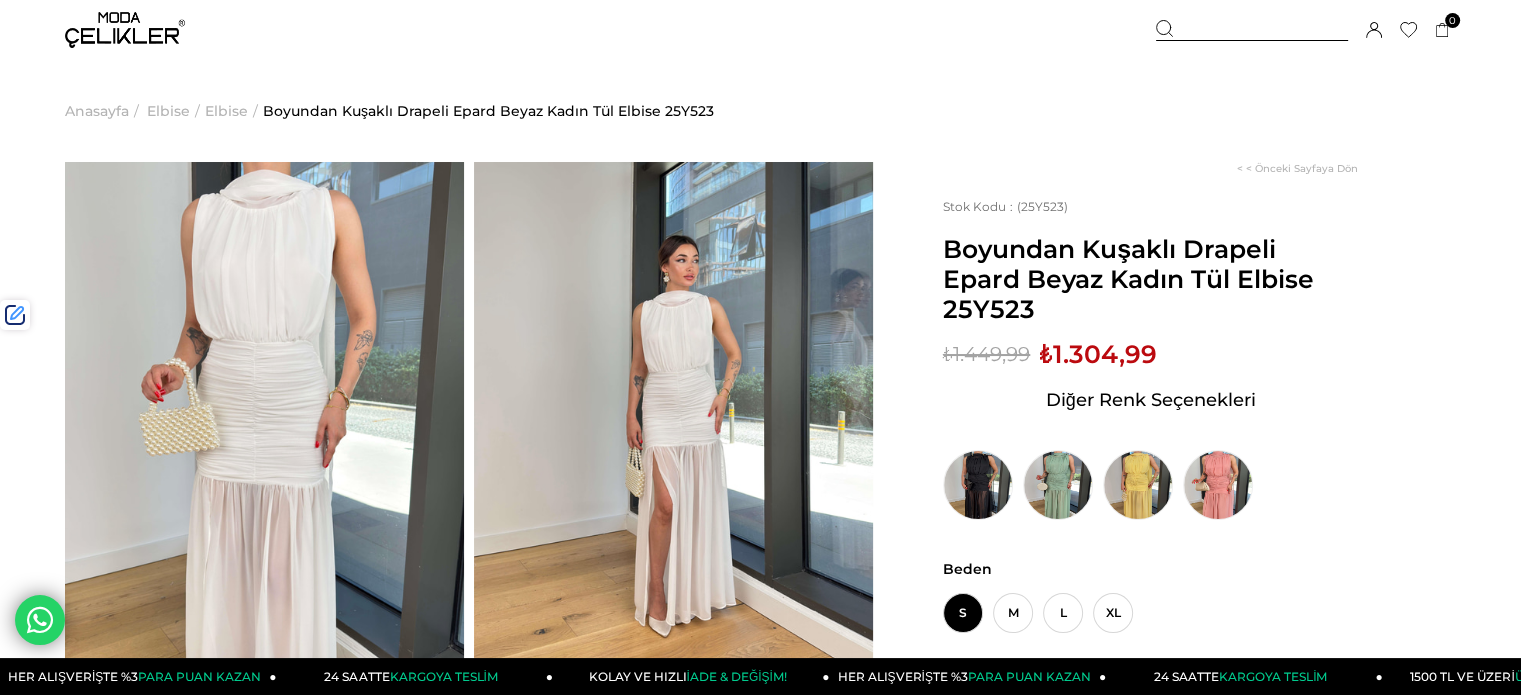 click on "₺1.304,99" at bounding box center (1098, 354) 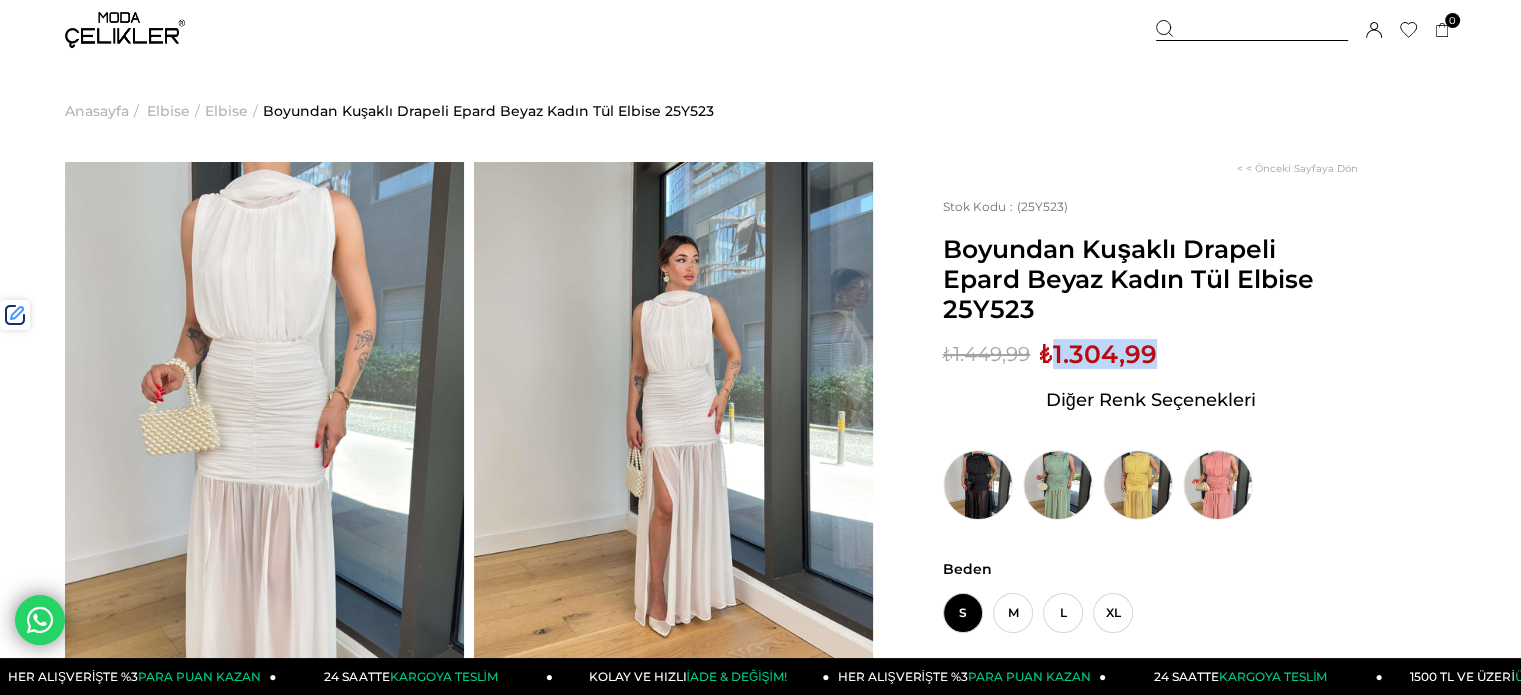 click on "₺1.304,99" at bounding box center [1098, 354] 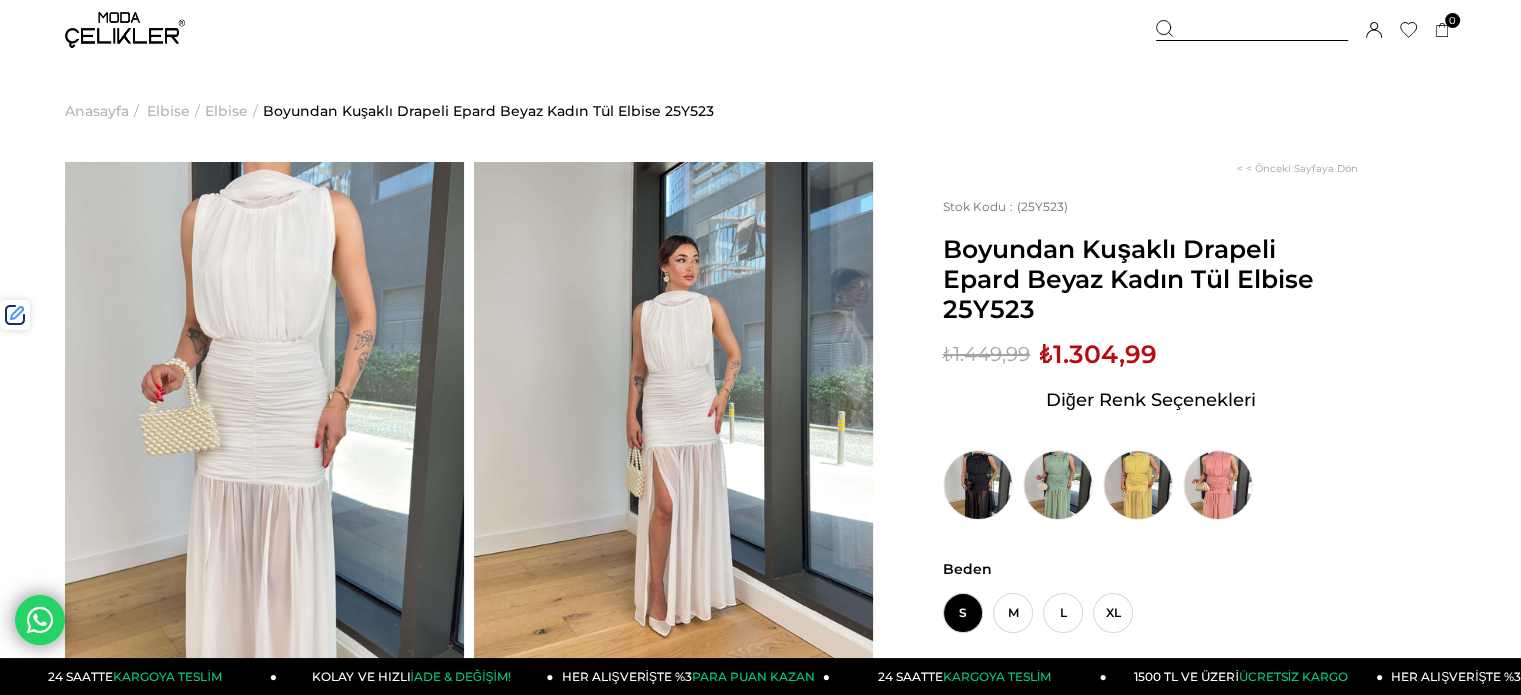 click at bounding box center (1252, 30) 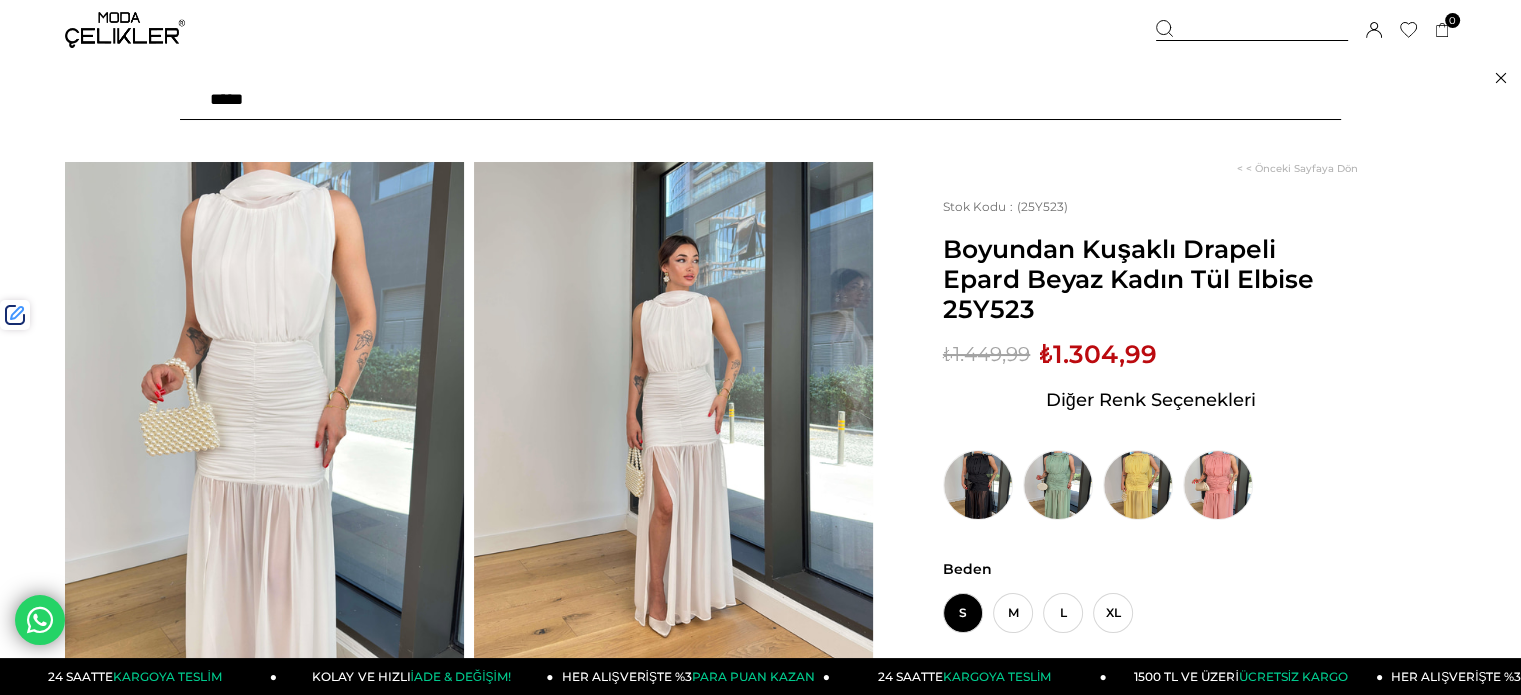paste on "******" 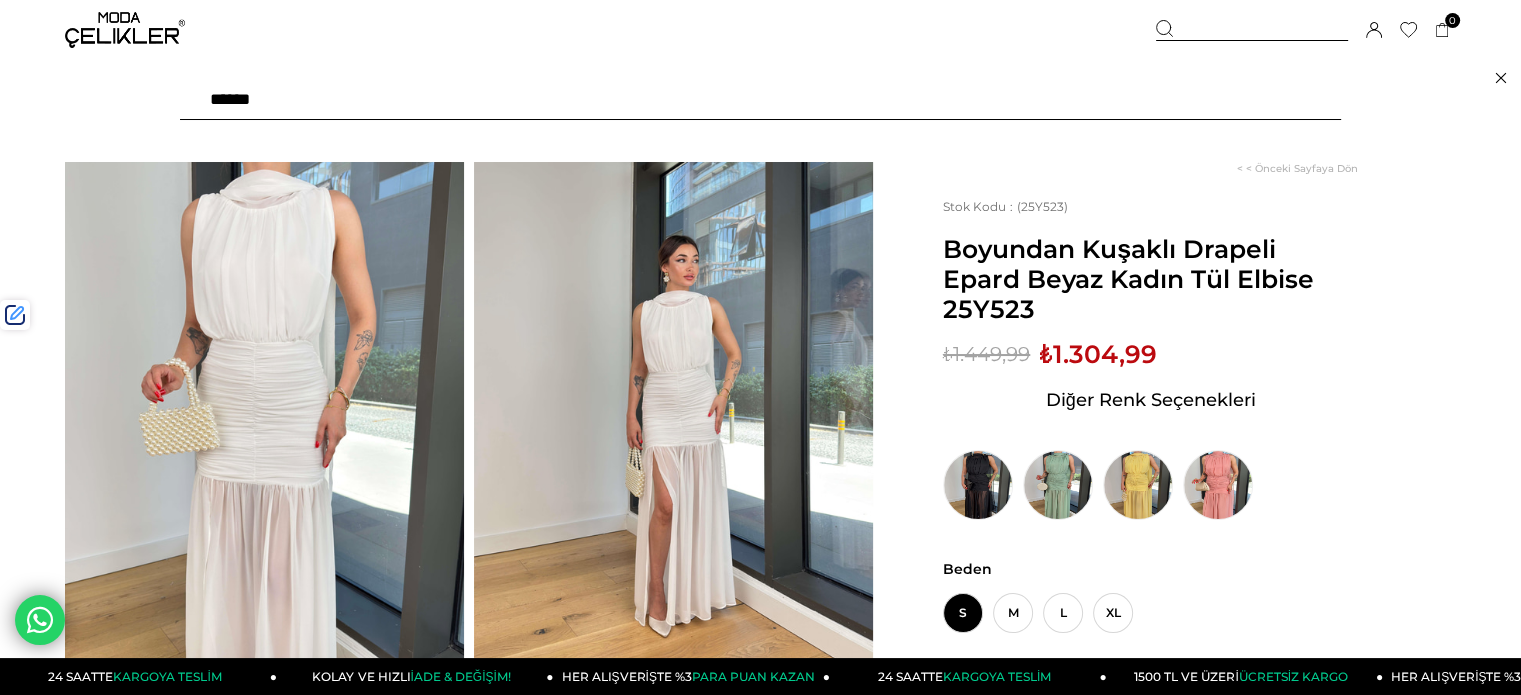 type on "******" 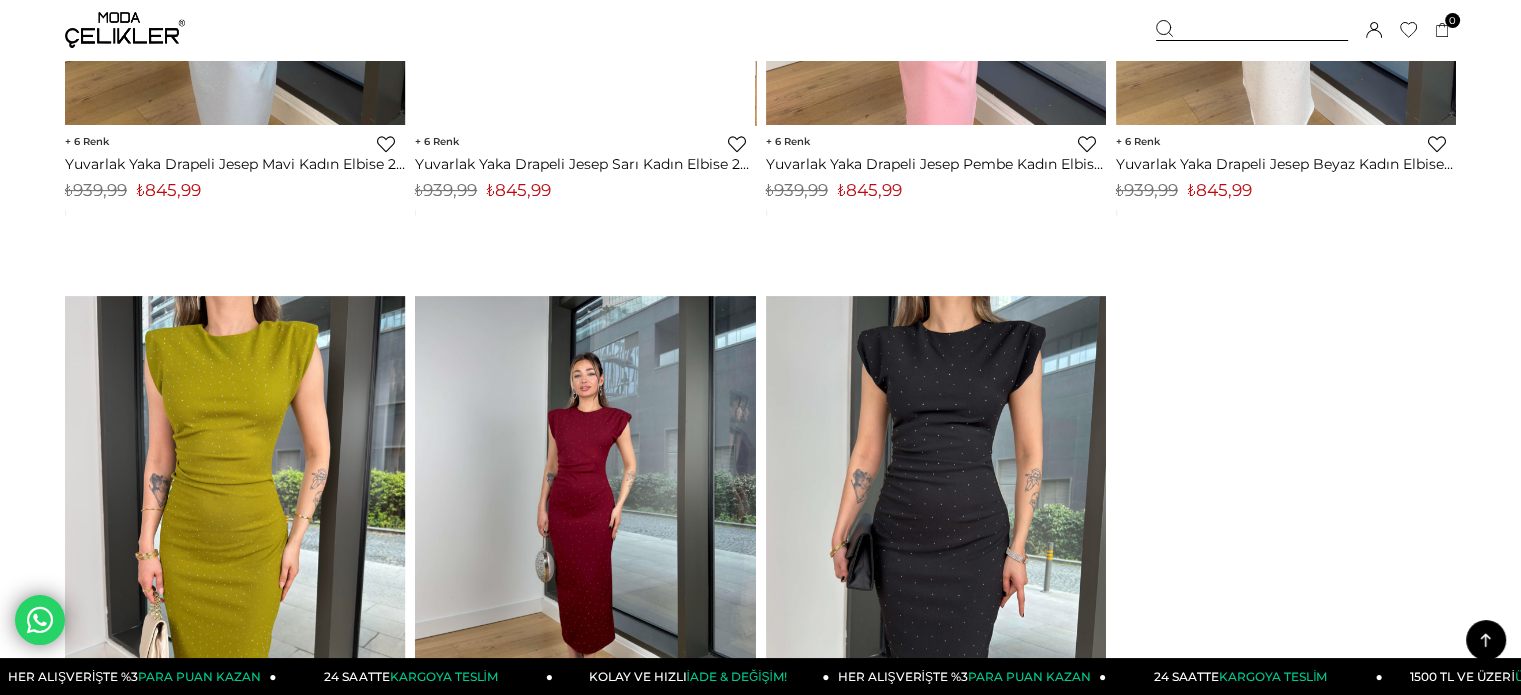 scroll, scrollTop: 600, scrollLeft: 0, axis: vertical 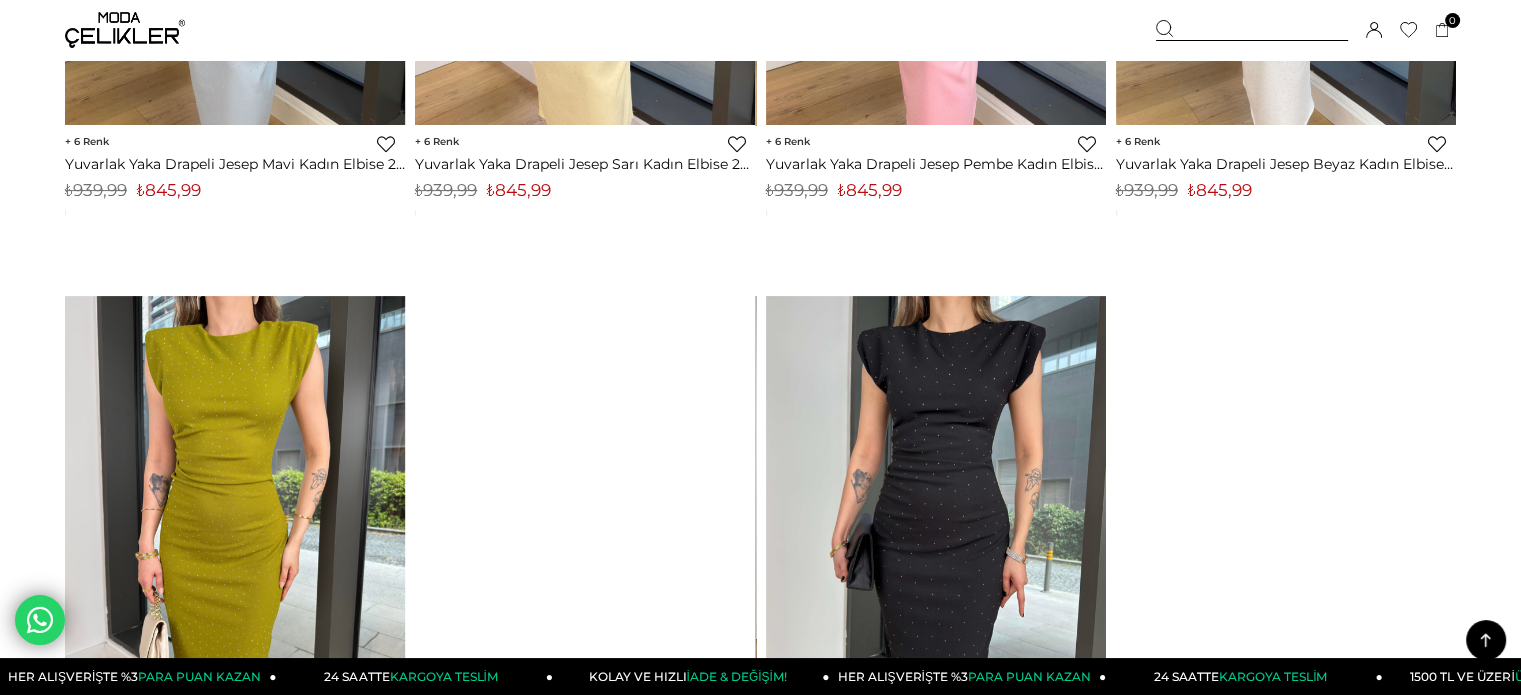 click on "₺845,99" at bounding box center [519, 190] 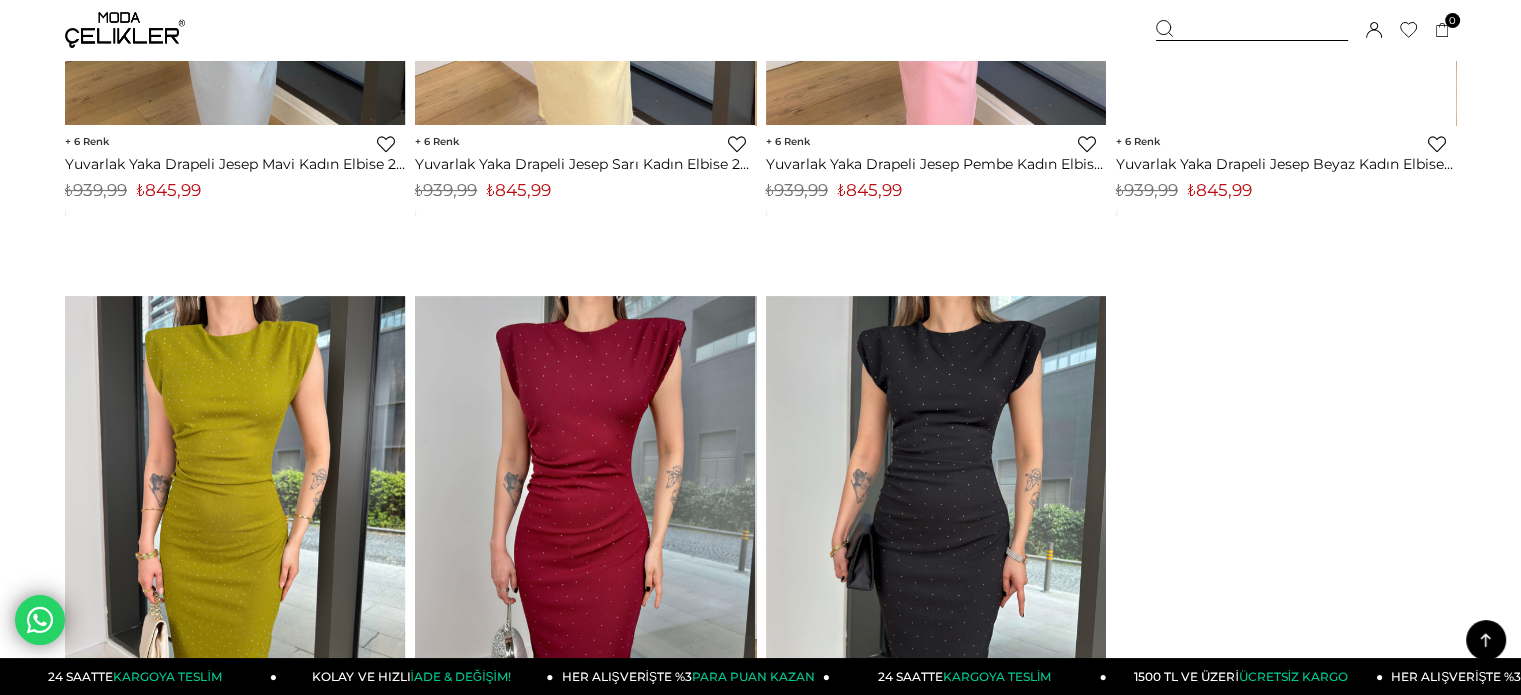click at bounding box center (1252, 30) 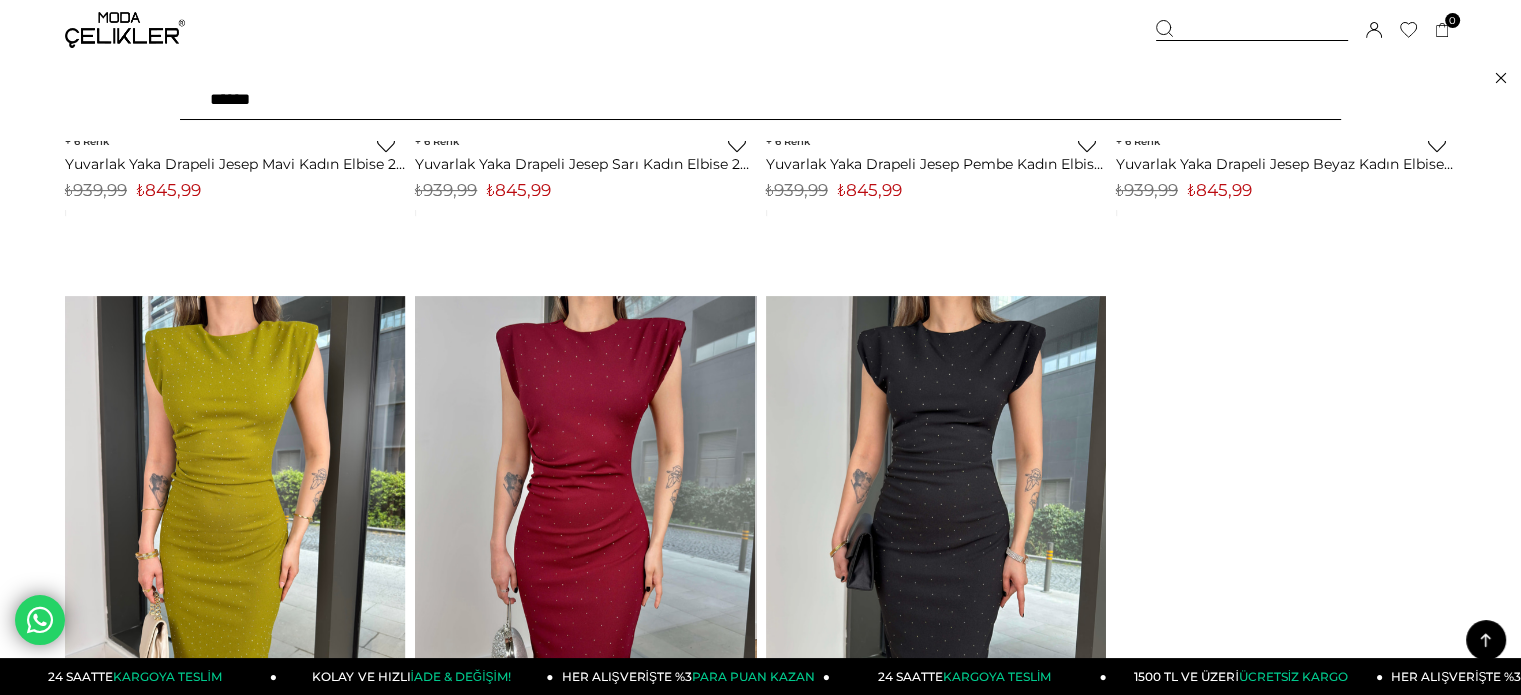 click on "******" at bounding box center [760, 100] 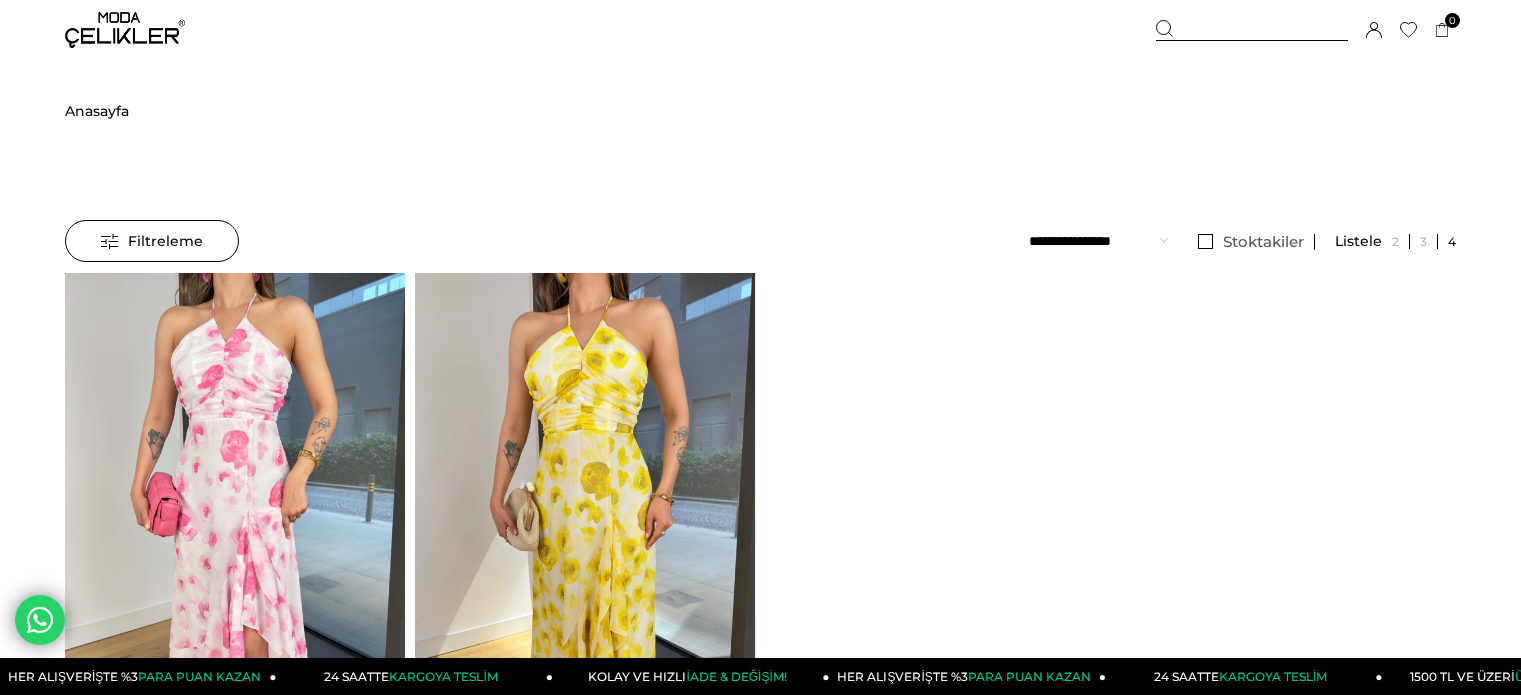 scroll, scrollTop: 0, scrollLeft: 0, axis: both 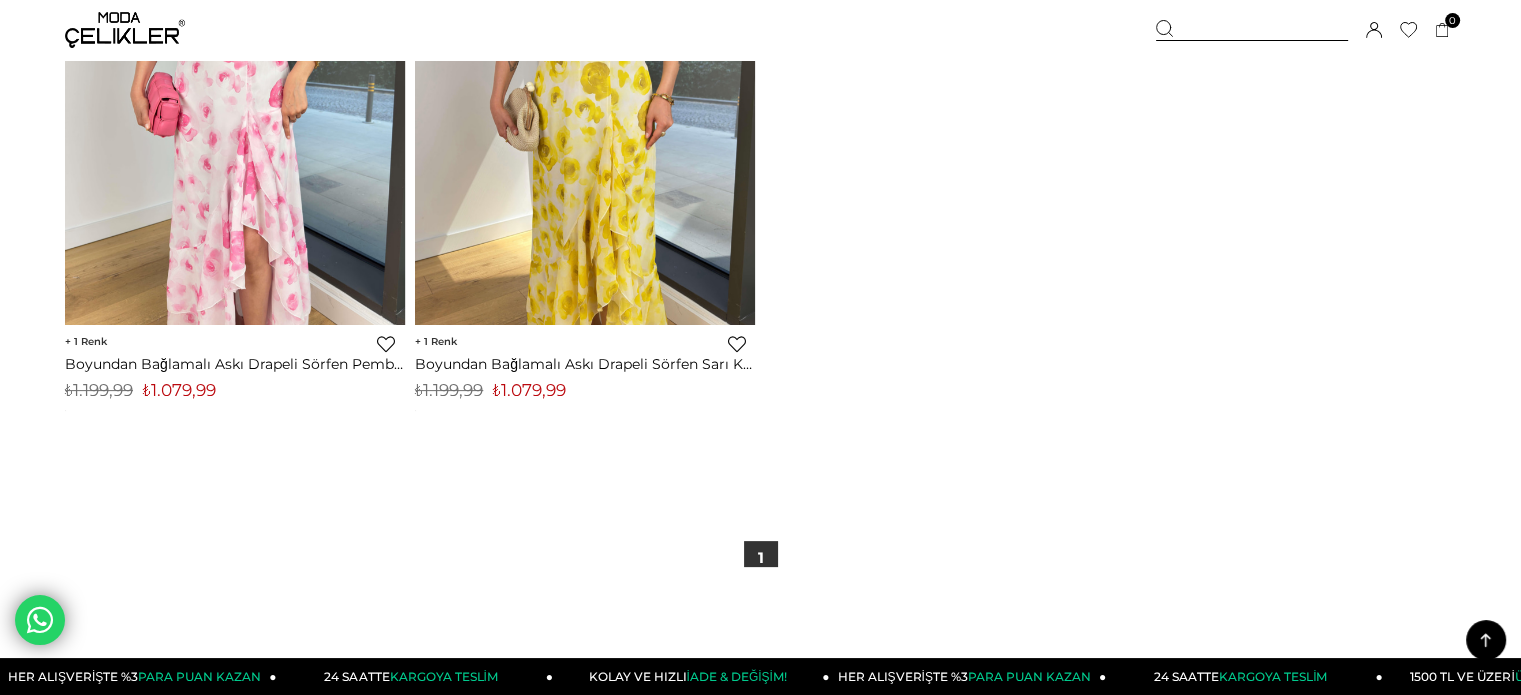 click on "₺1.079,99" at bounding box center [529, 390] 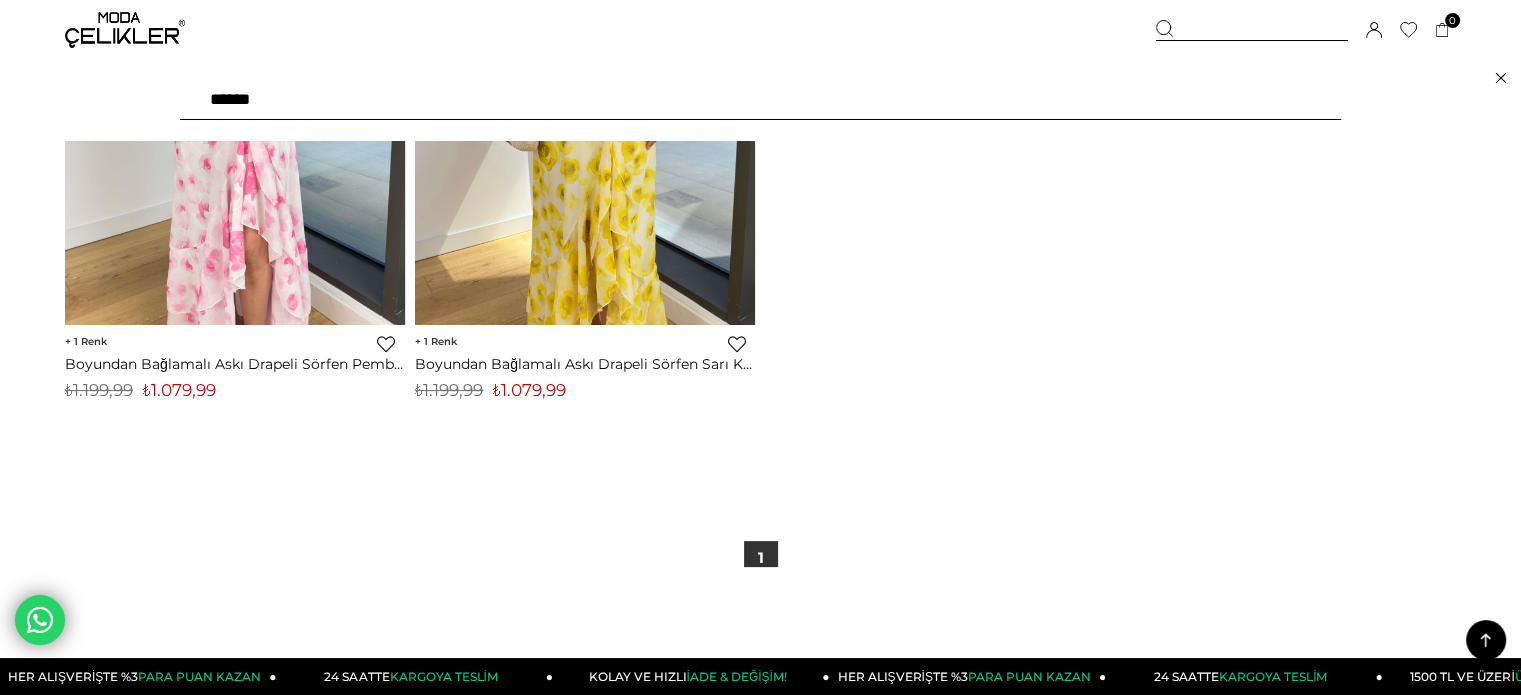 click on "******" at bounding box center [760, 100] 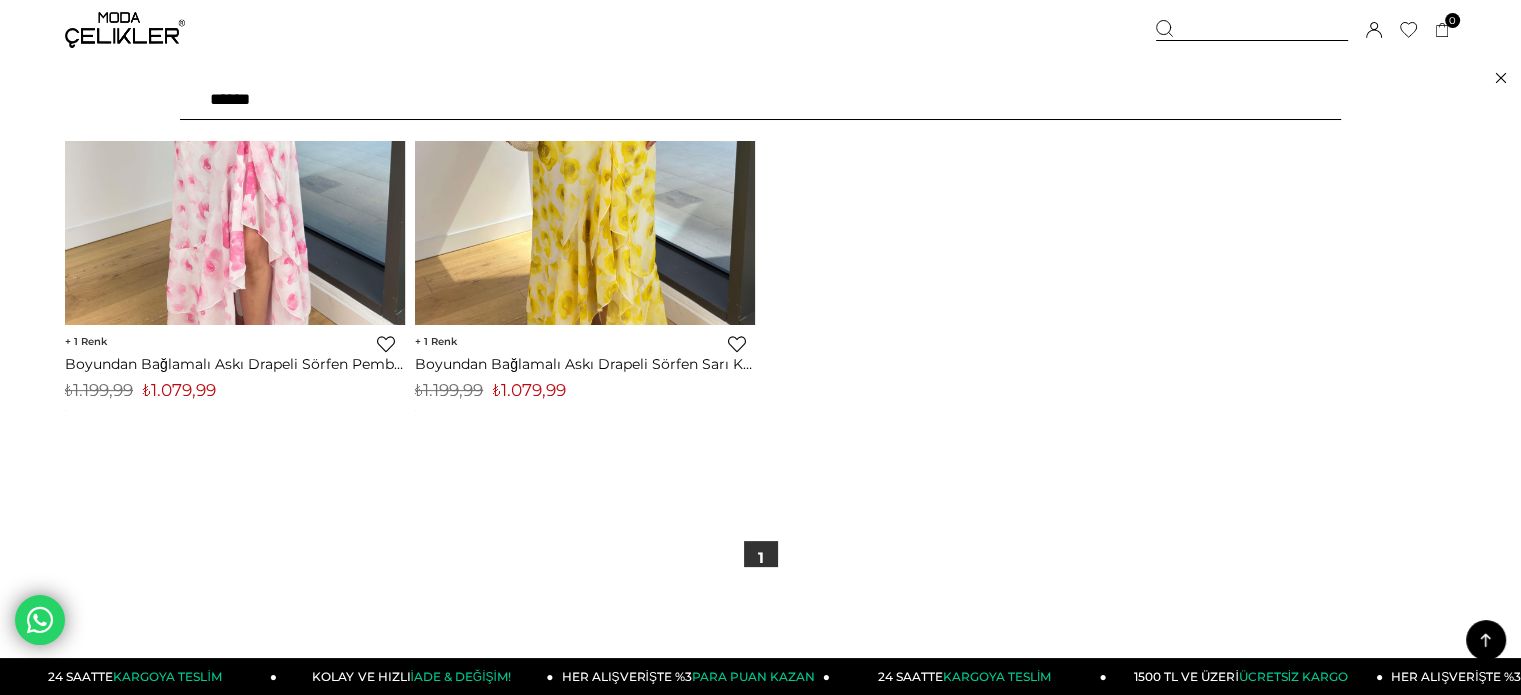 type on "******" 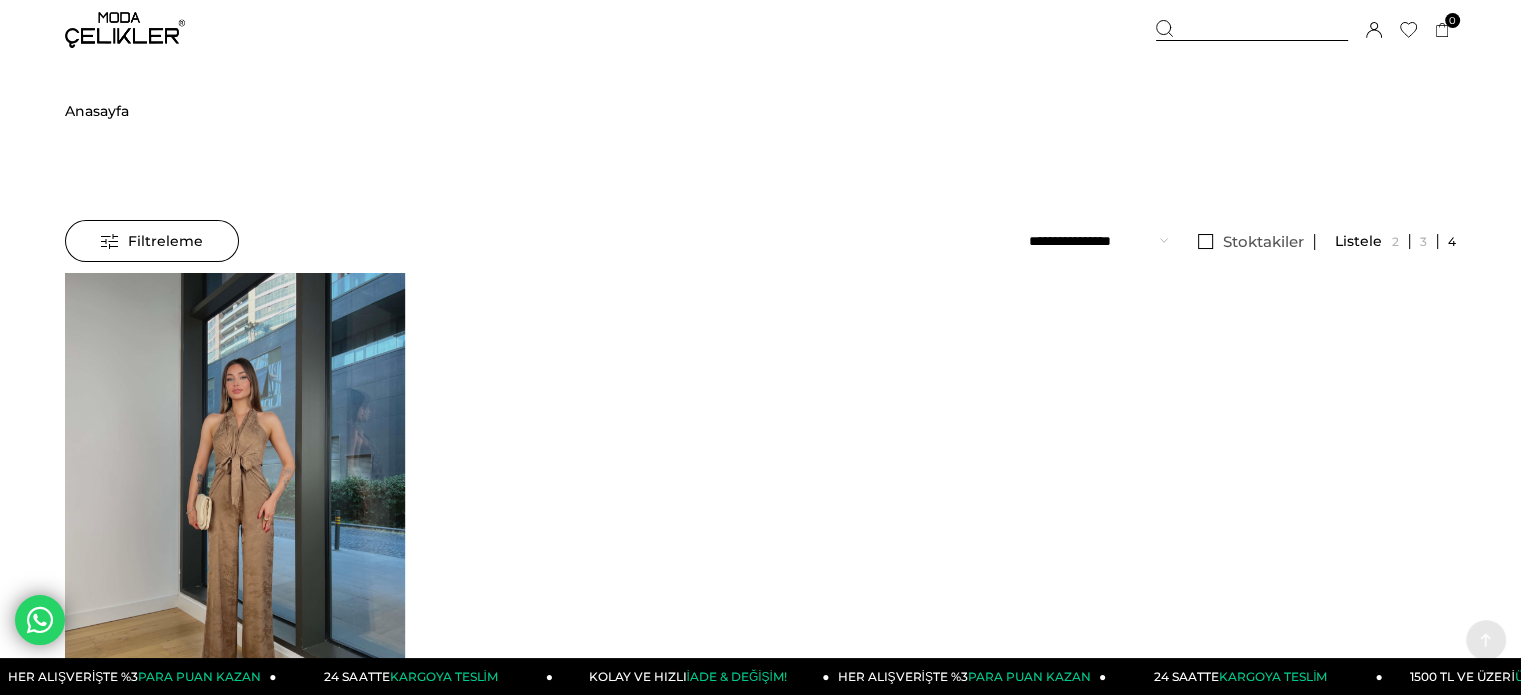 scroll, scrollTop: 300, scrollLeft: 0, axis: vertical 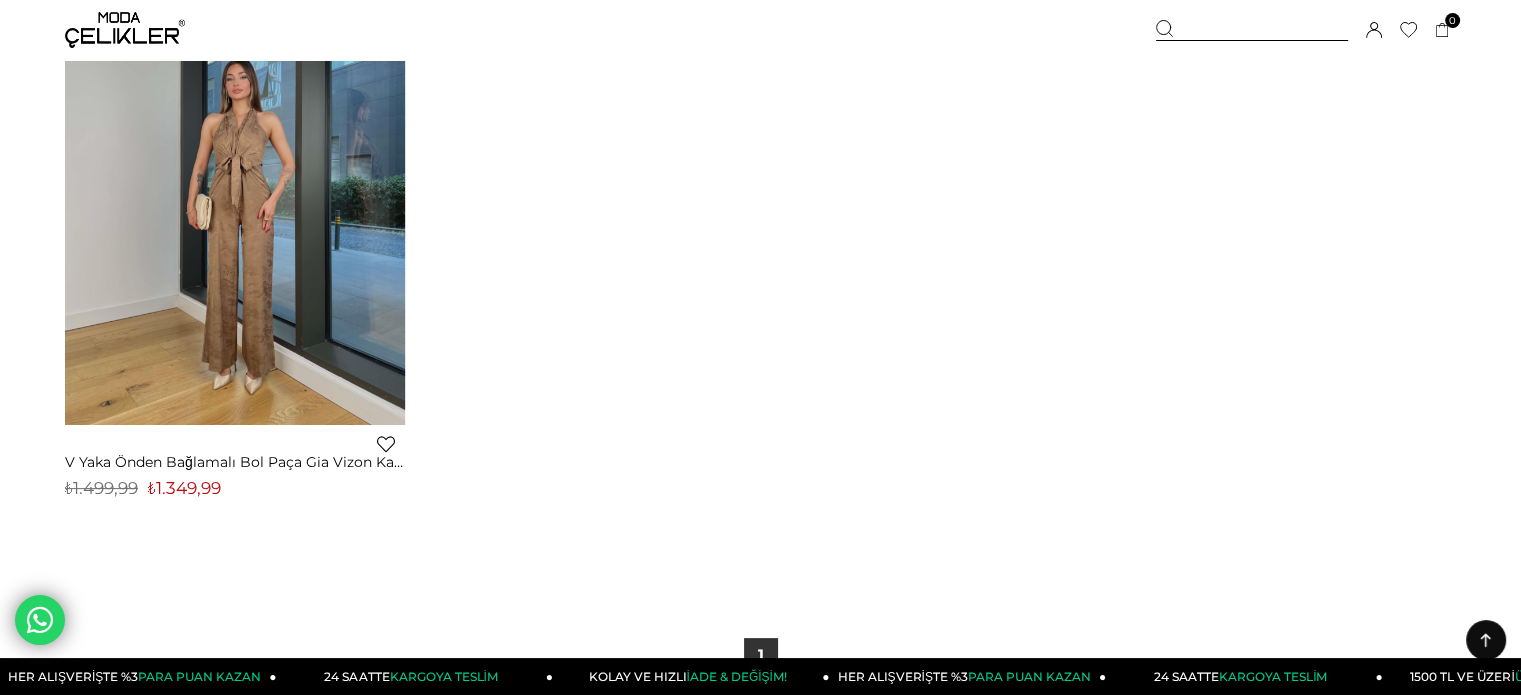 click on "₺1.349,99" at bounding box center (184, 488) 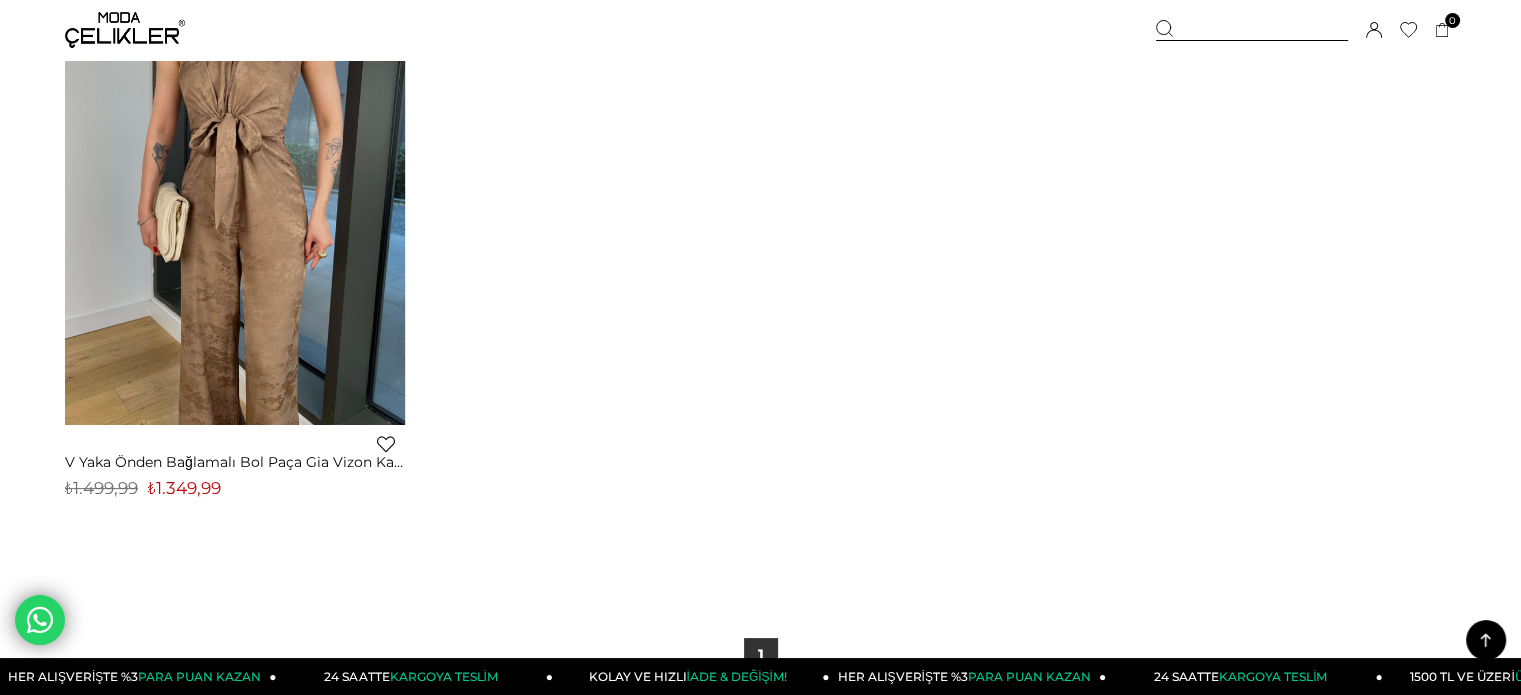 copy on "1.349,99" 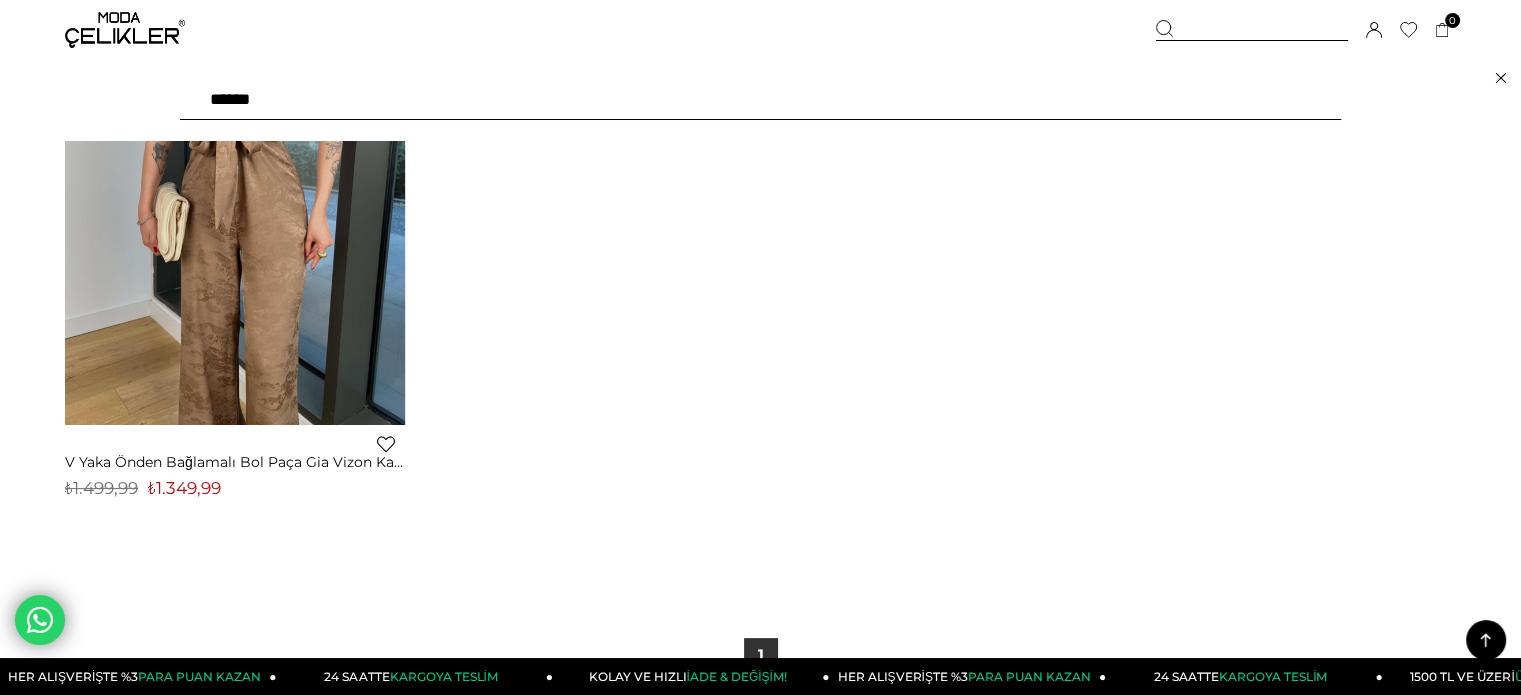 click on "******" at bounding box center [760, 100] 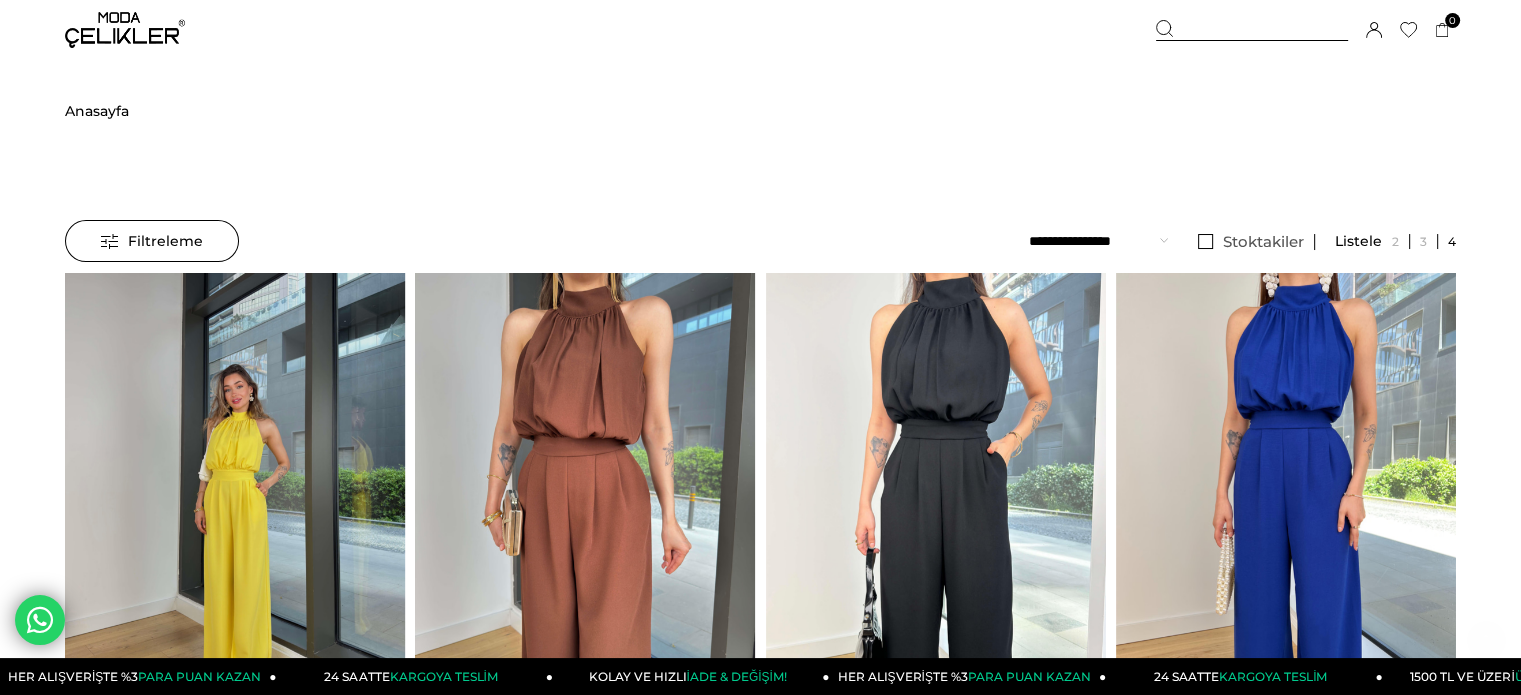 scroll, scrollTop: 300, scrollLeft: 0, axis: vertical 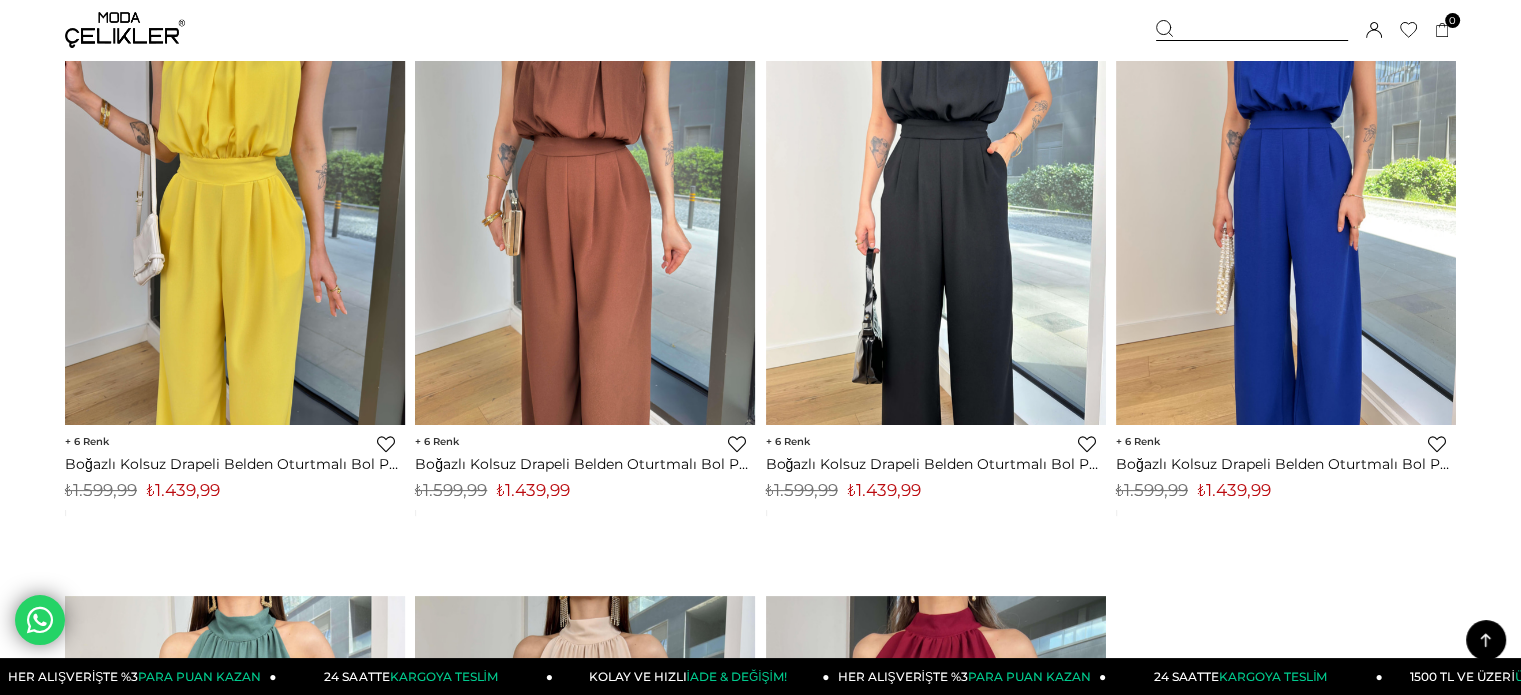 click on "₺1.439,99" at bounding box center [183, 490] 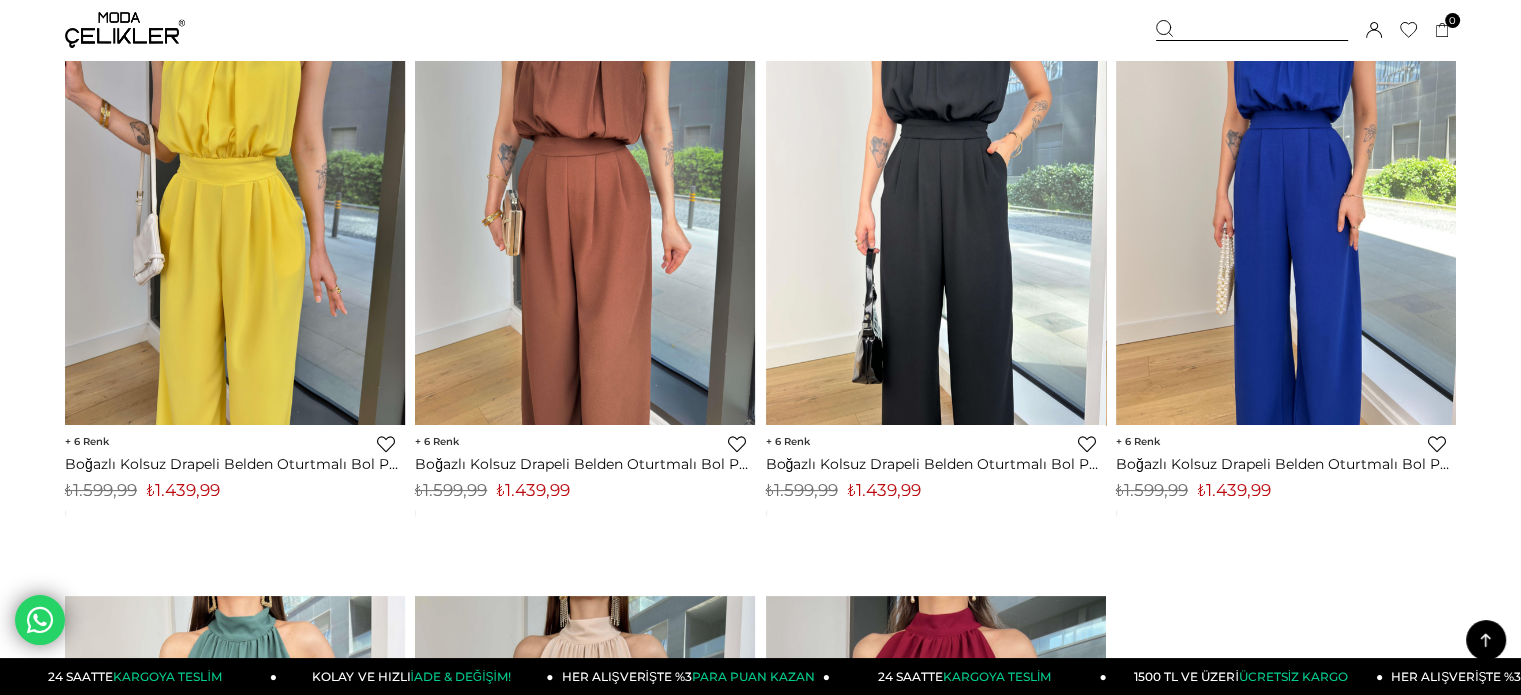 drag, startPoint x: 1192, startPoint y: 35, endPoint x: 572, endPoint y: 94, distance: 622.8009 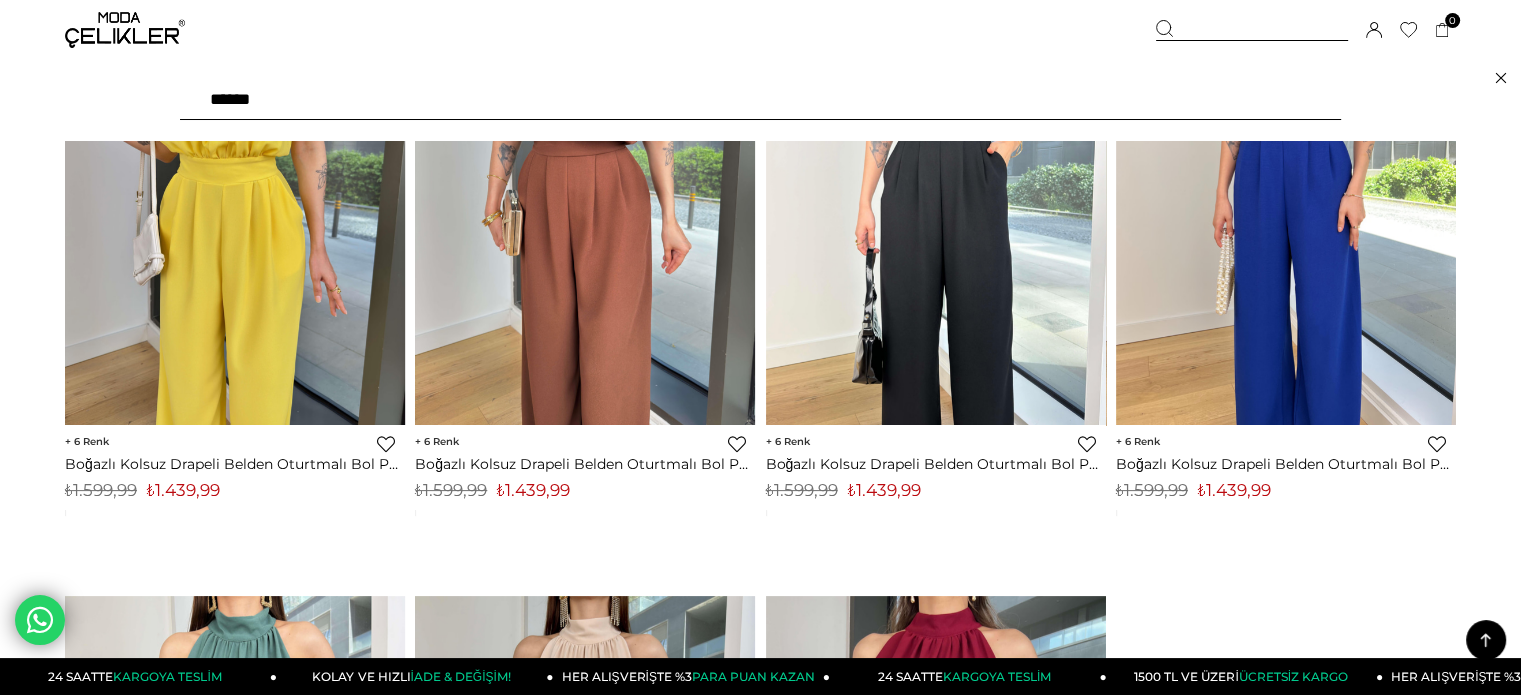 drag, startPoint x: 366, startPoint y: 111, endPoint x: 0, endPoint y: 117, distance: 366.04916 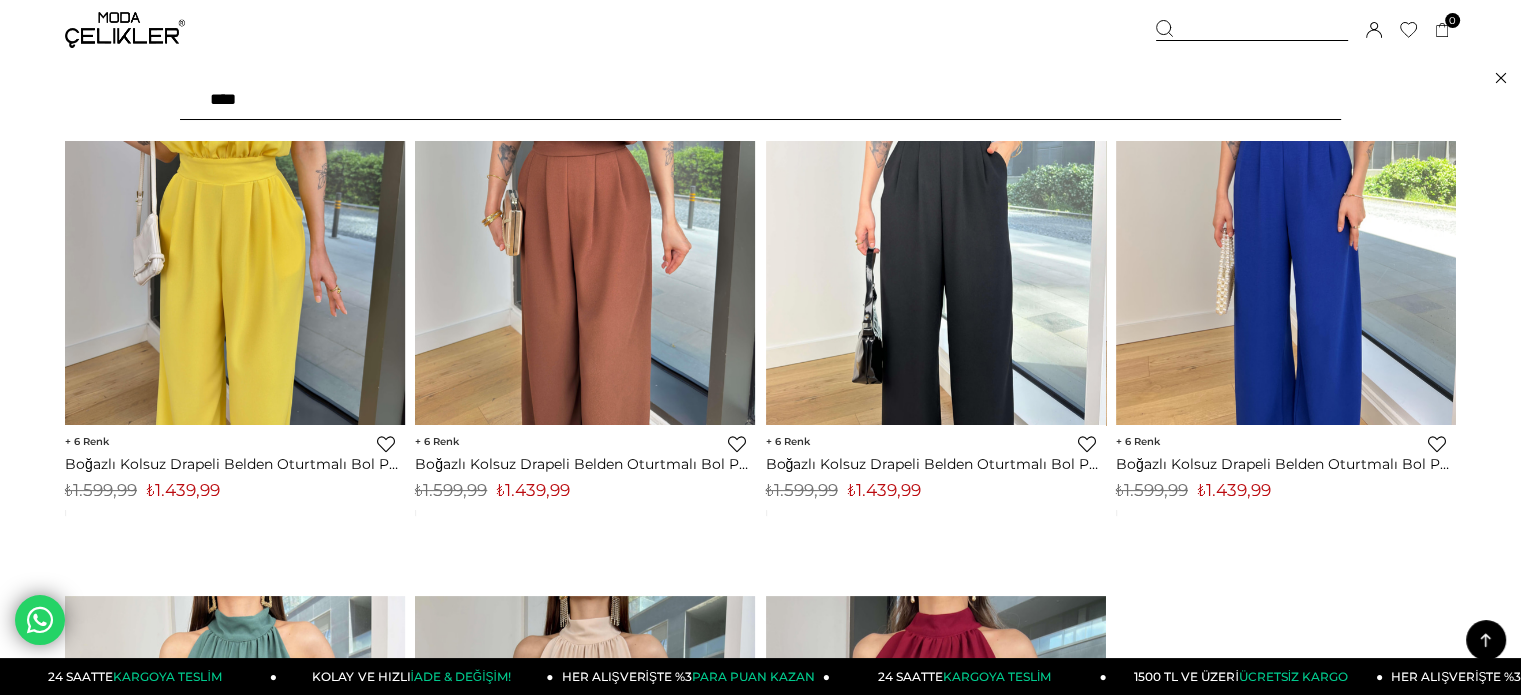 type on "*****" 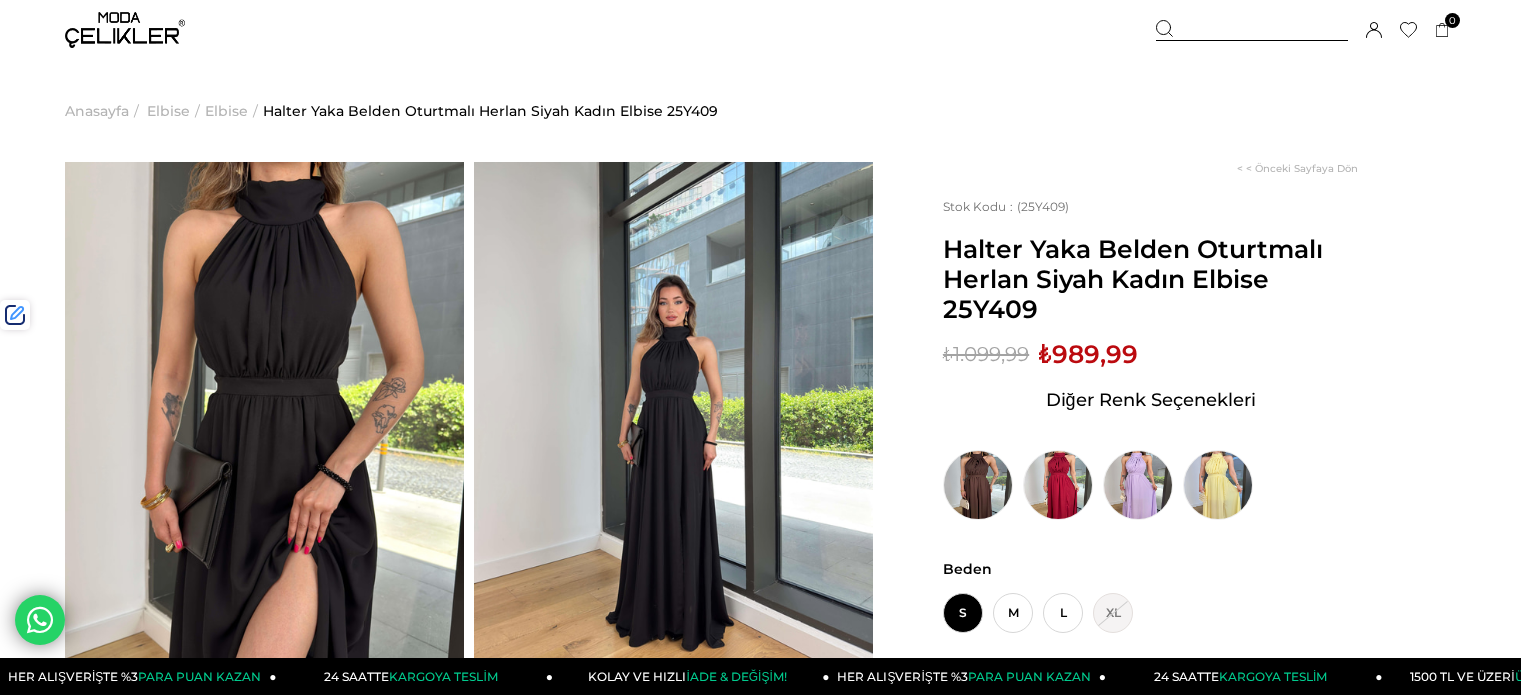 scroll, scrollTop: 0, scrollLeft: 0, axis: both 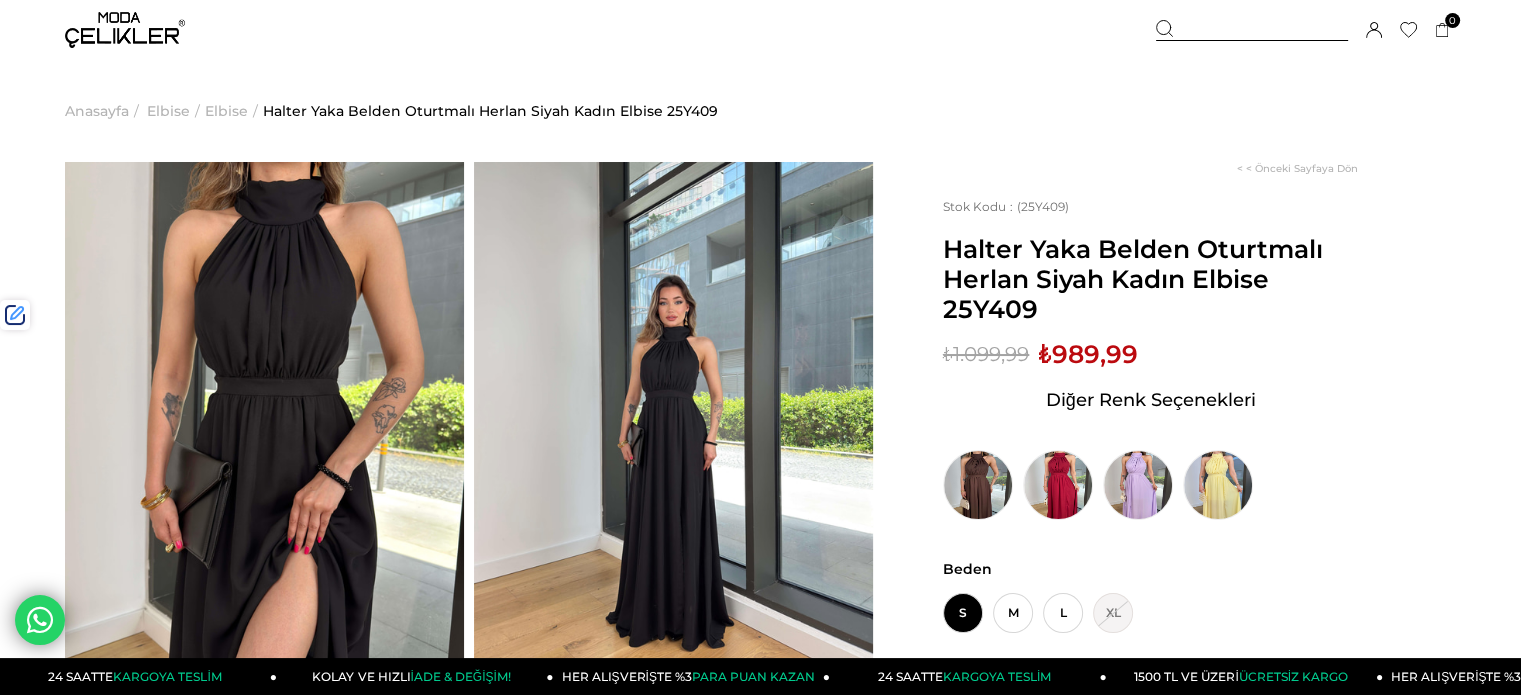 click on "₺989,99" at bounding box center (1088, 354) 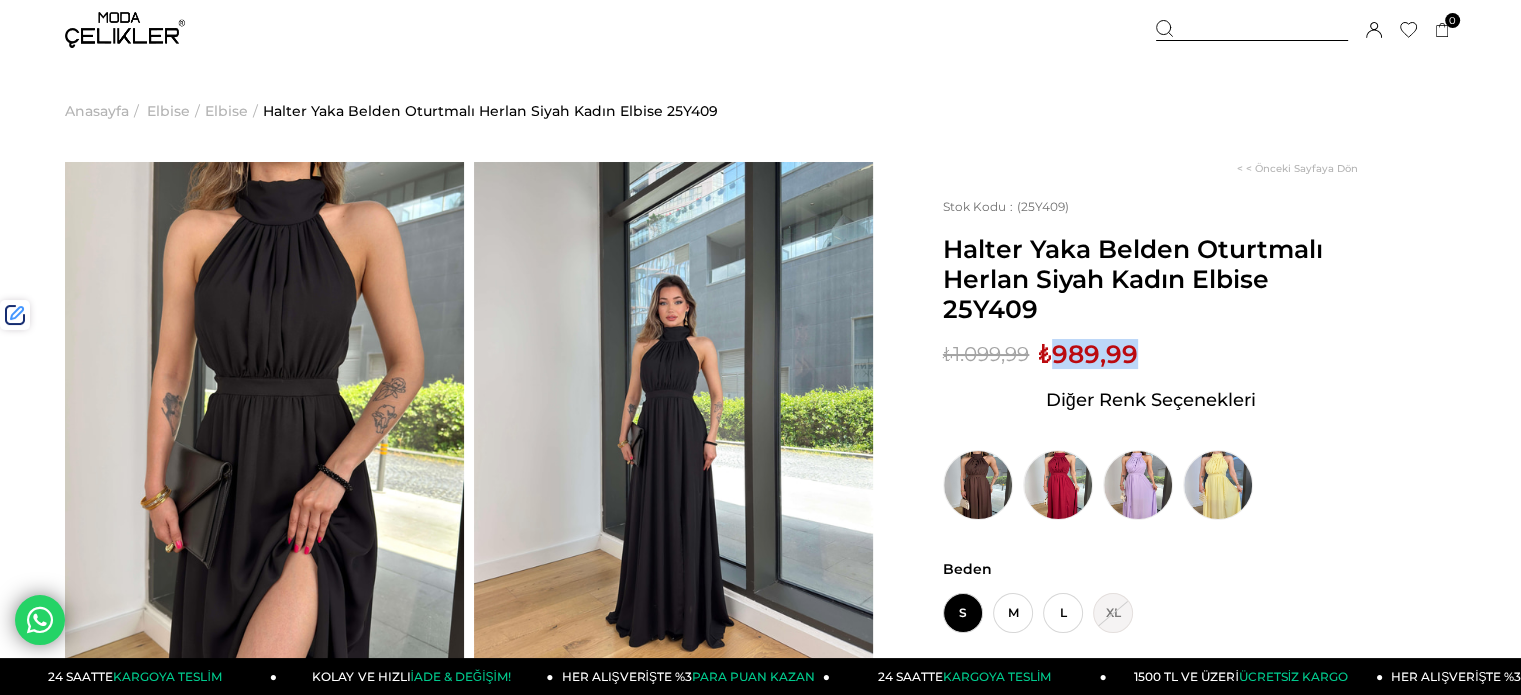 drag, startPoint x: 1096, startPoint y: 351, endPoint x: 758, endPoint y: 201, distance: 369.78912 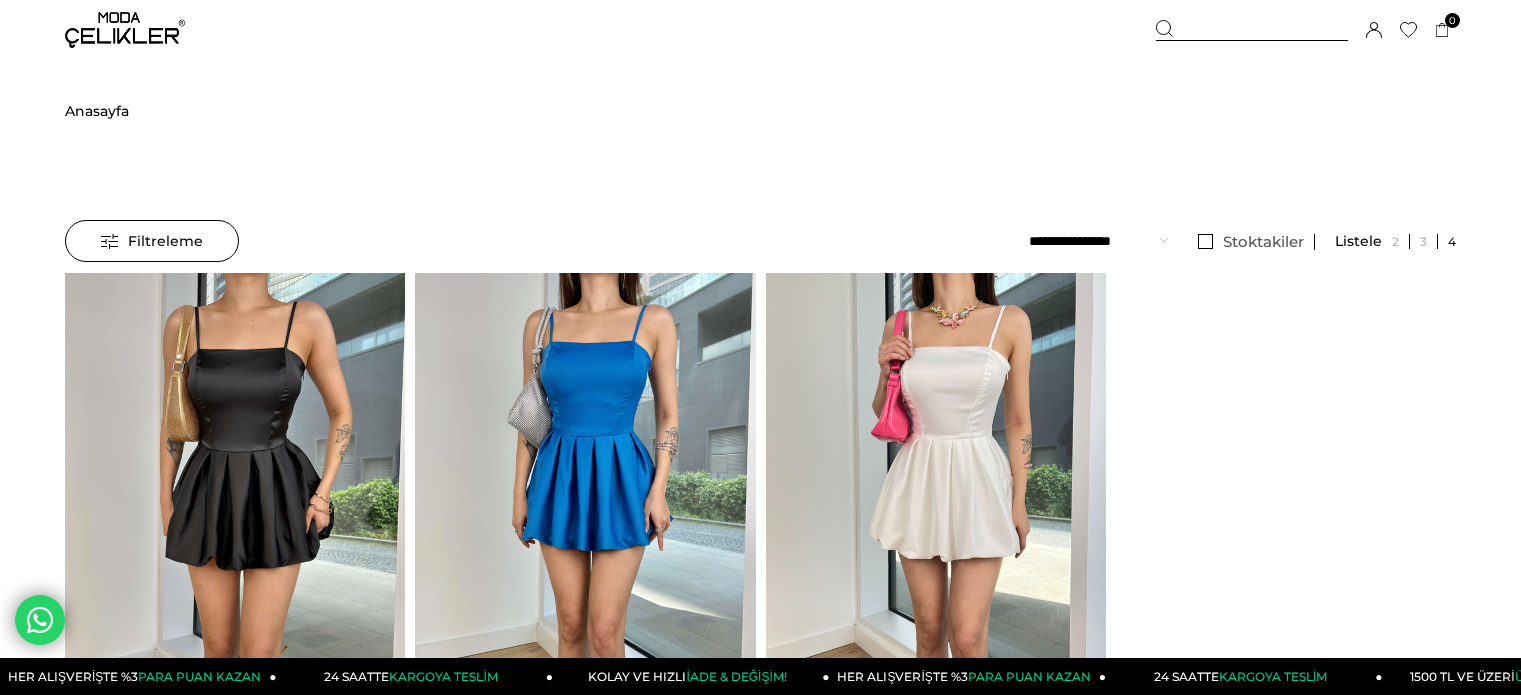 scroll, scrollTop: 0, scrollLeft: 0, axis: both 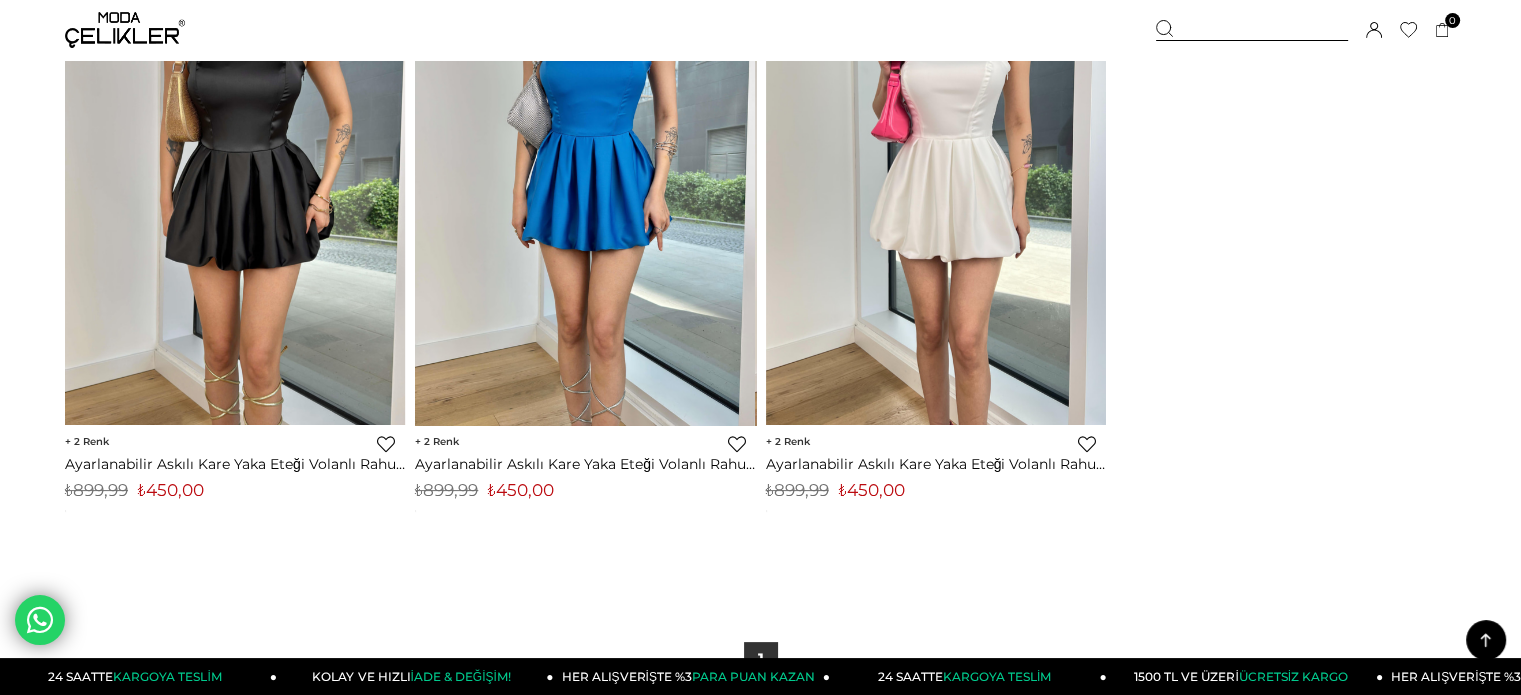 click on "₺450,00" at bounding box center [521, 490] 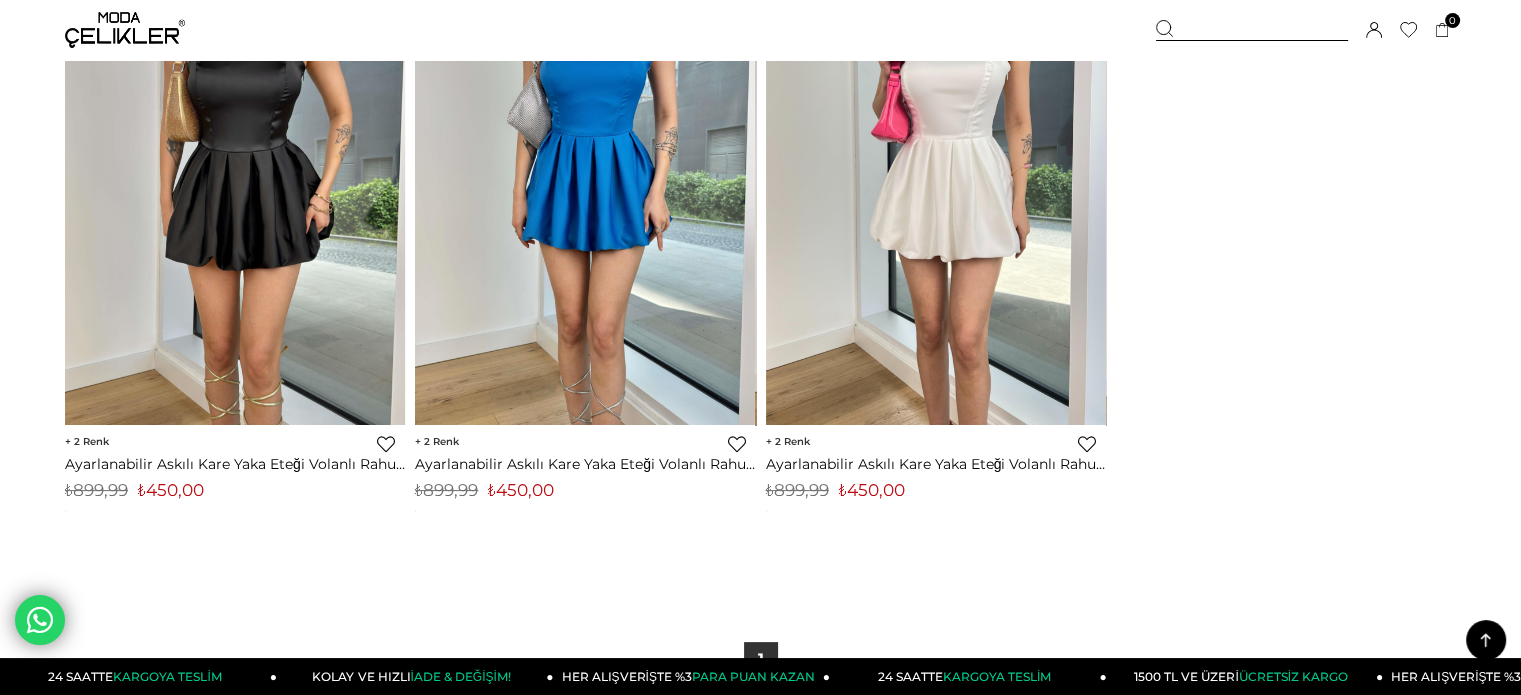 click at bounding box center (1252, 30) 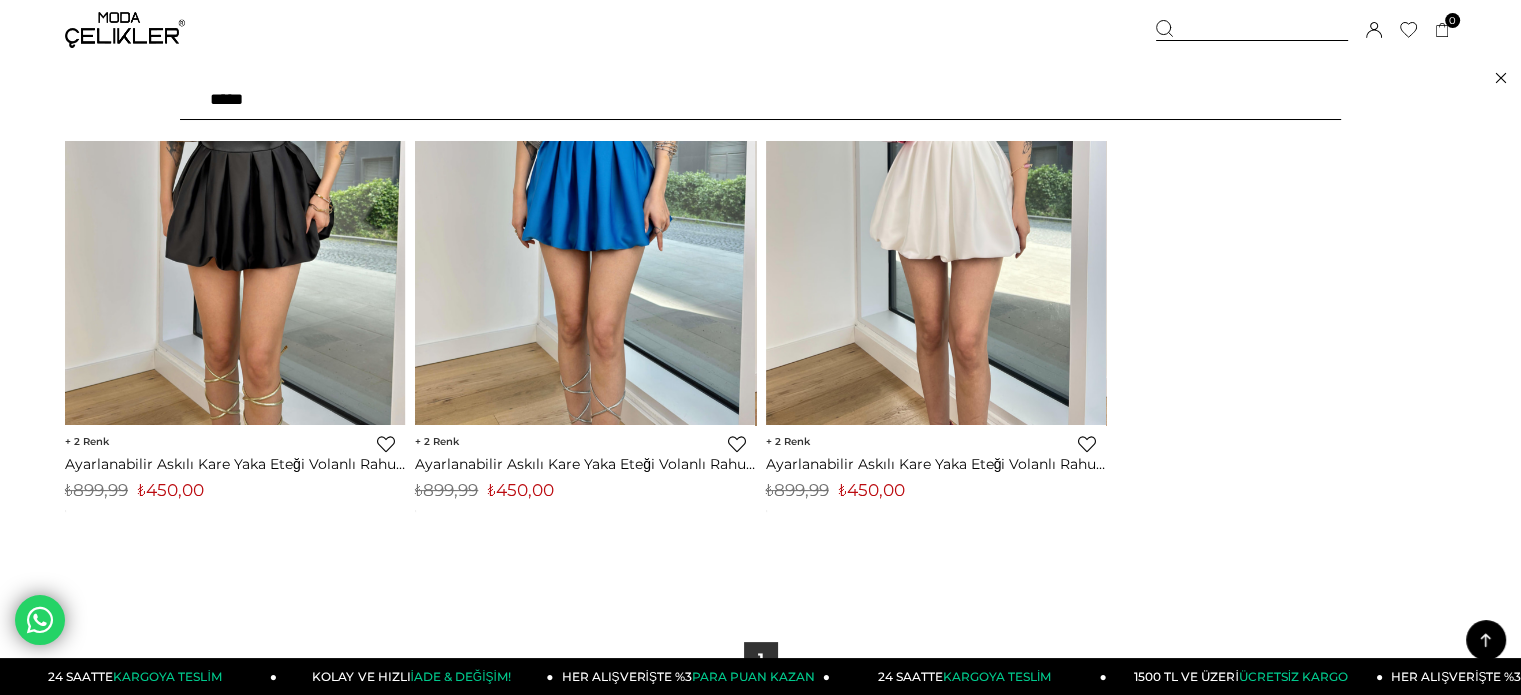 drag, startPoint x: 354, startPoint y: 93, endPoint x: 94, endPoint y: 91, distance: 260.0077 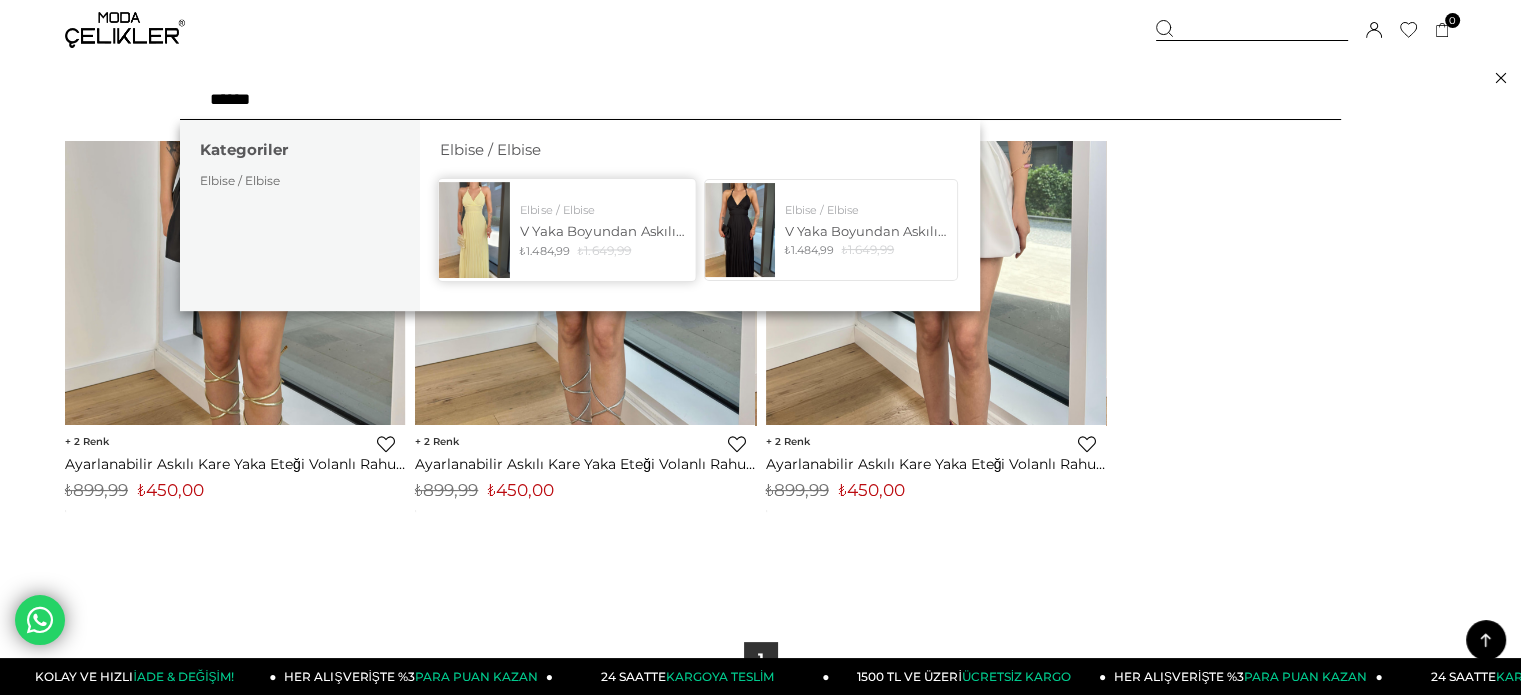 type on "******" 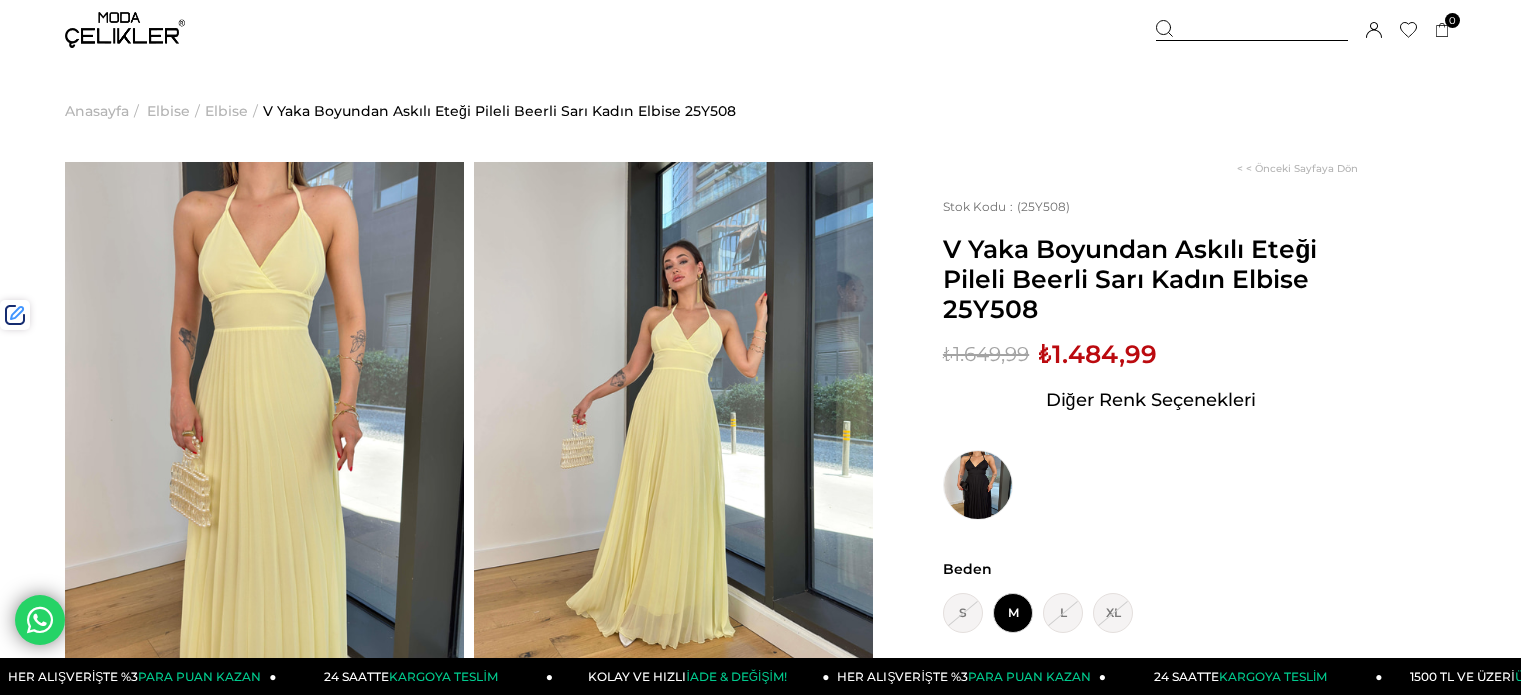 scroll, scrollTop: 0, scrollLeft: 0, axis: both 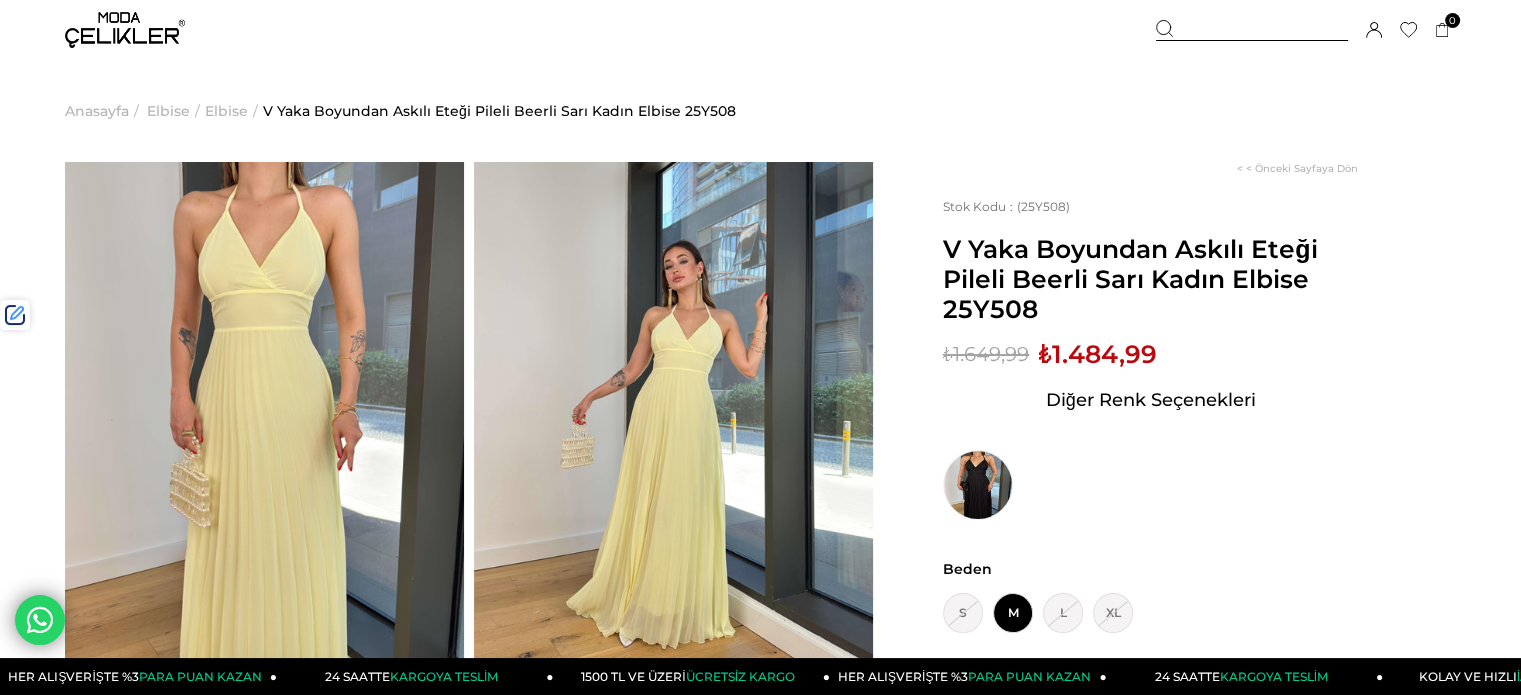 click at bounding box center [1252, 30] 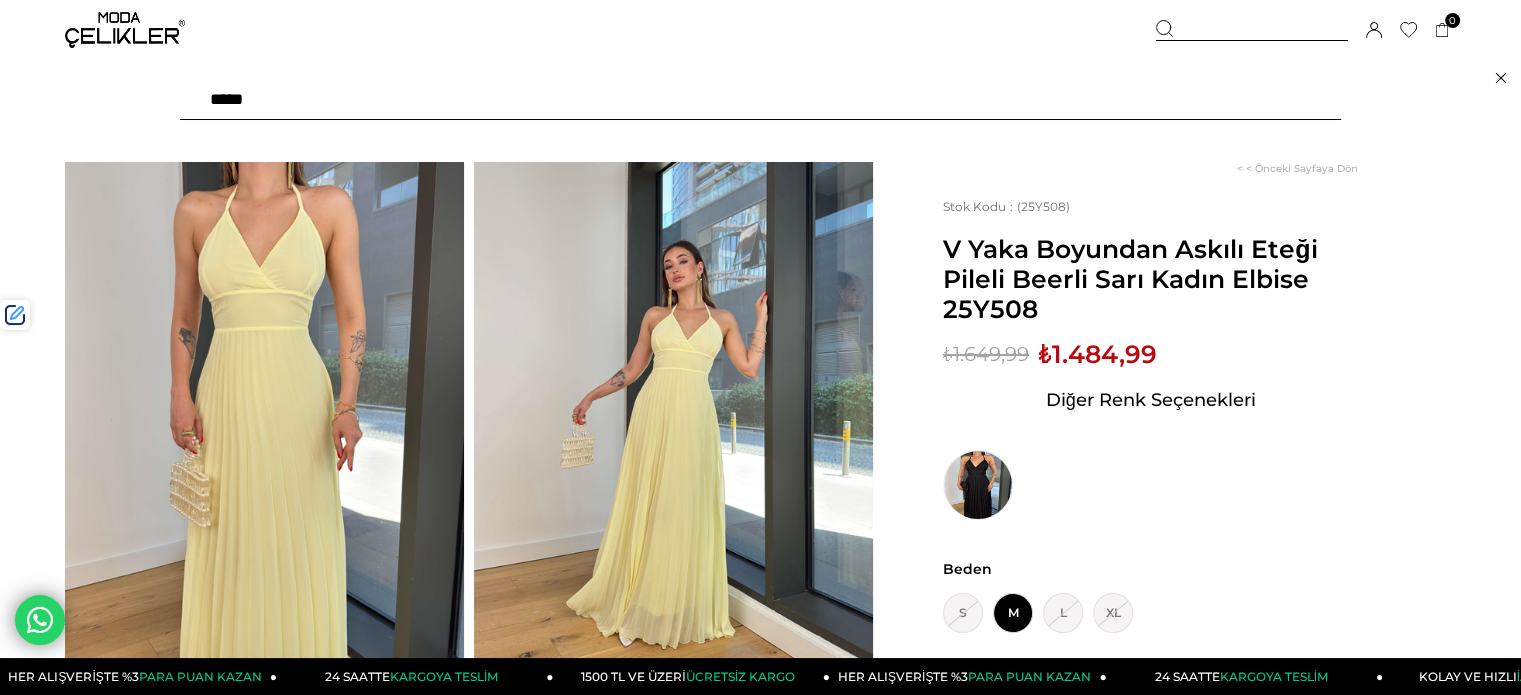 paste on "******" 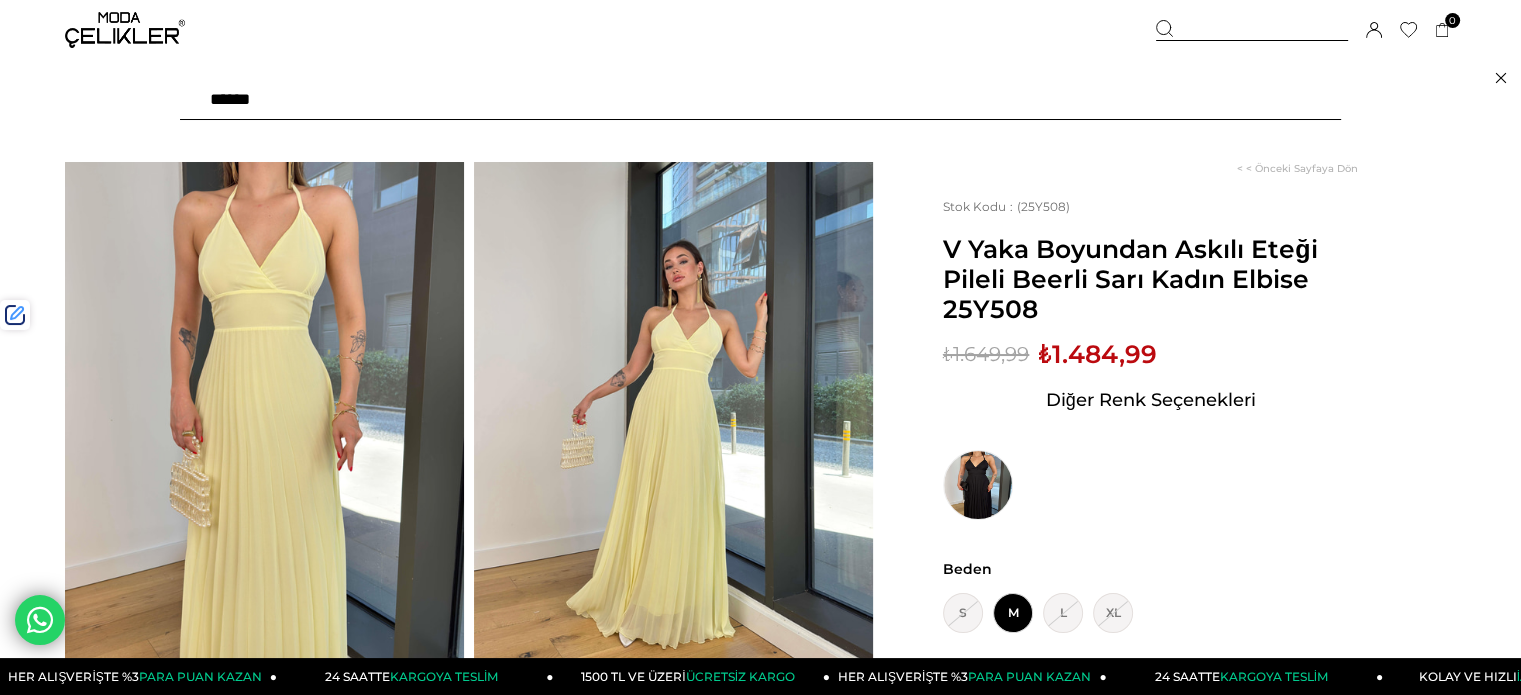 type on "******" 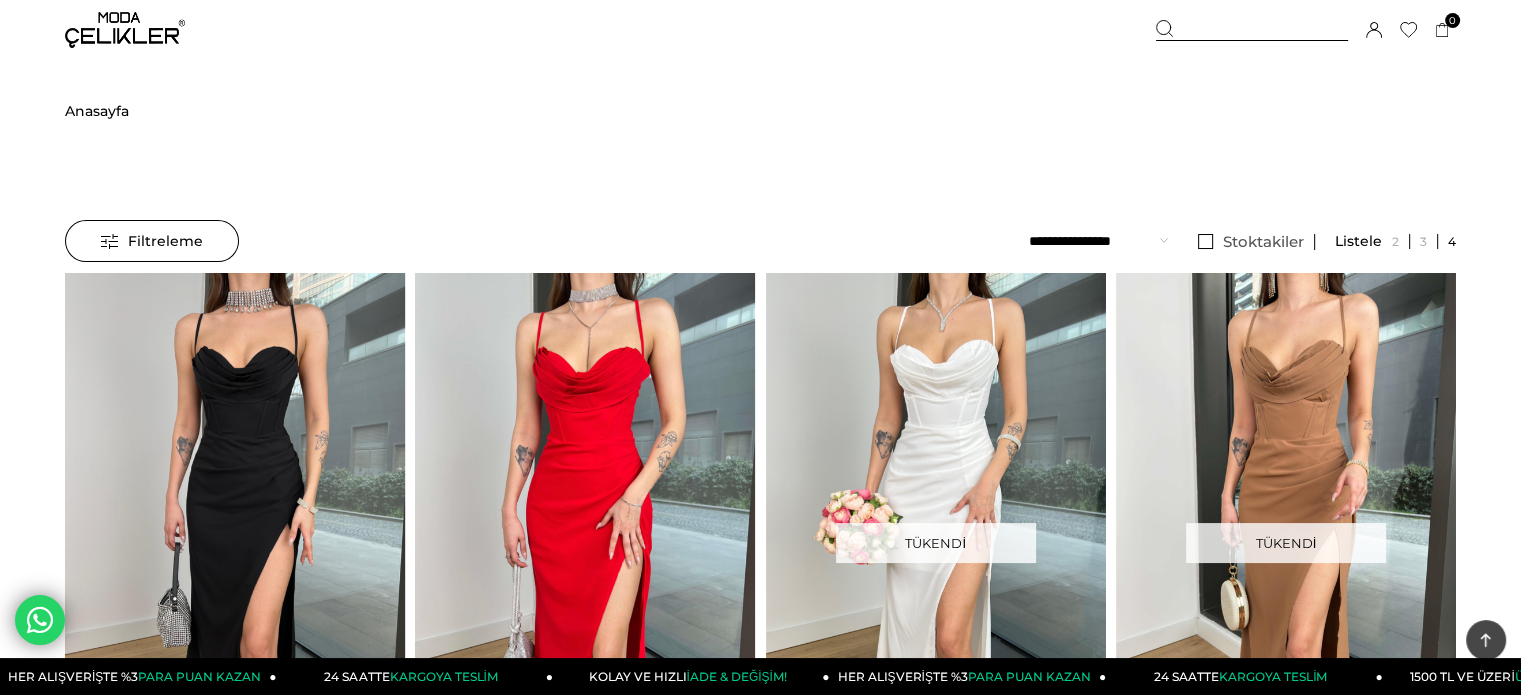 scroll, scrollTop: 400, scrollLeft: 0, axis: vertical 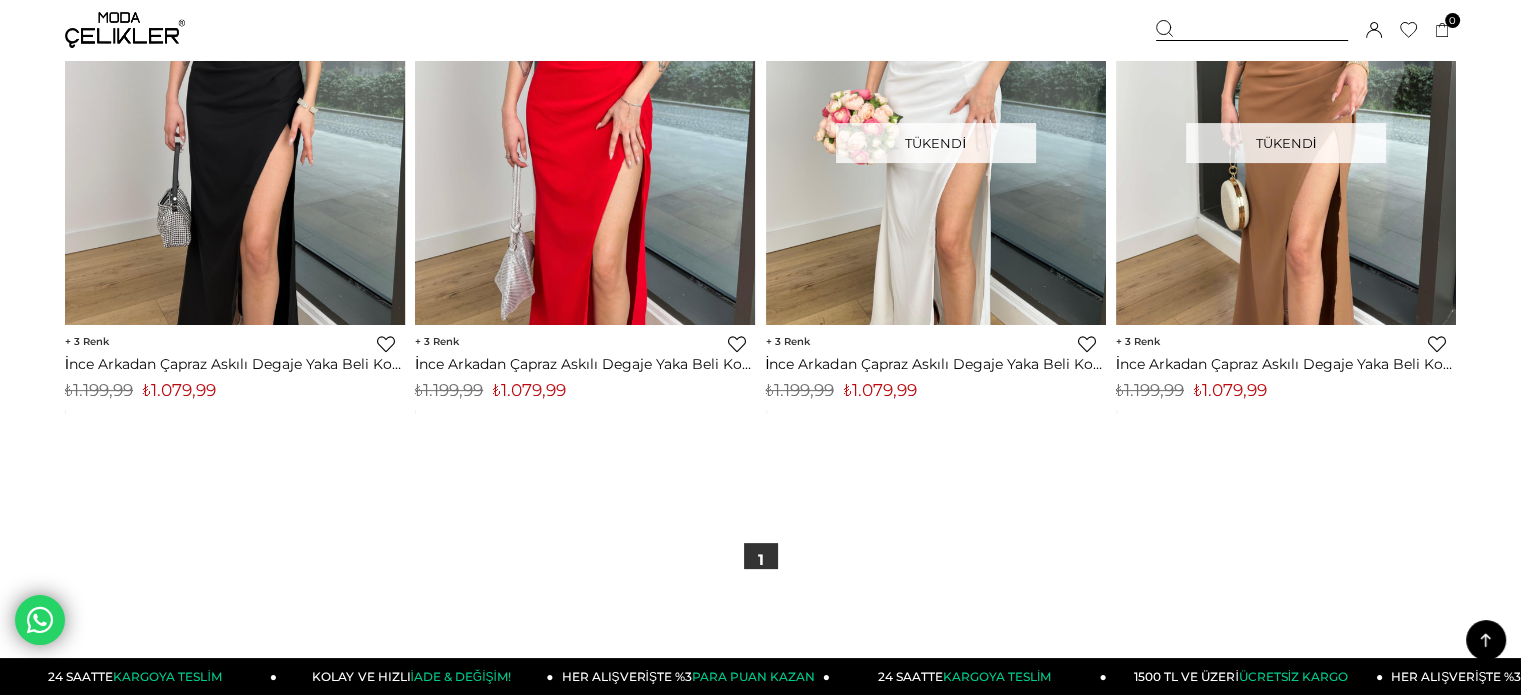 click on "₺1.079,99" at bounding box center (529, 390) 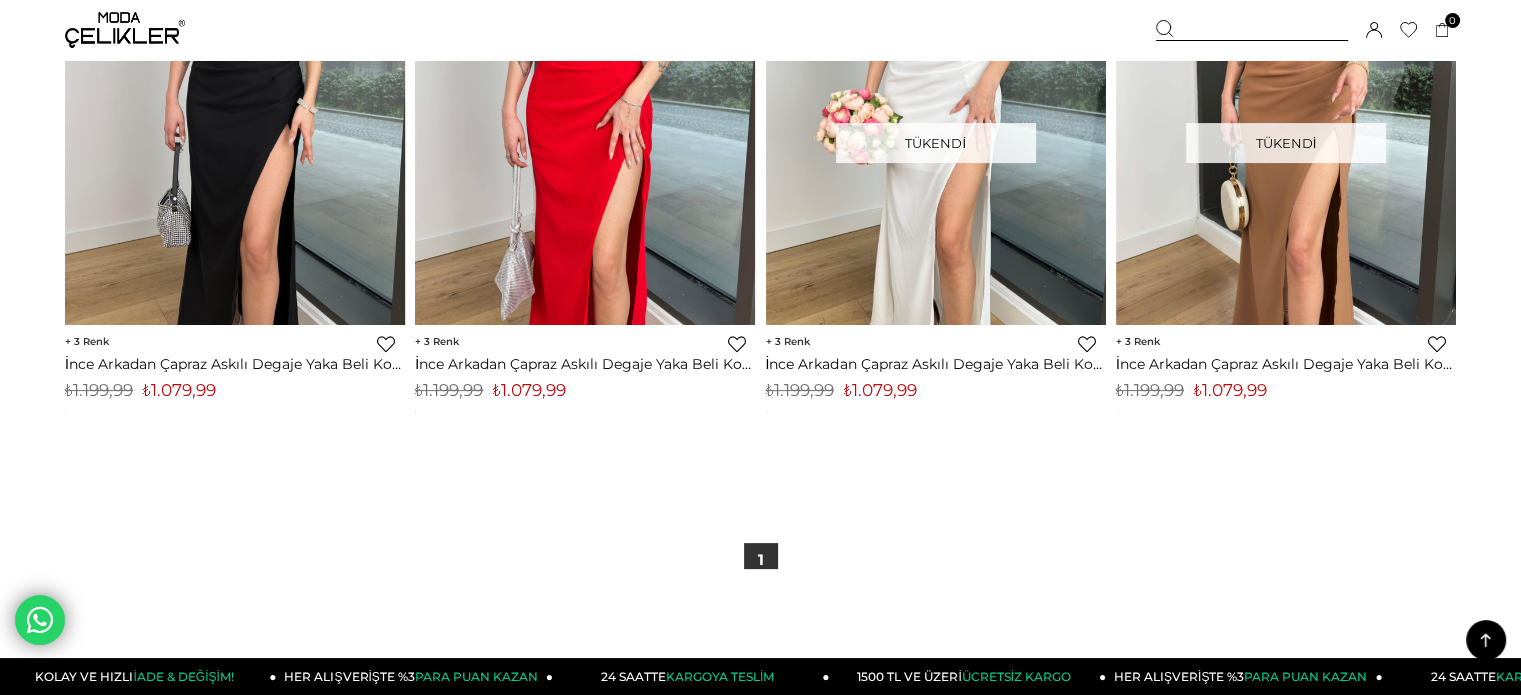 click at bounding box center [1252, 30] 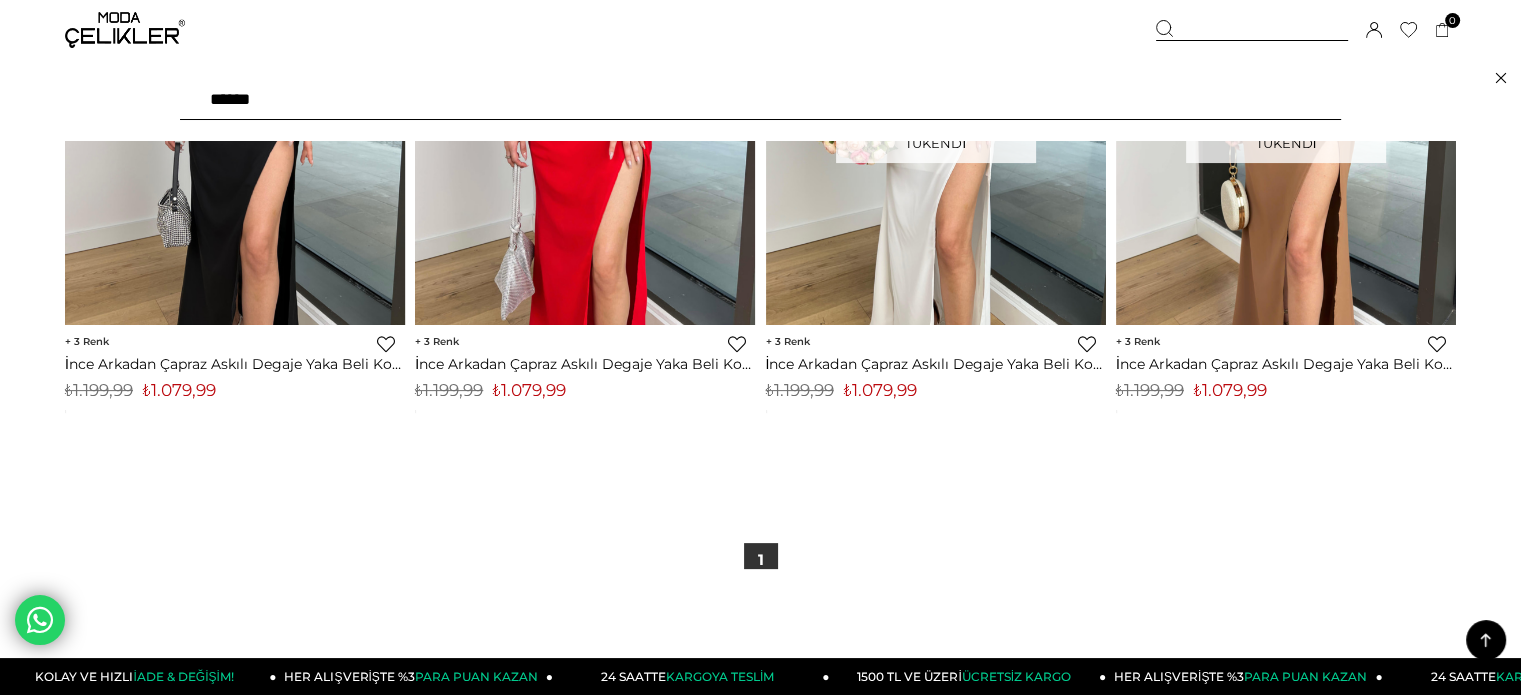 drag, startPoint x: 420, startPoint y: 97, endPoint x: 67, endPoint y: 95, distance: 353.00568 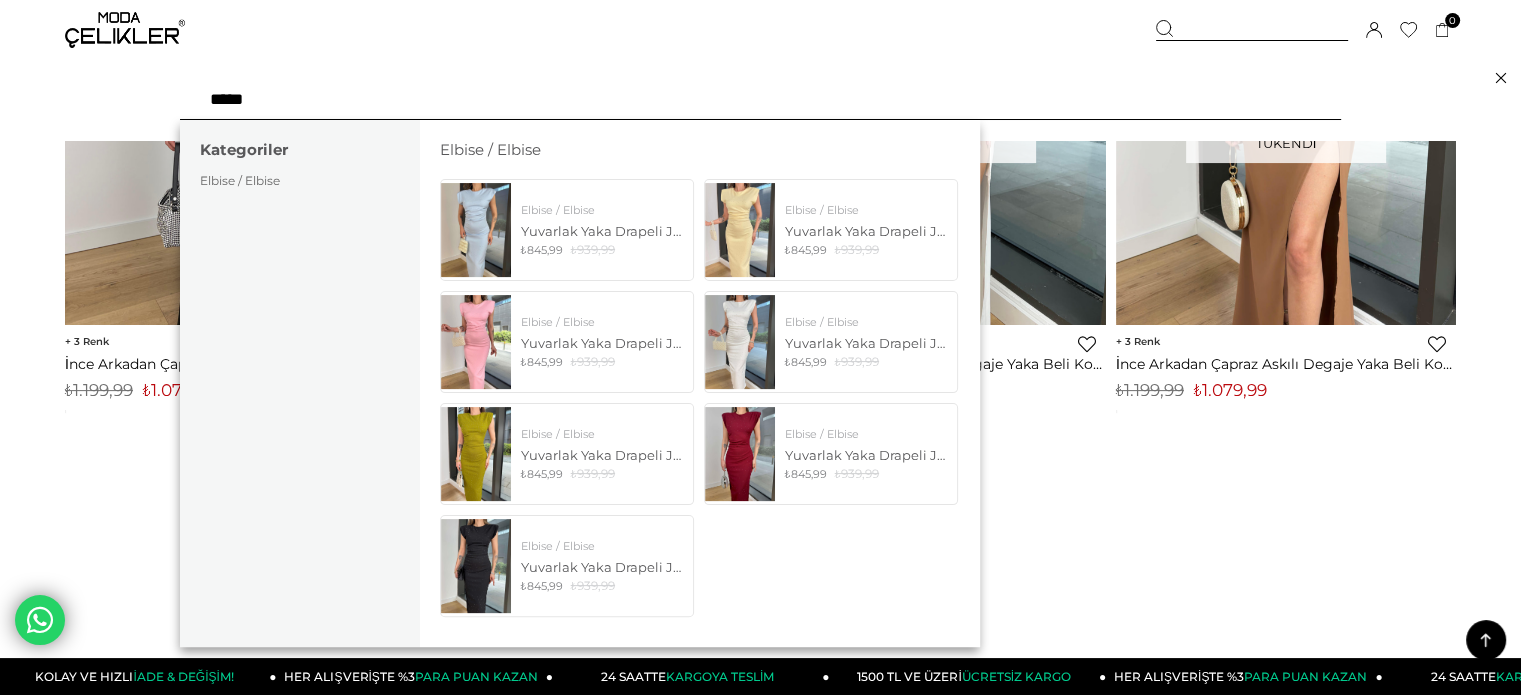 type on "*****" 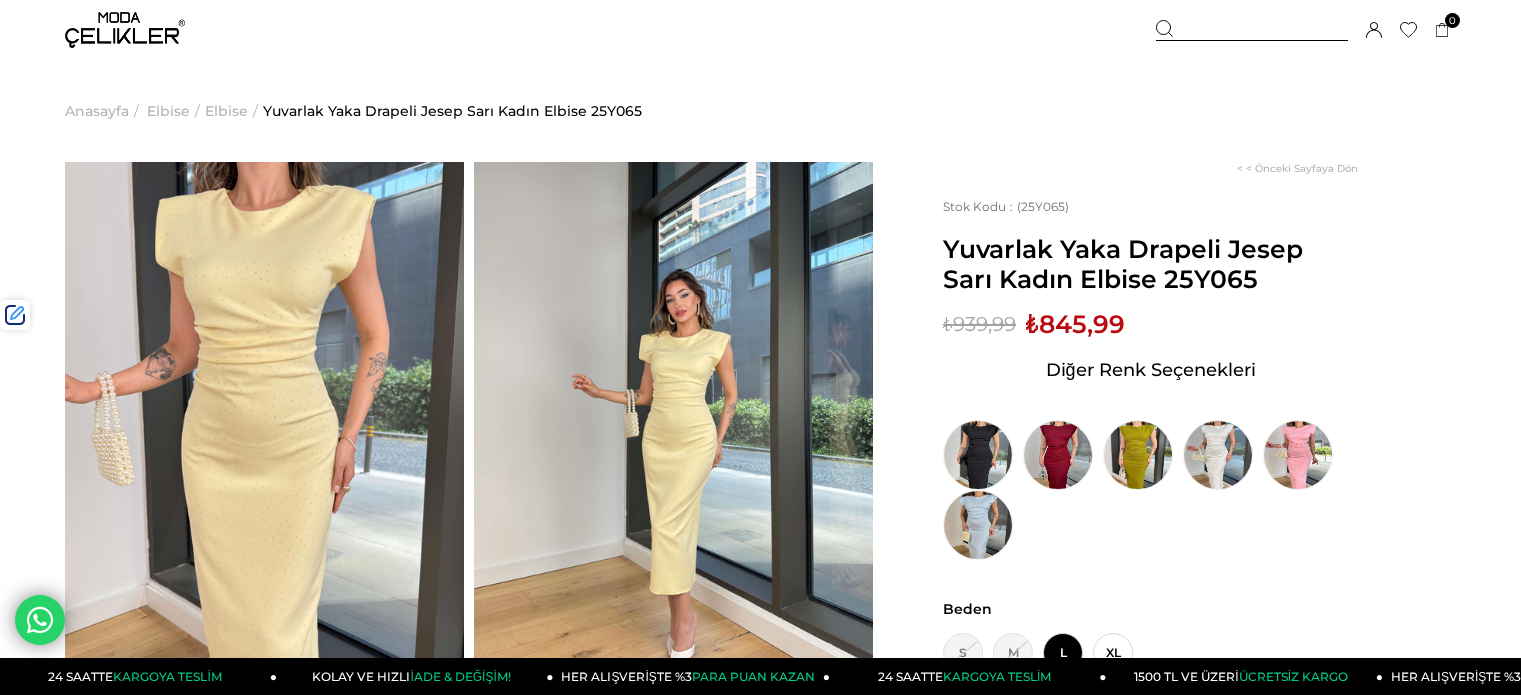scroll, scrollTop: 0, scrollLeft: 0, axis: both 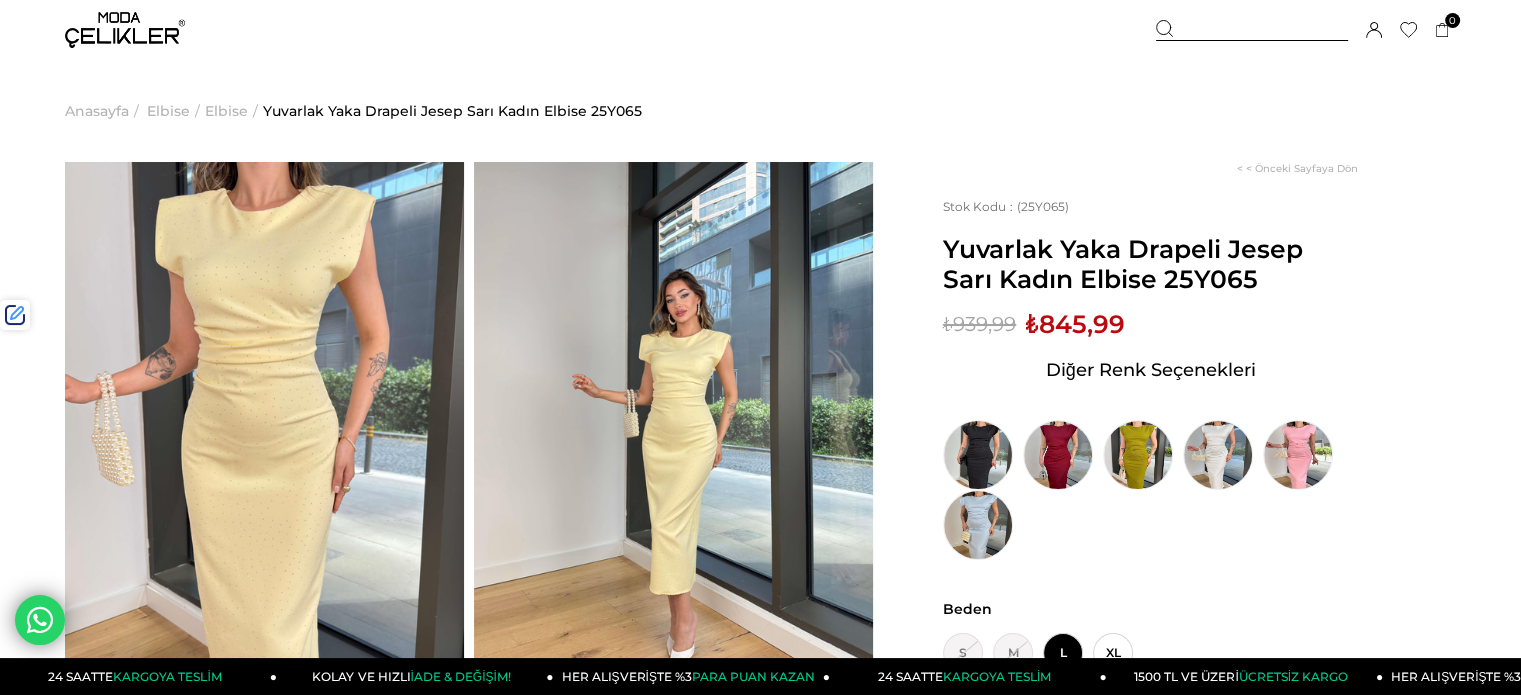 click on "₺845,99" at bounding box center [1075, 324] 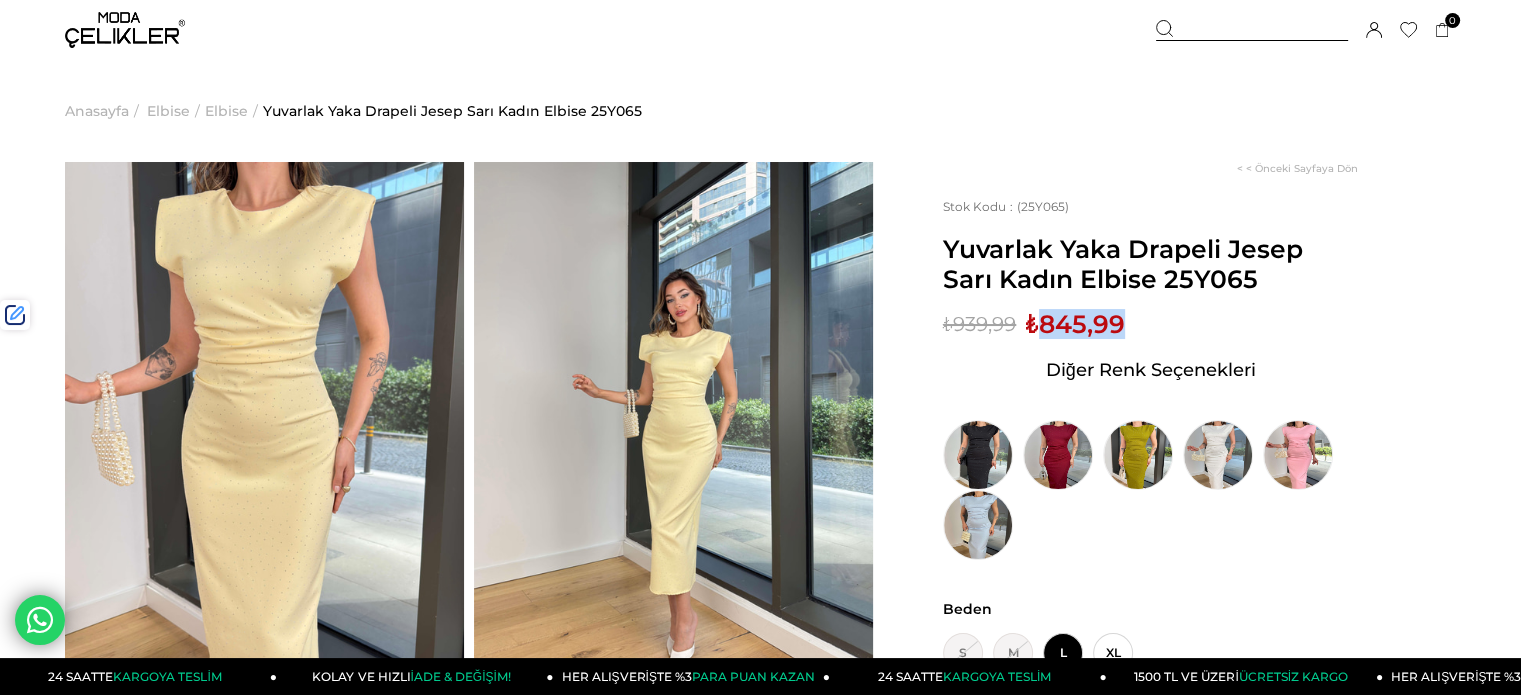 drag, startPoint x: 1092, startPoint y: 325, endPoint x: 753, endPoint y: 211, distance: 357.65488 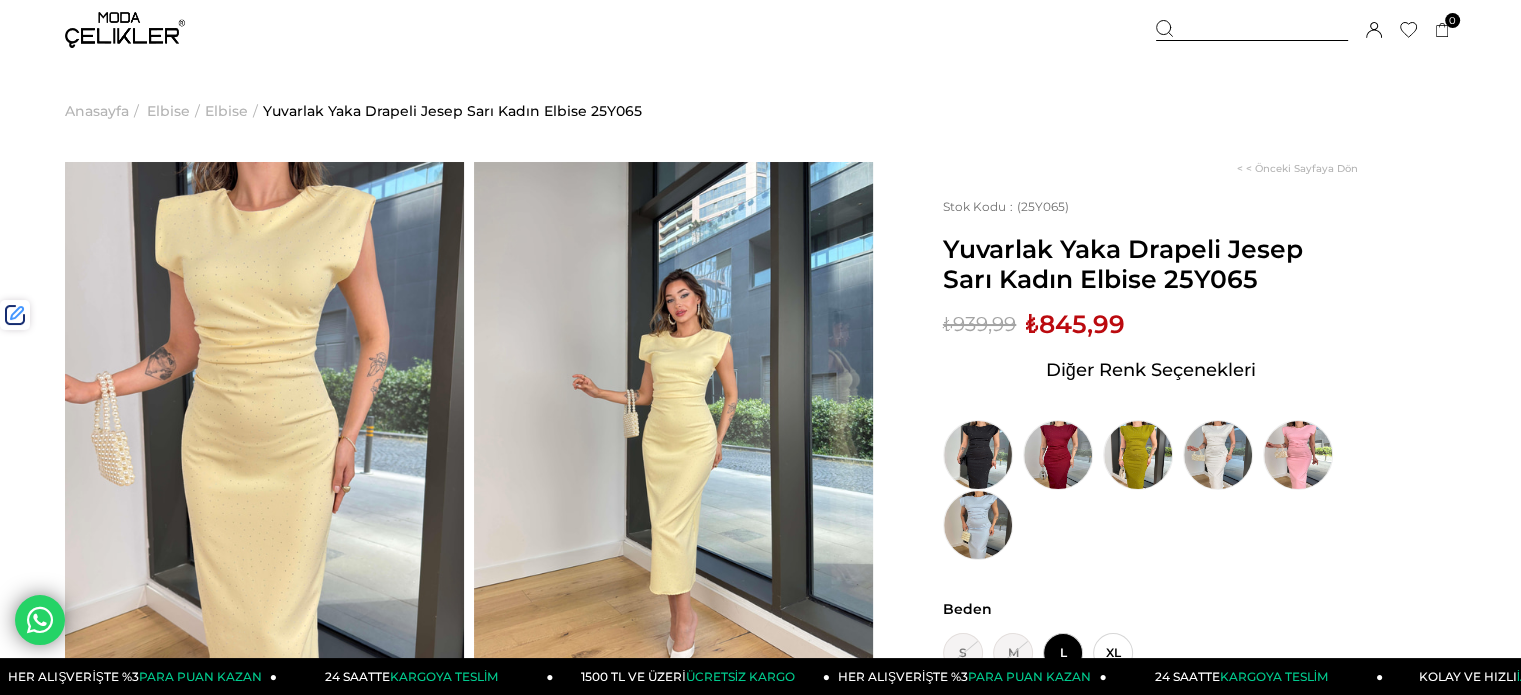 click at bounding box center (1252, 30) 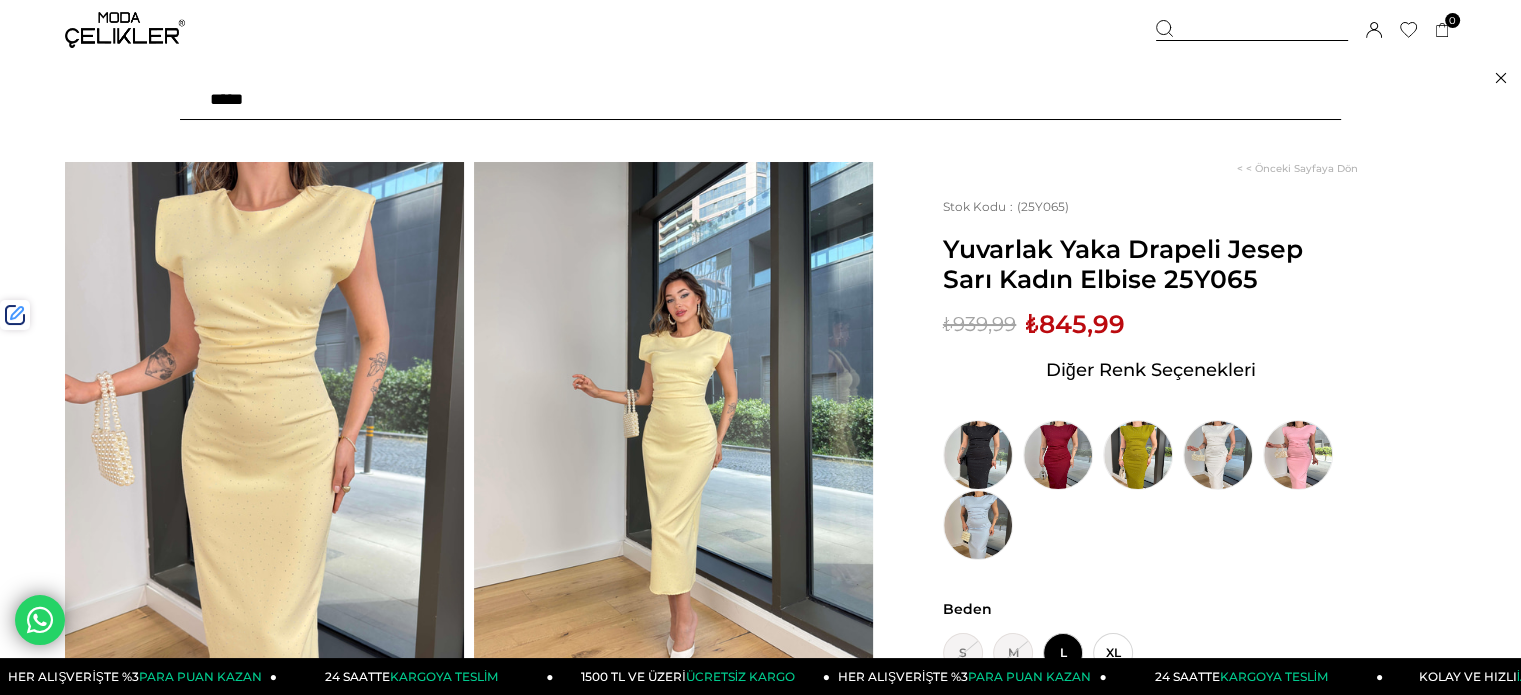 type on "******" 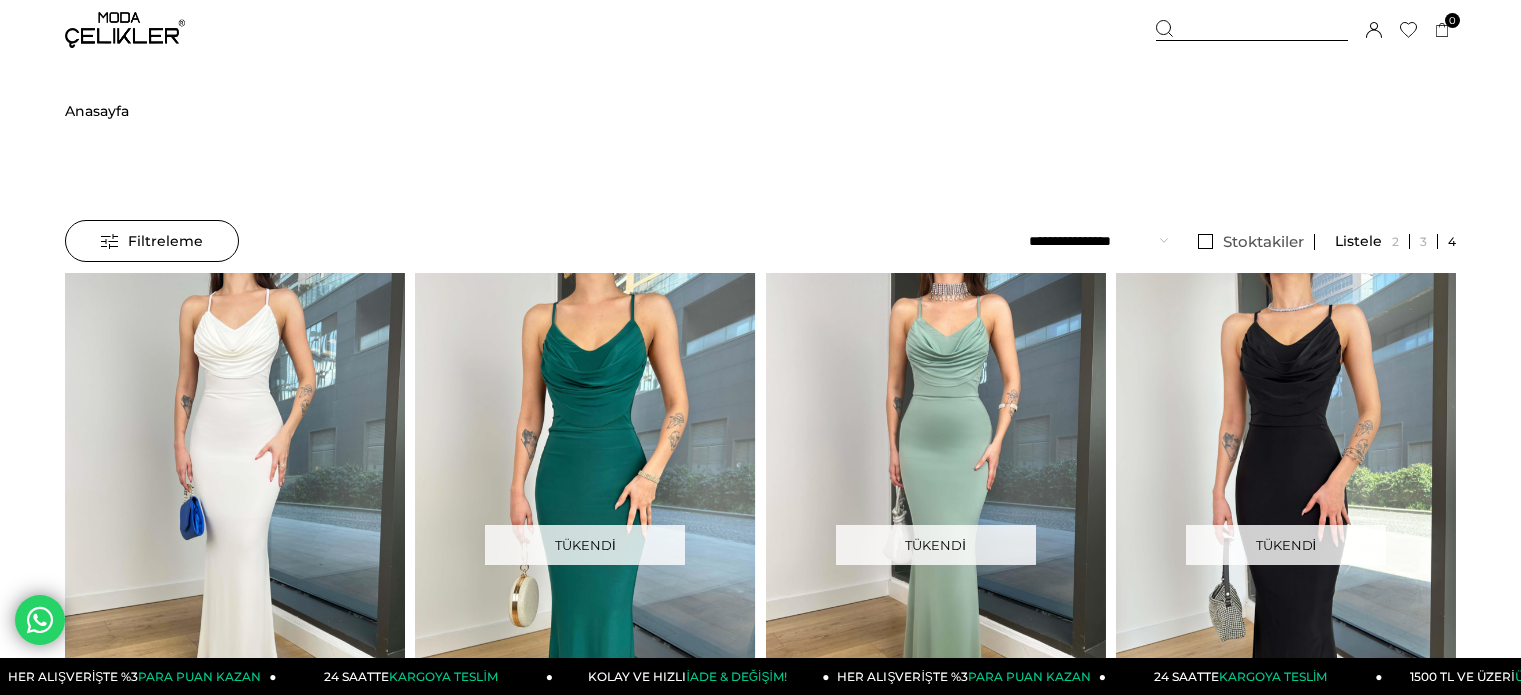 scroll, scrollTop: 0, scrollLeft: 0, axis: both 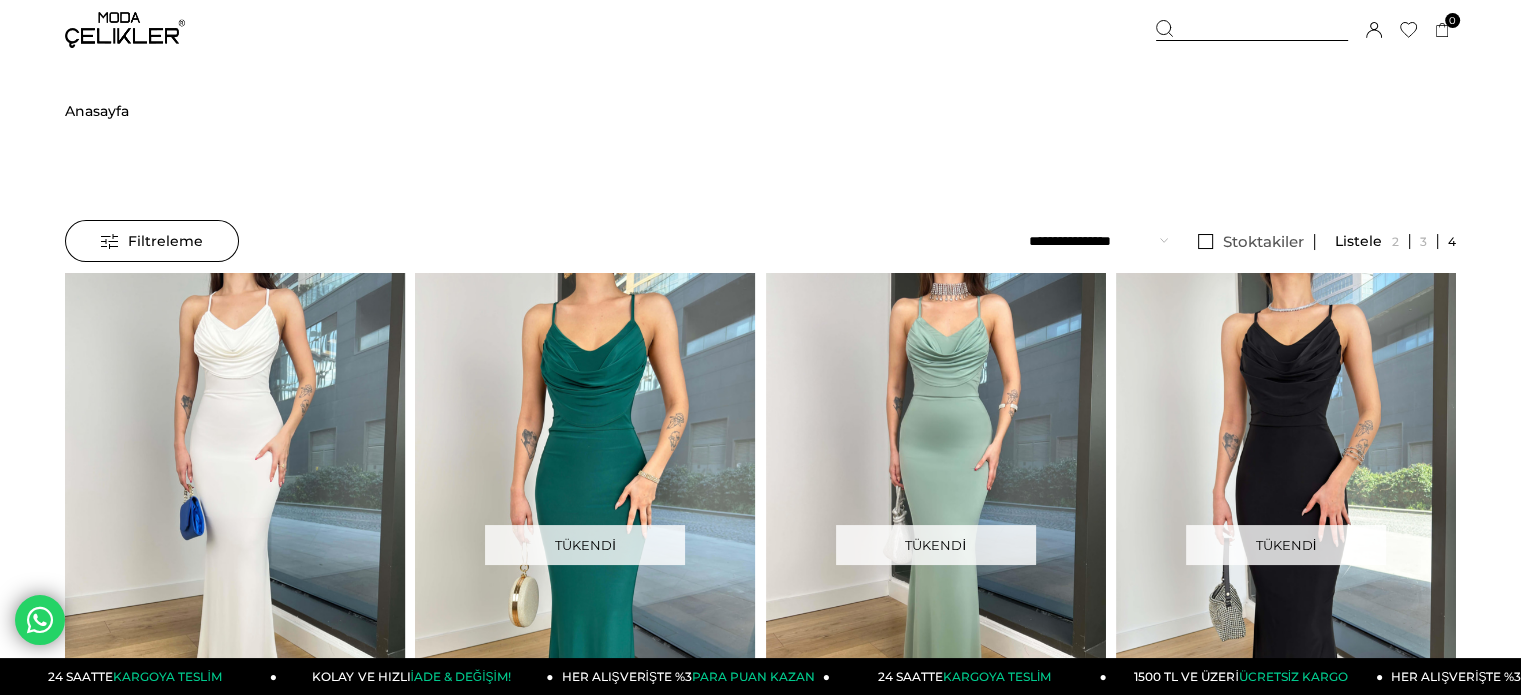 click at bounding box center [1252, 30] 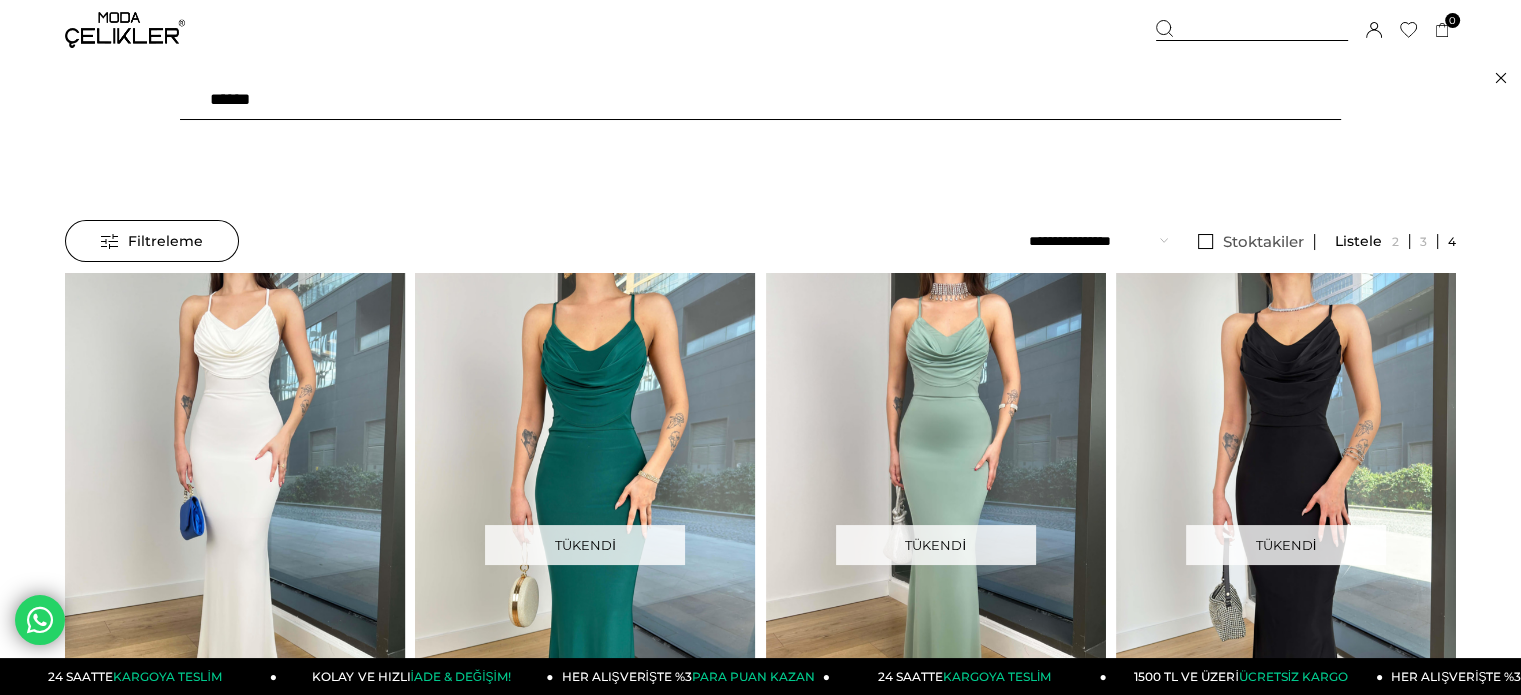 drag, startPoint x: 0, startPoint y: 165, endPoint x: 0, endPoint y: 183, distance: 18 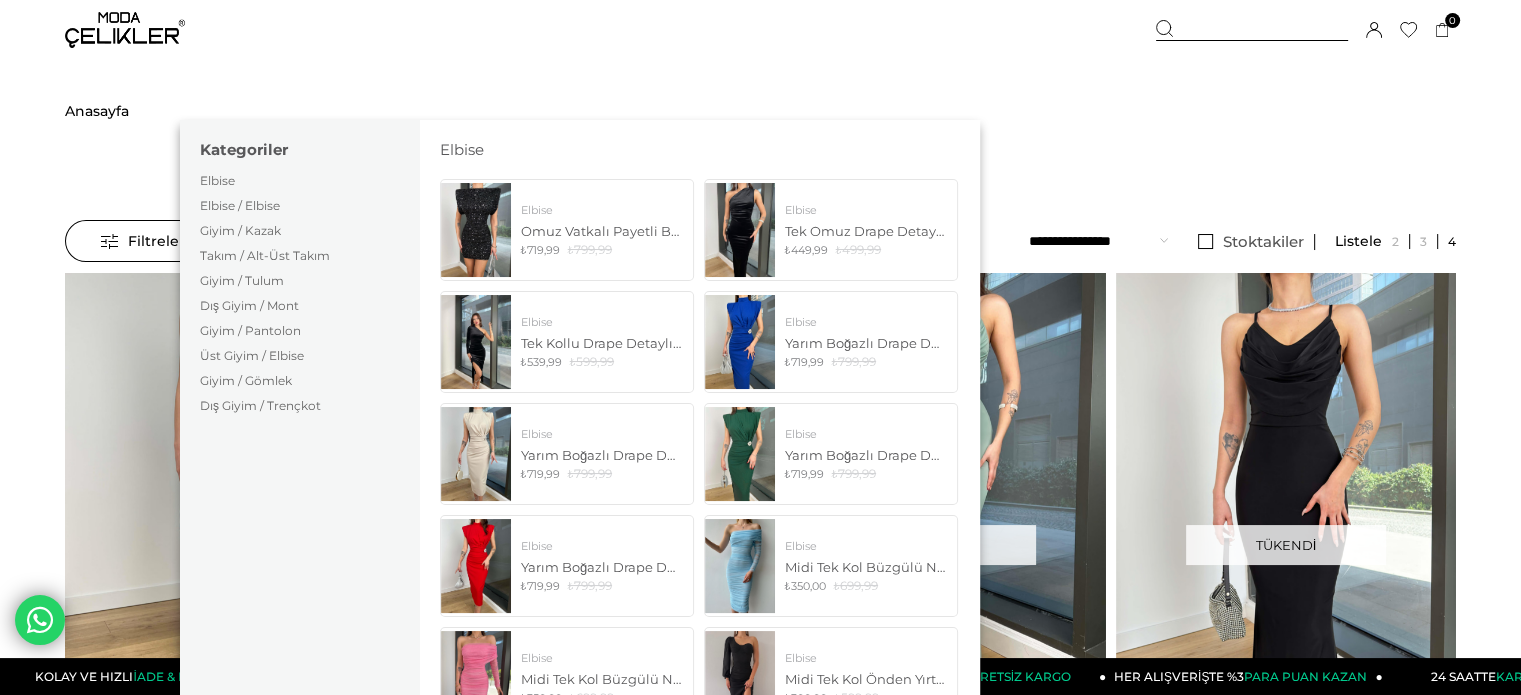click at bounding box center [1252, 30] 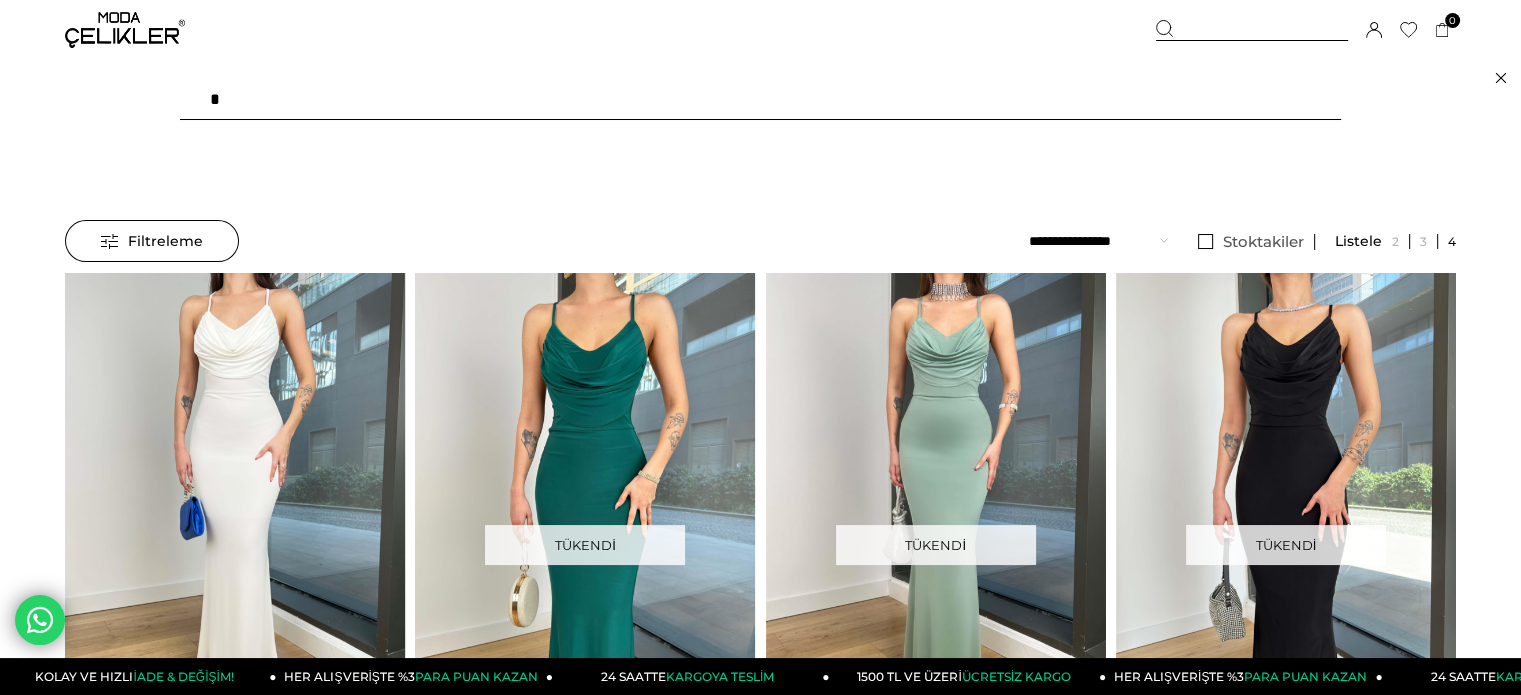 click on "*" at bounding box center [760, 100] 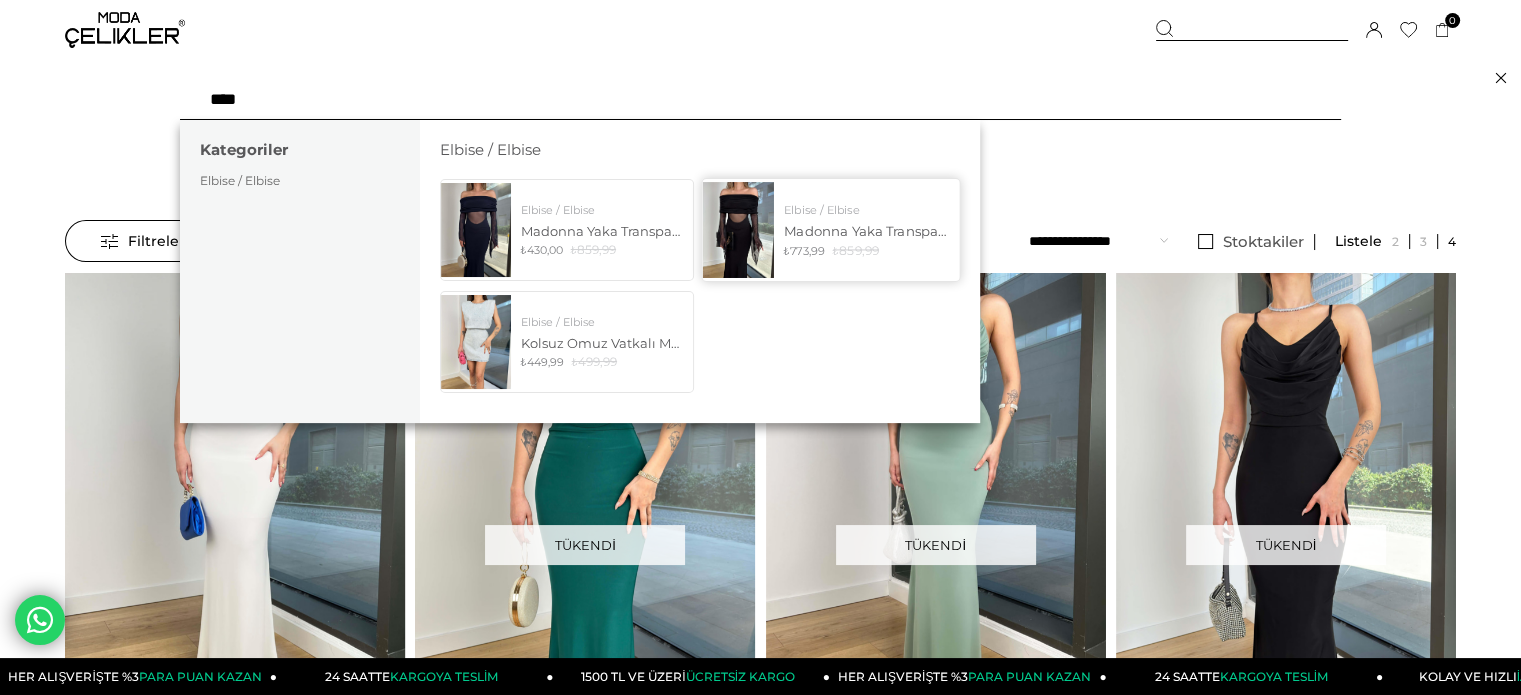 type on "****" 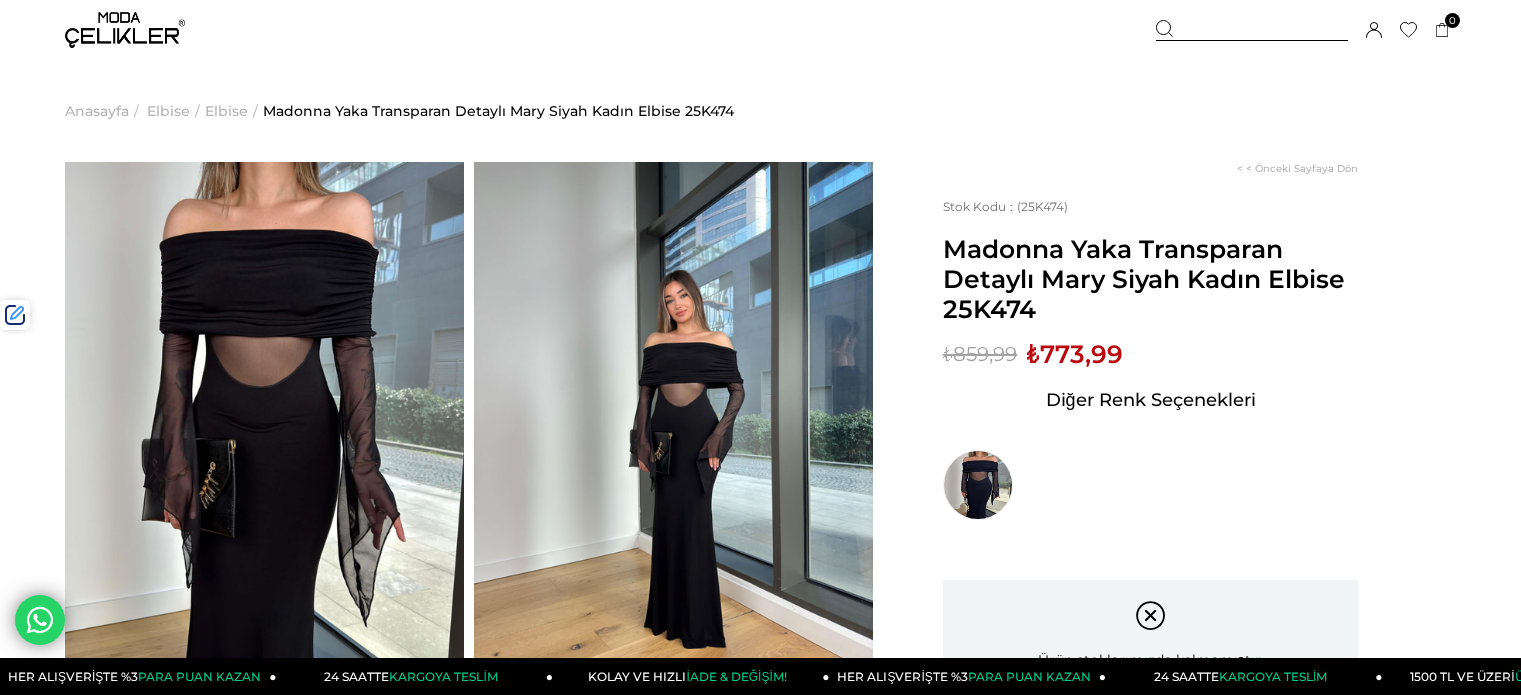 scroll, scrollTop: 0, scrollLeft: 0, axis: both 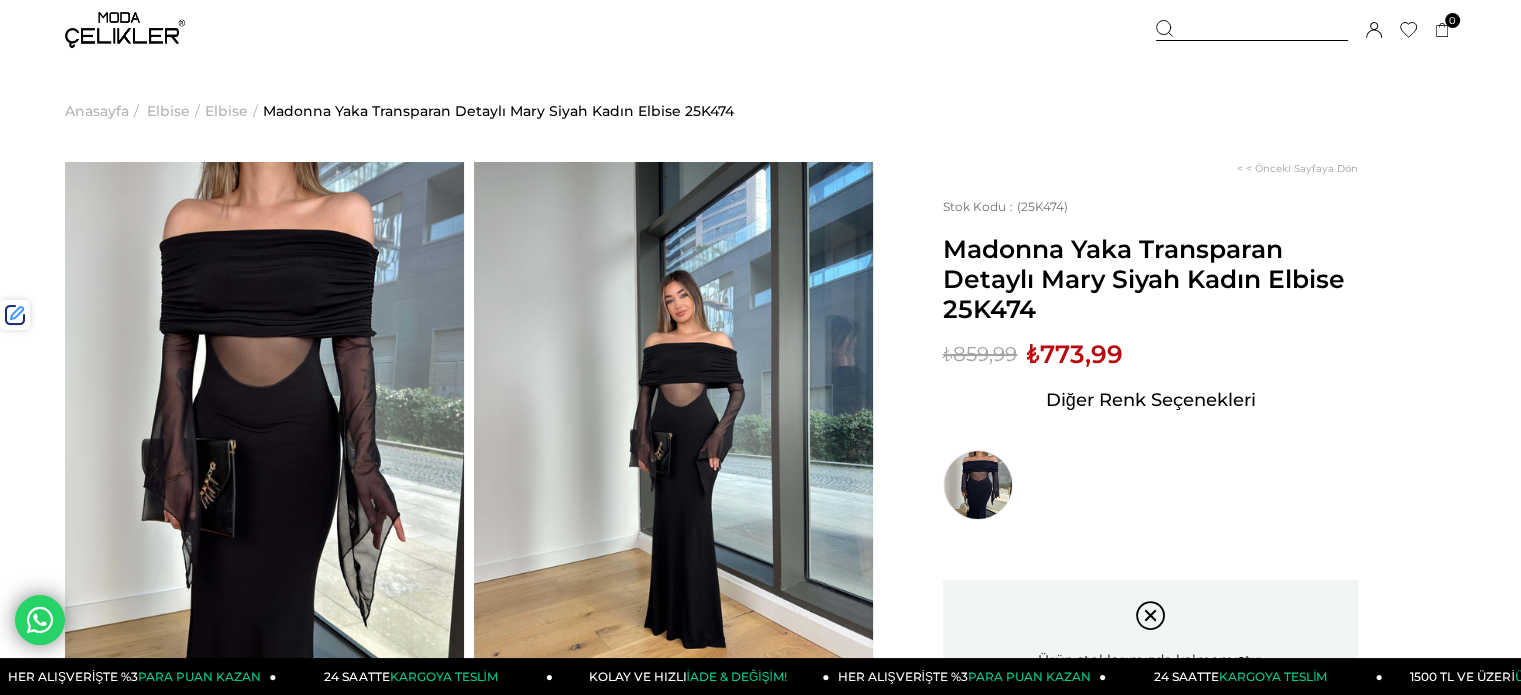 click on "Madonna Yaka Transparan Detaylı Mary Siyah Kadın Elbise 25K474" at bounding box center [1150, 279] 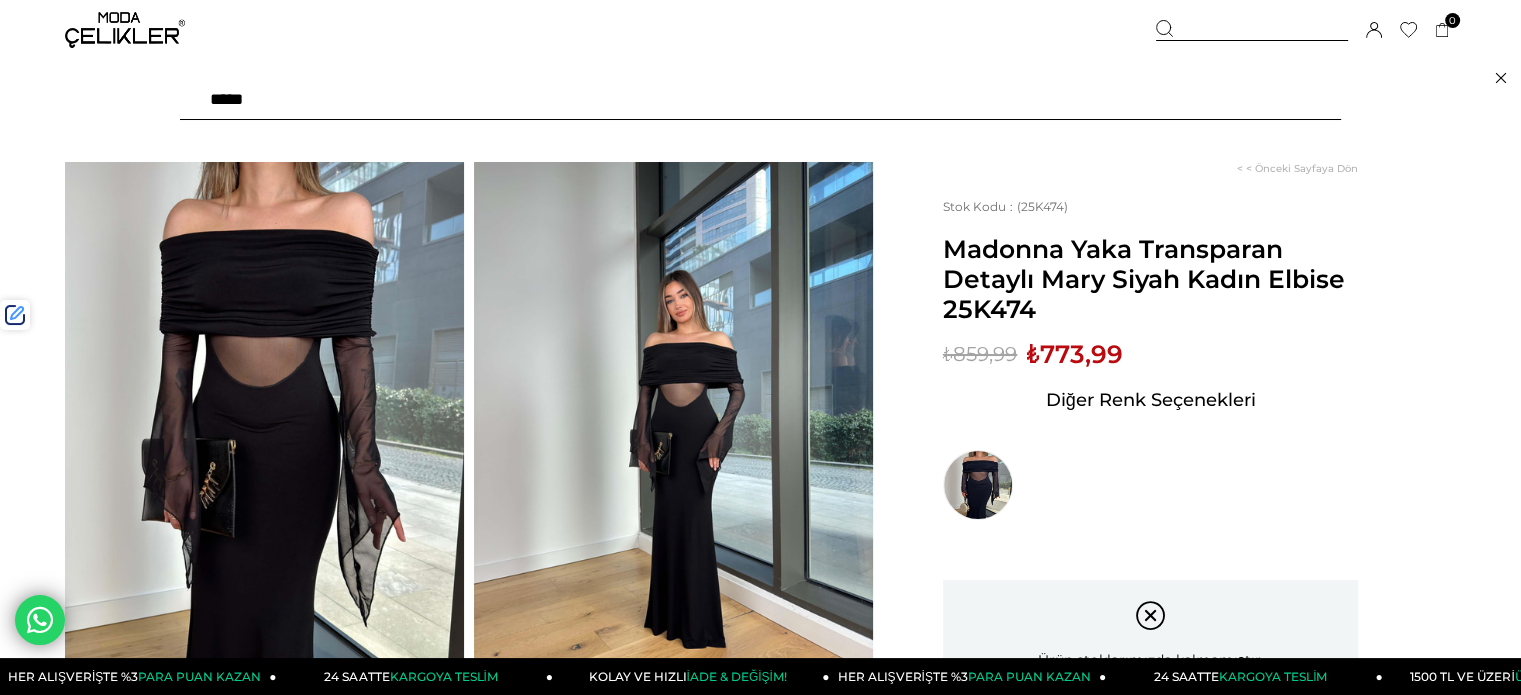 paste on "******" 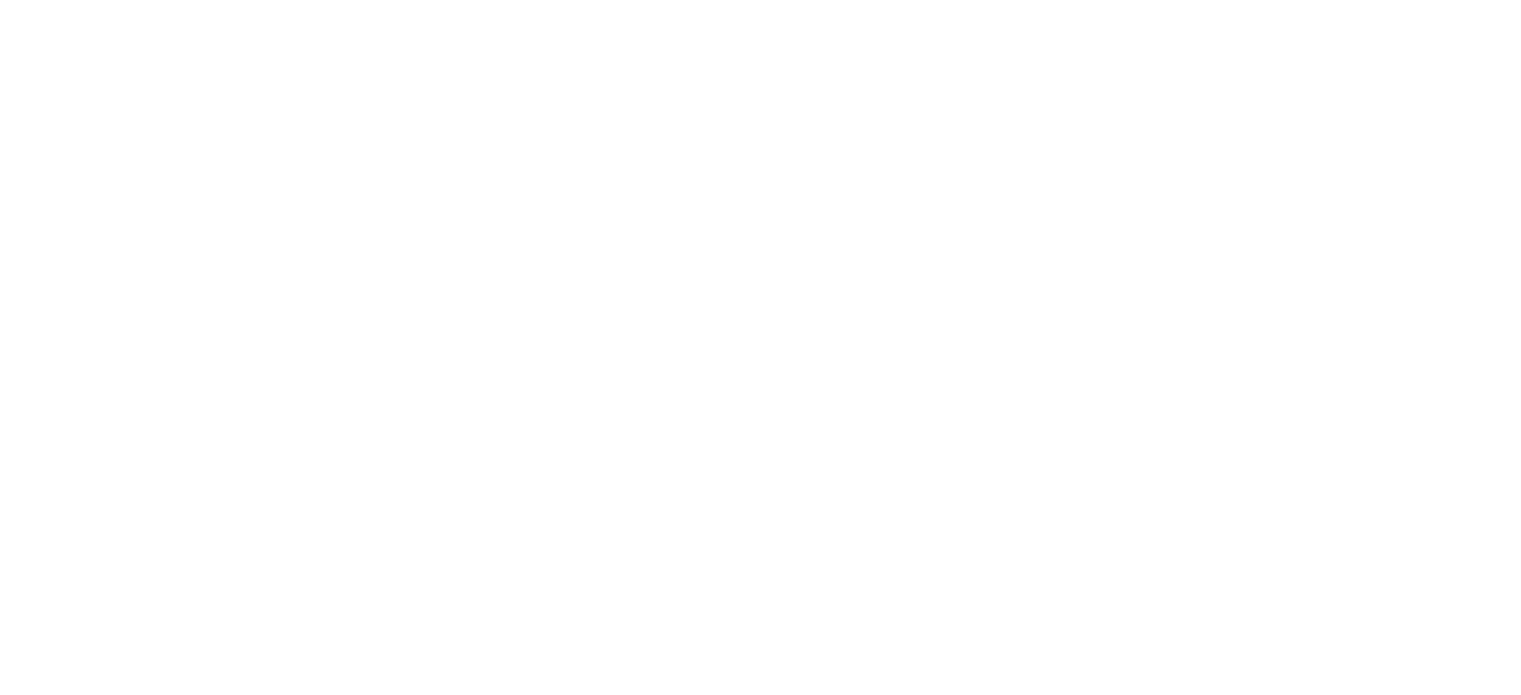 scroll, scrollTop: 0, scrollLeft: 0, axis: both 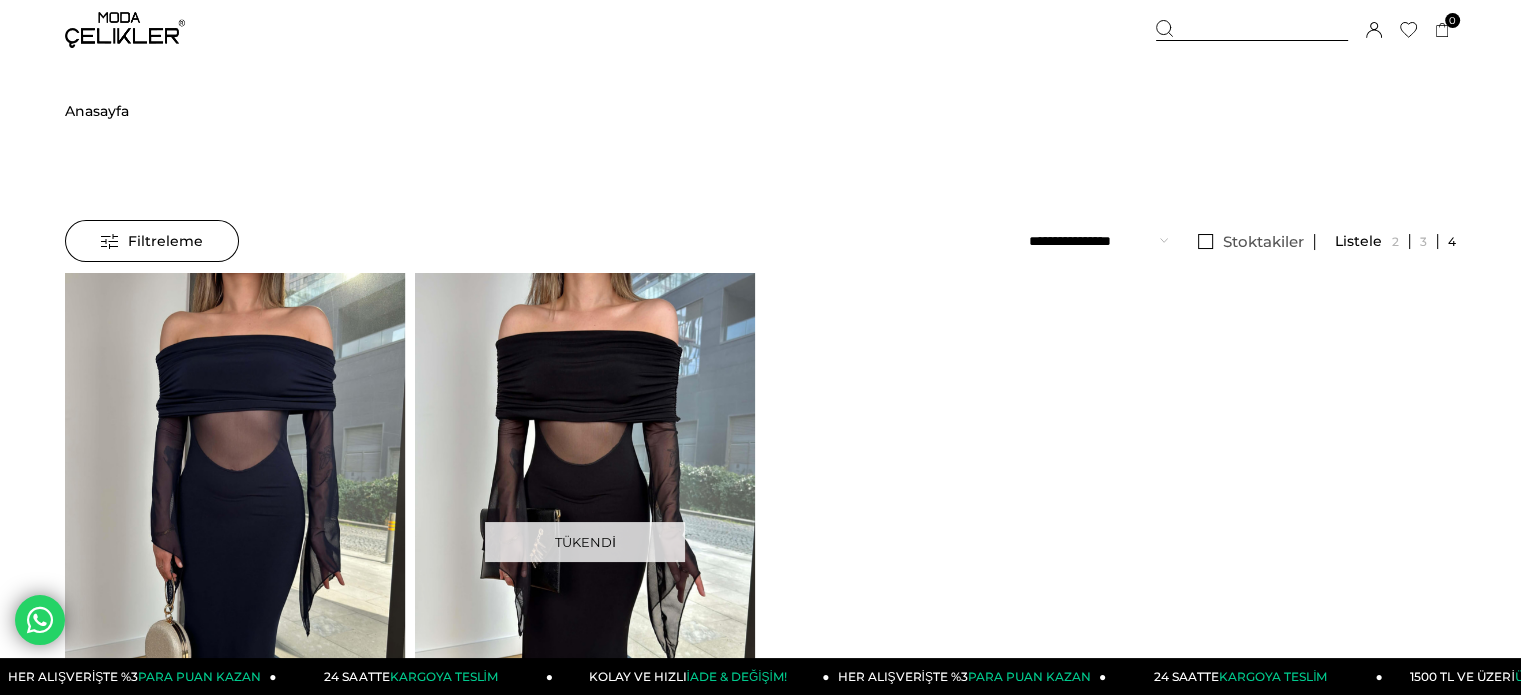 click at bounding box center (125, 30) 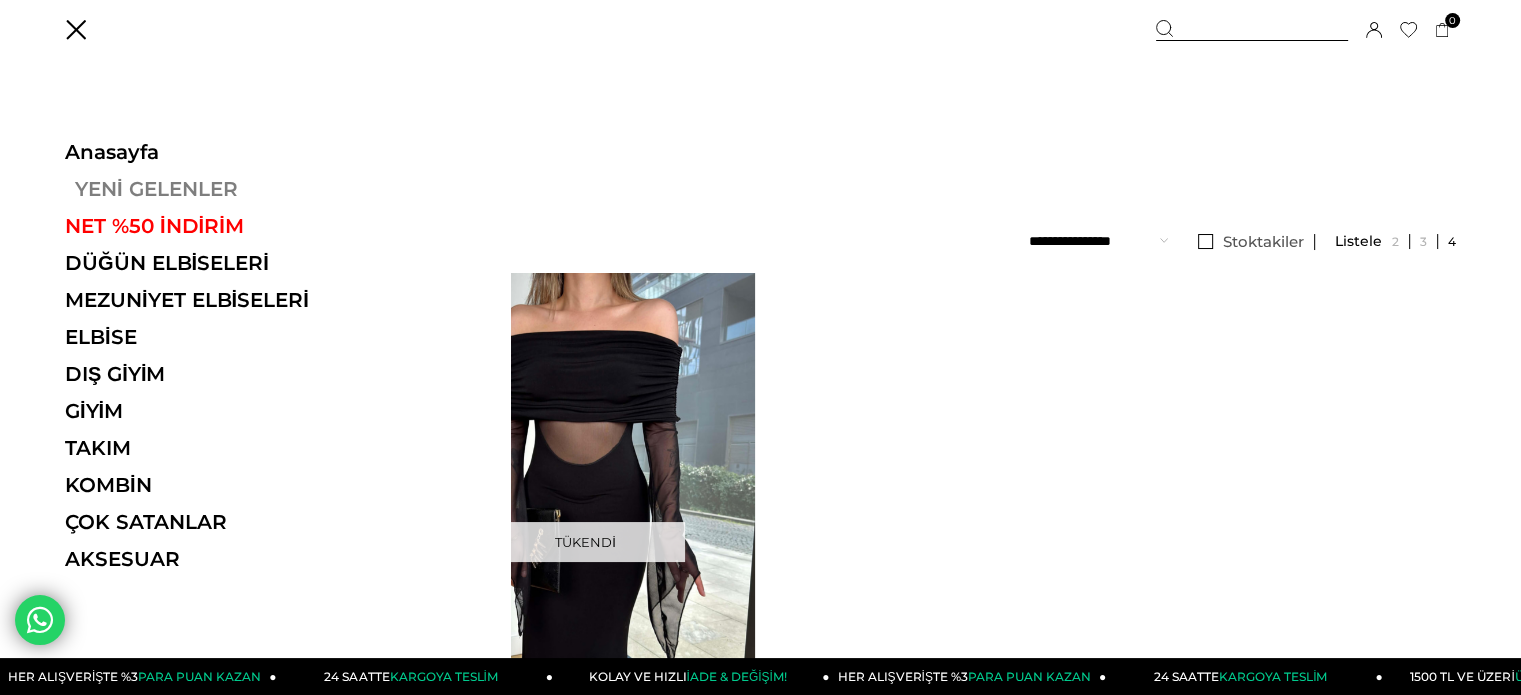 click on "YENİ GELENLER" at bounding box center (202, 189) 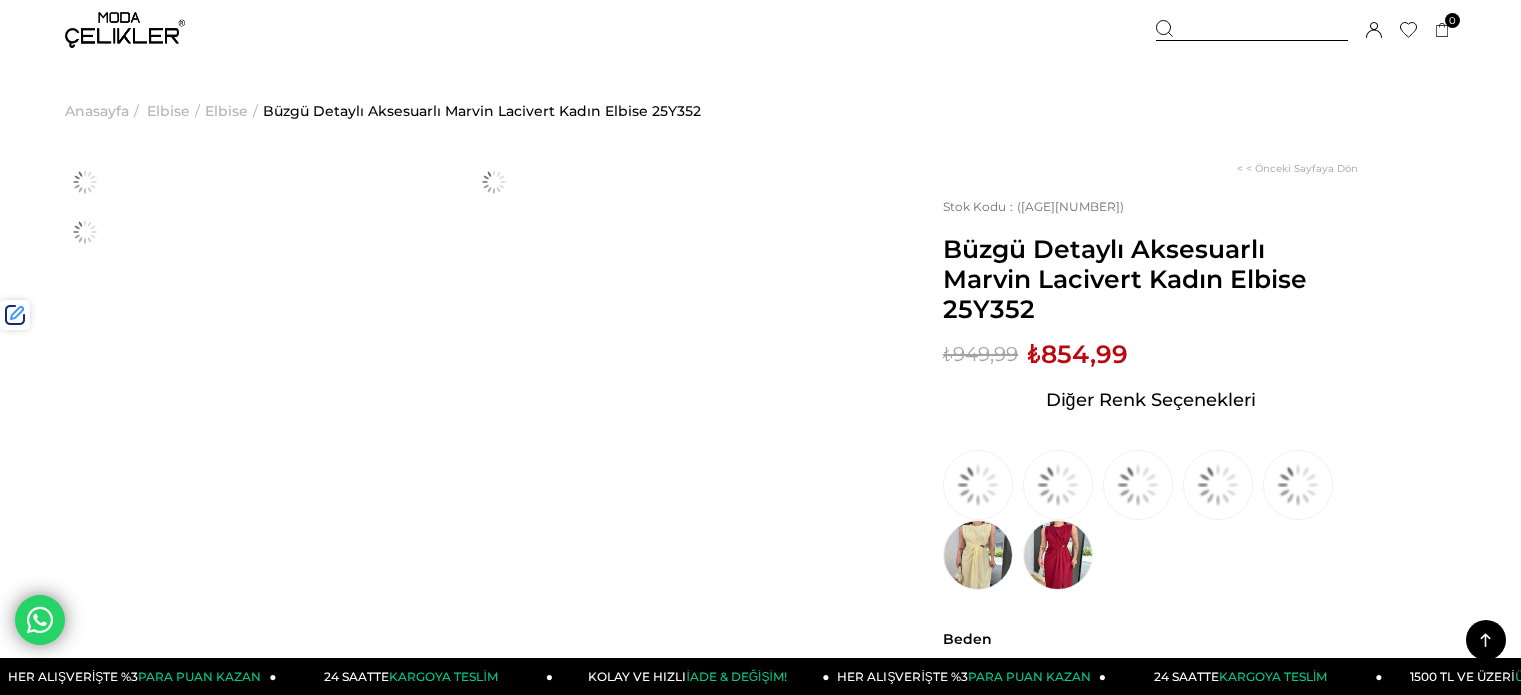 scroll, scrollTop: 888, scrollLeft: 0, axis: vertical 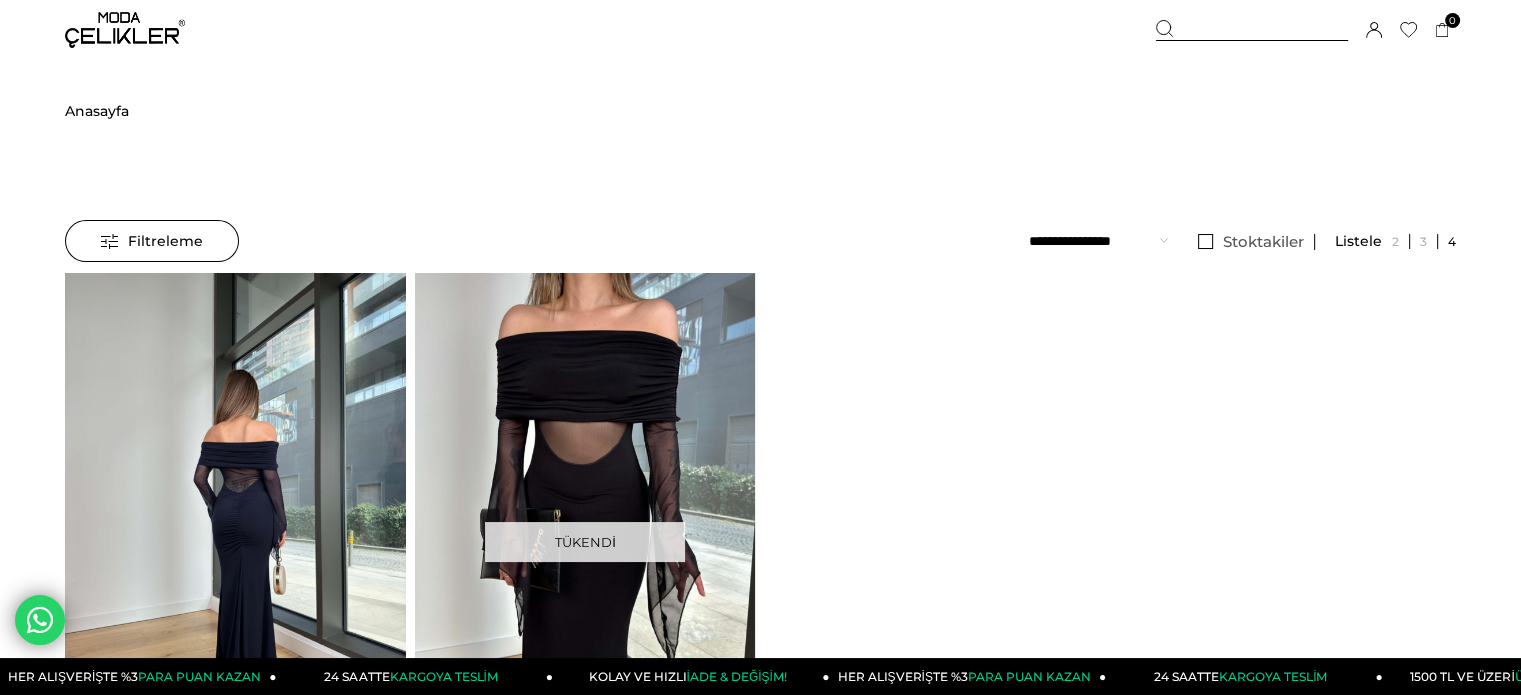 click at bounding box center [235, 499] 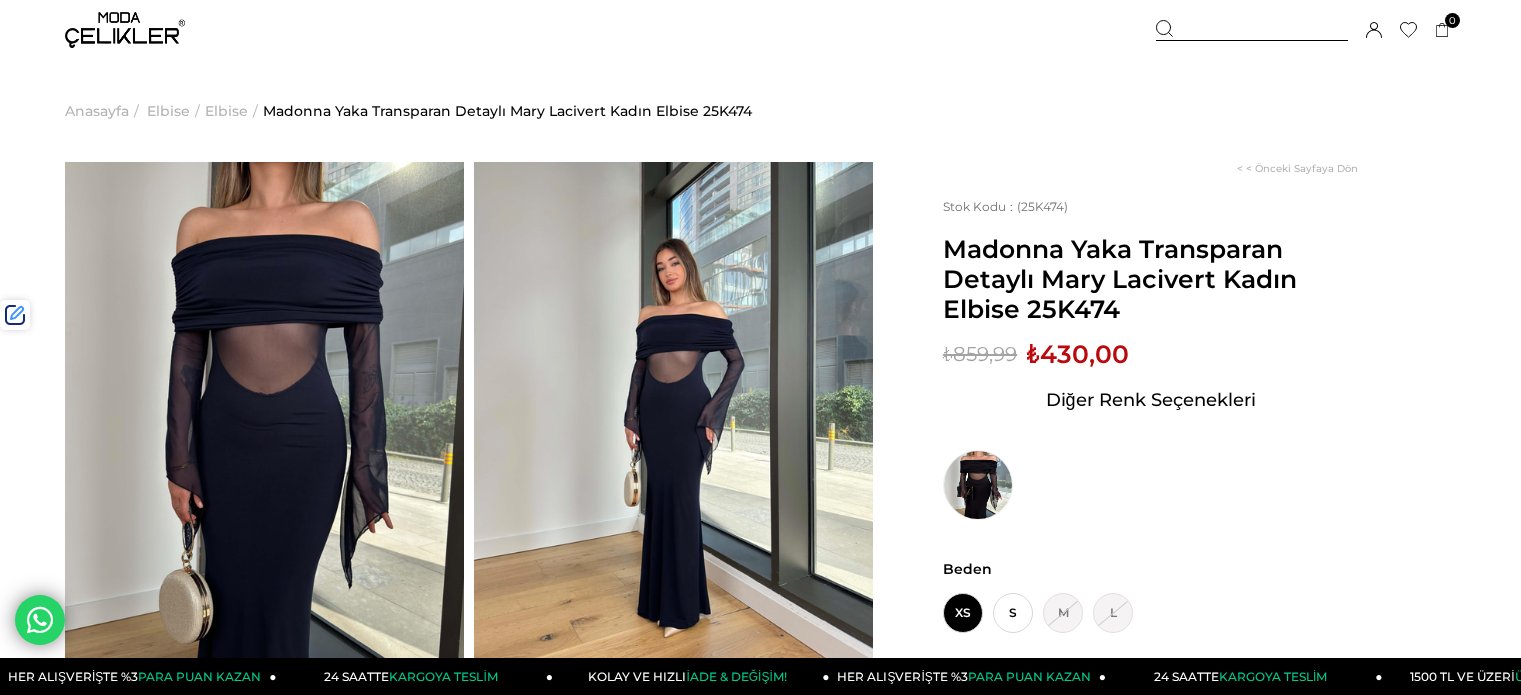 scroll, scrollTop: 0, scrollLeft: 0, axis: both 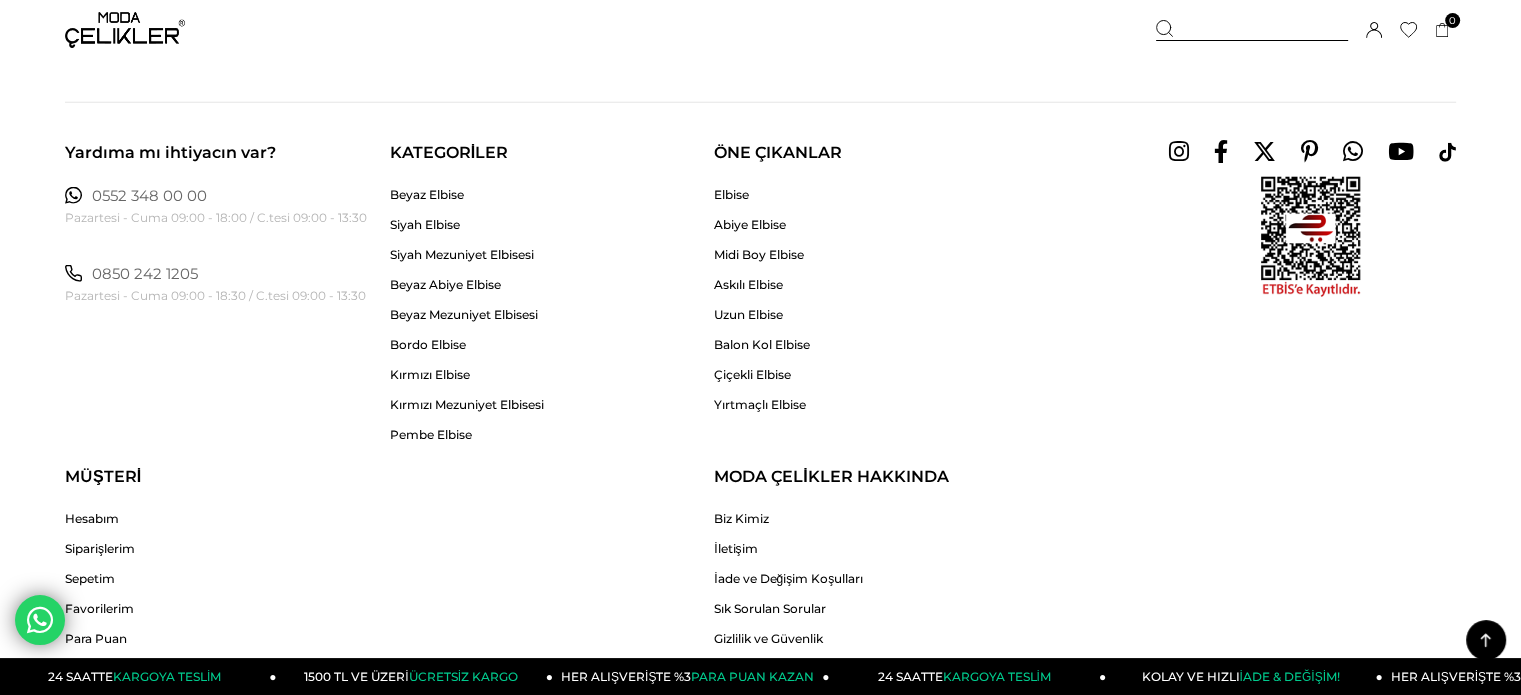 click at bounding box center [1252, 30] 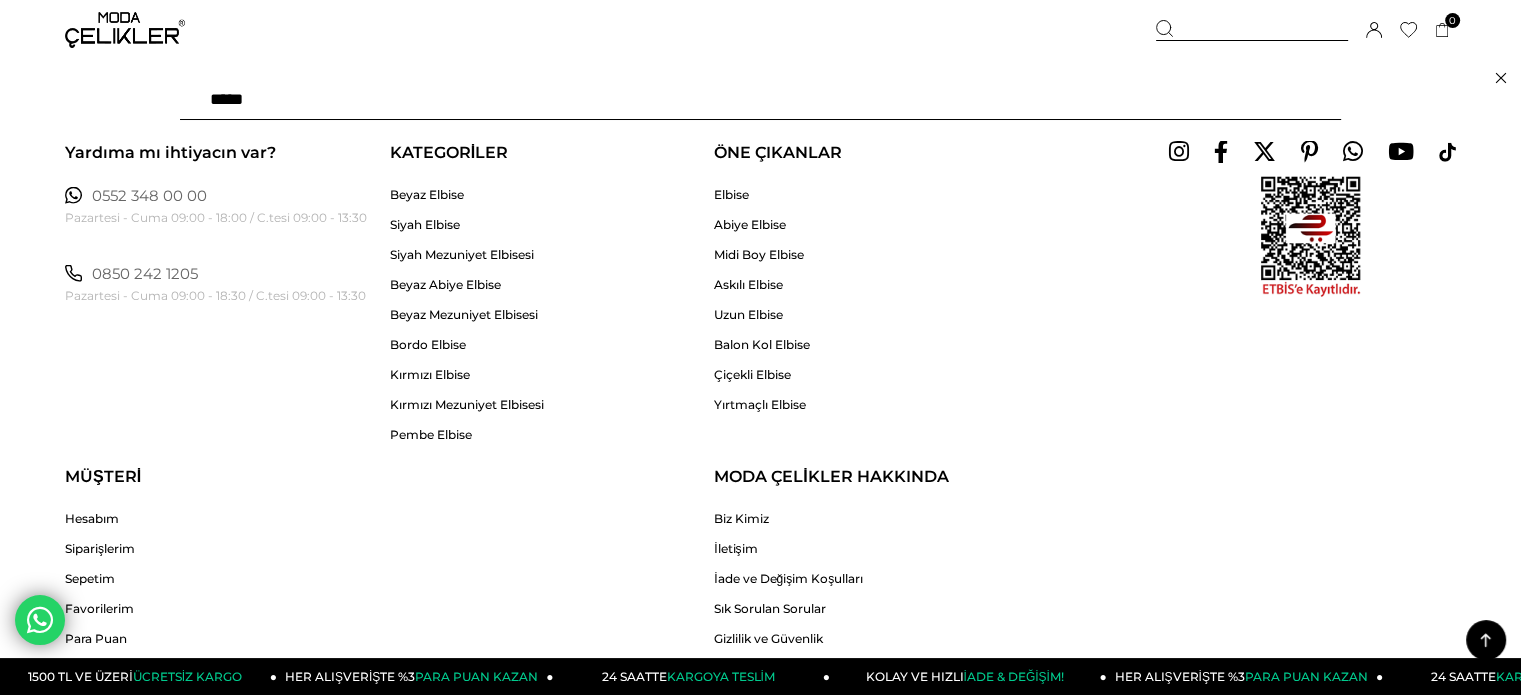 type on "******" 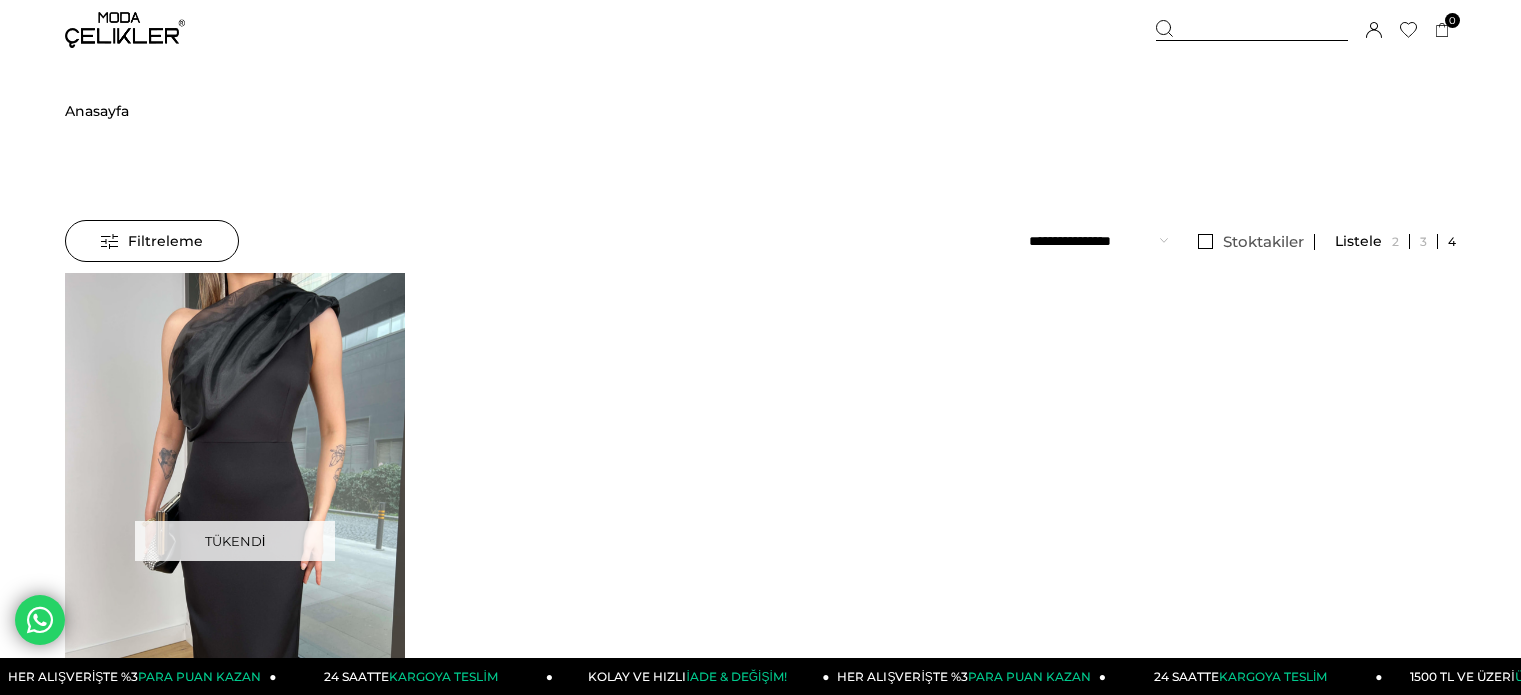 scroll, scrollTop: 0, scrollLeft: 0, axis: both 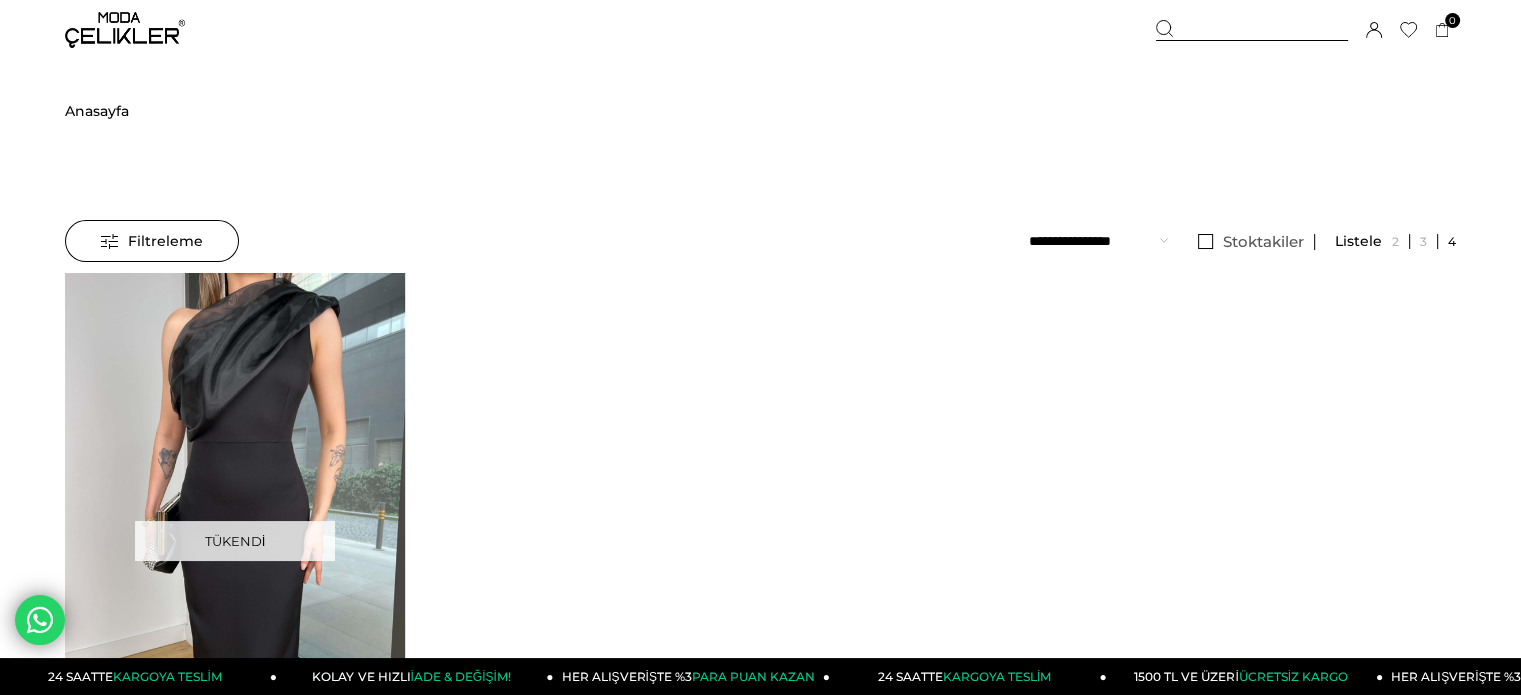 click at bounding box center [1252, 30] 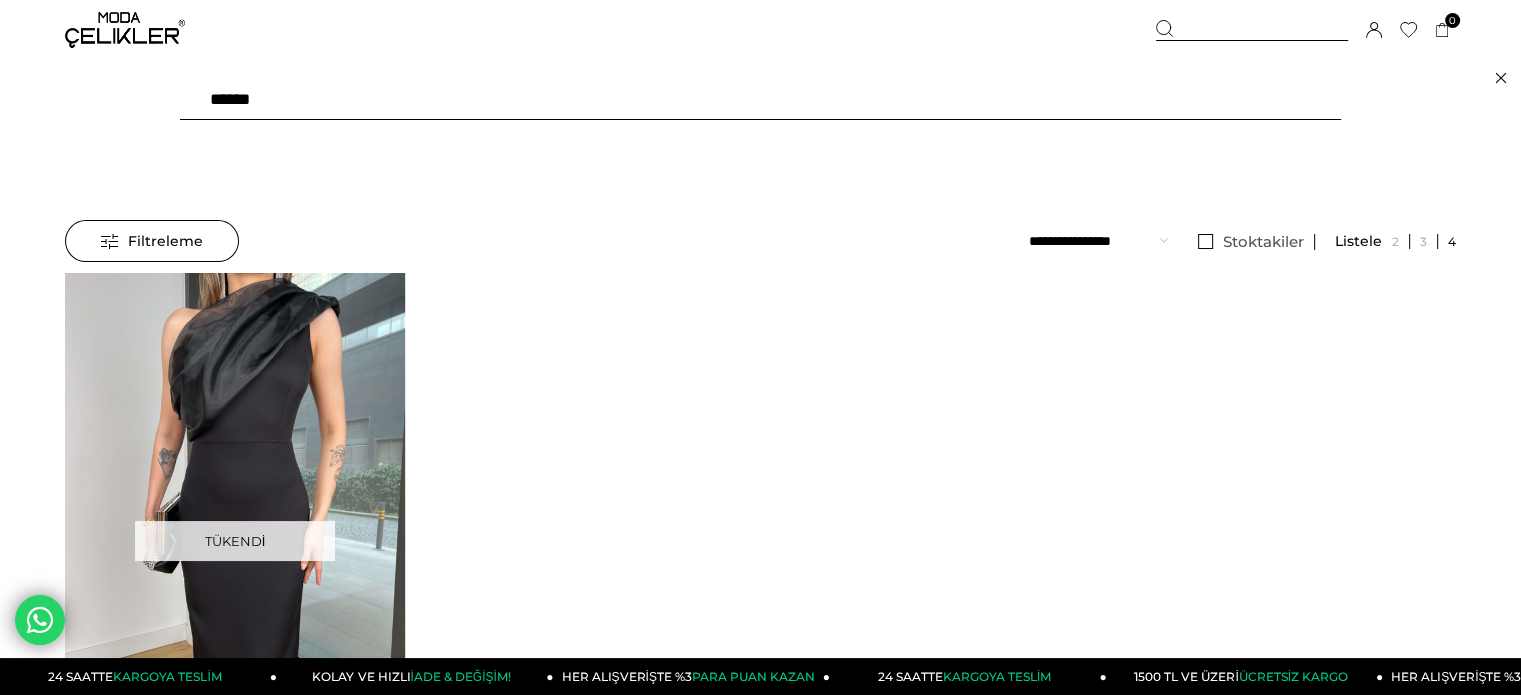 click on "******" at bounding box center (760, 100) 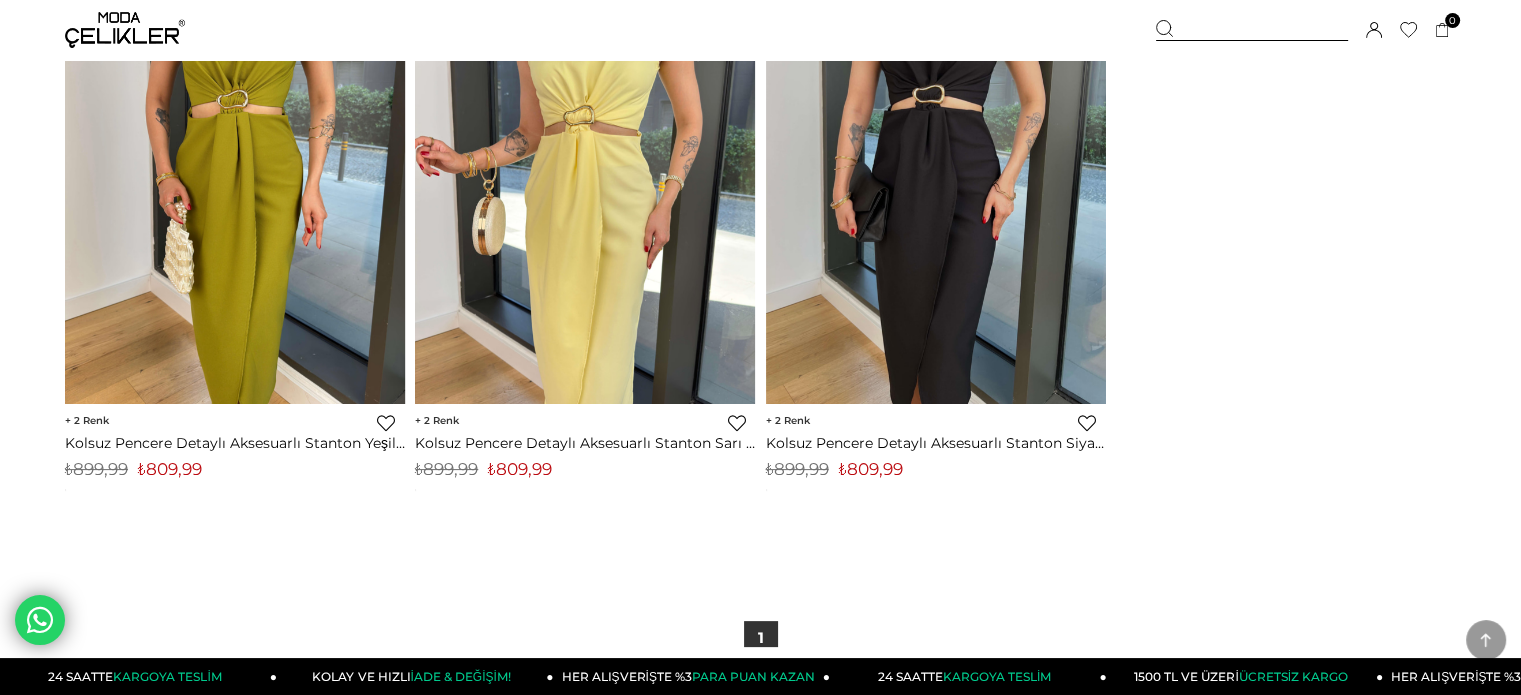 scroll, scrollTop: 400, scrollLeft: 0, axis: vertical 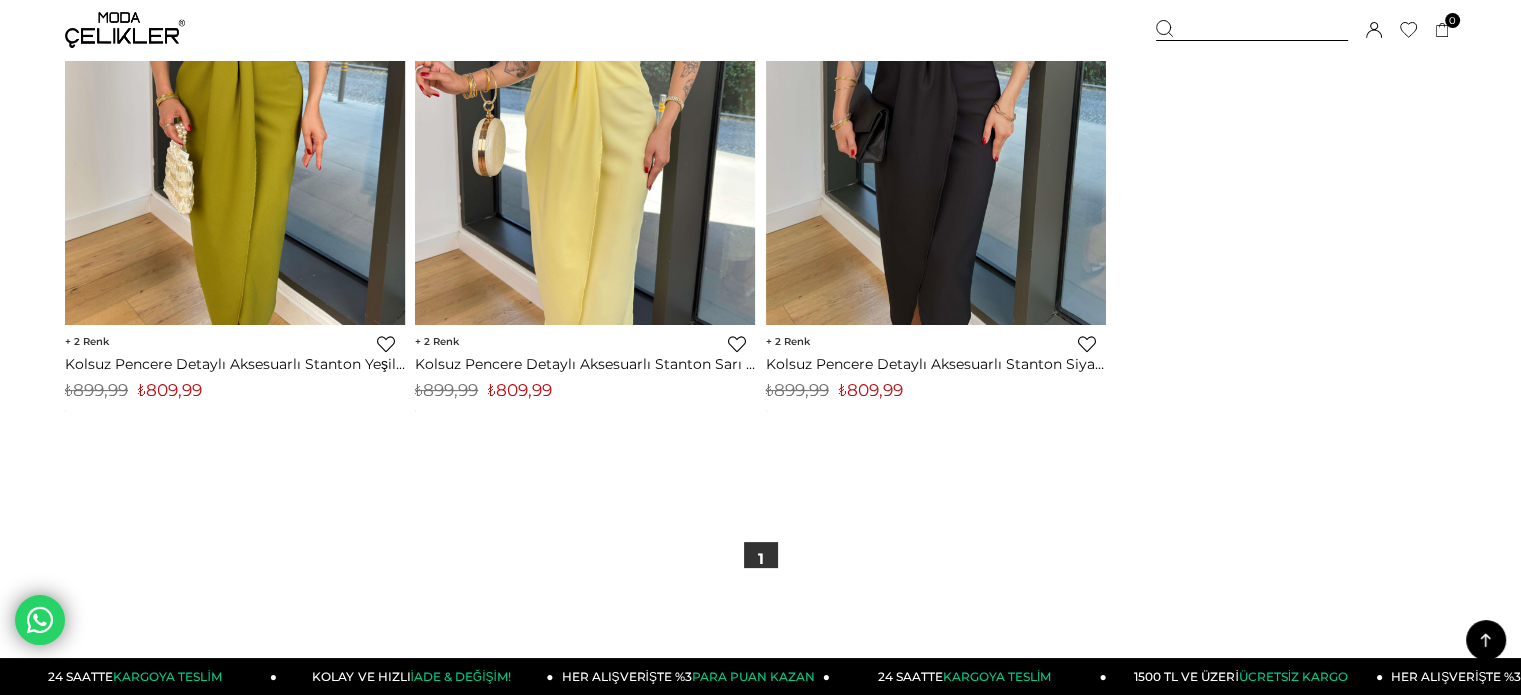 click on "₺809,99" at bounding box center (520, 390) 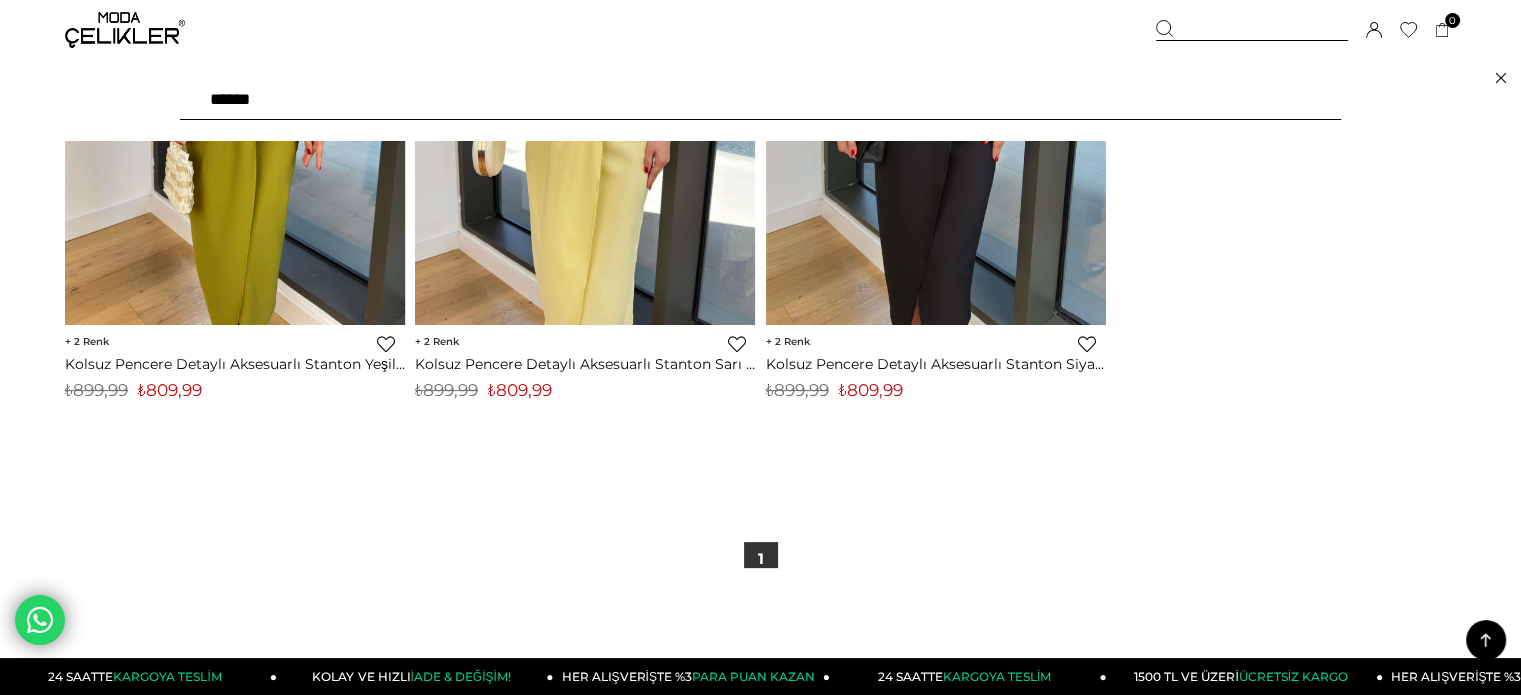 drag, startPoint x: 348, startPoint y: 83, endPoint x: 4, endPoint y: 98, distance: 344.32687 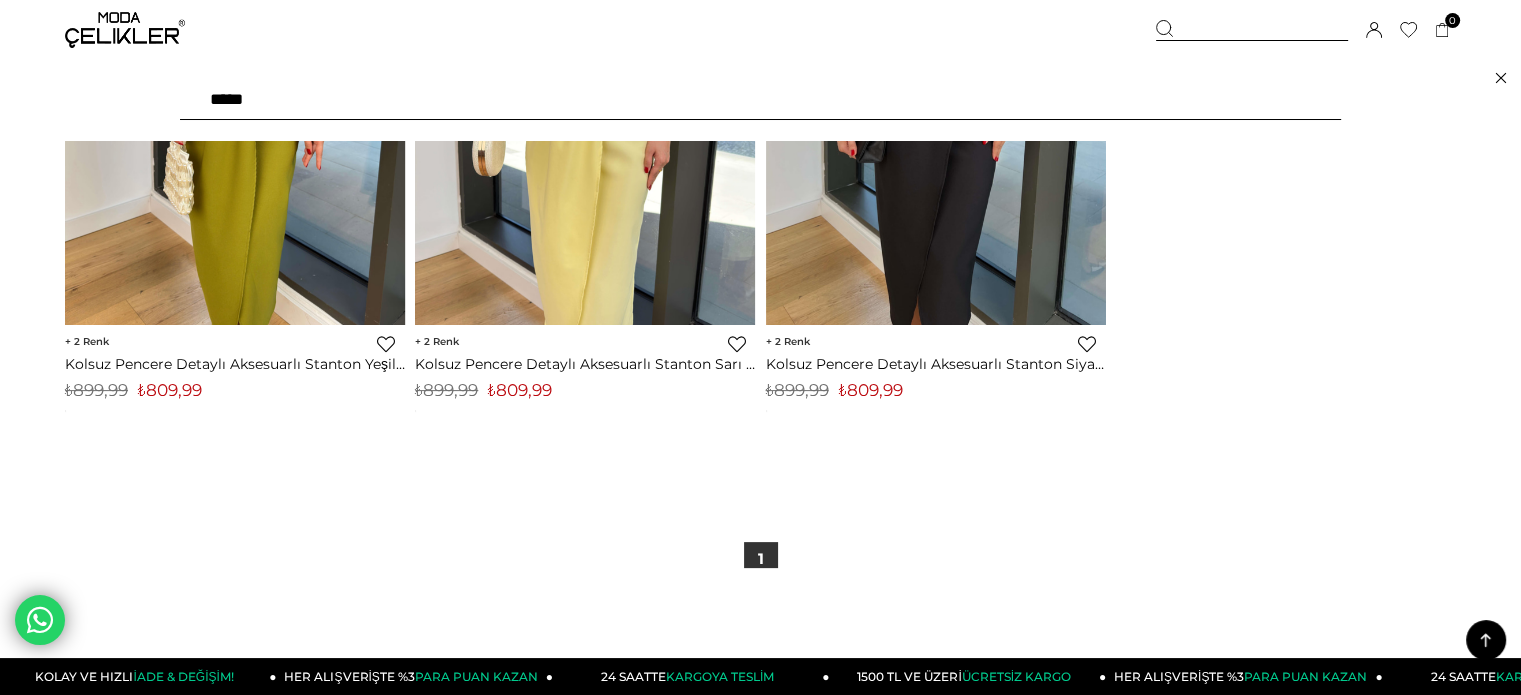 type on "******" 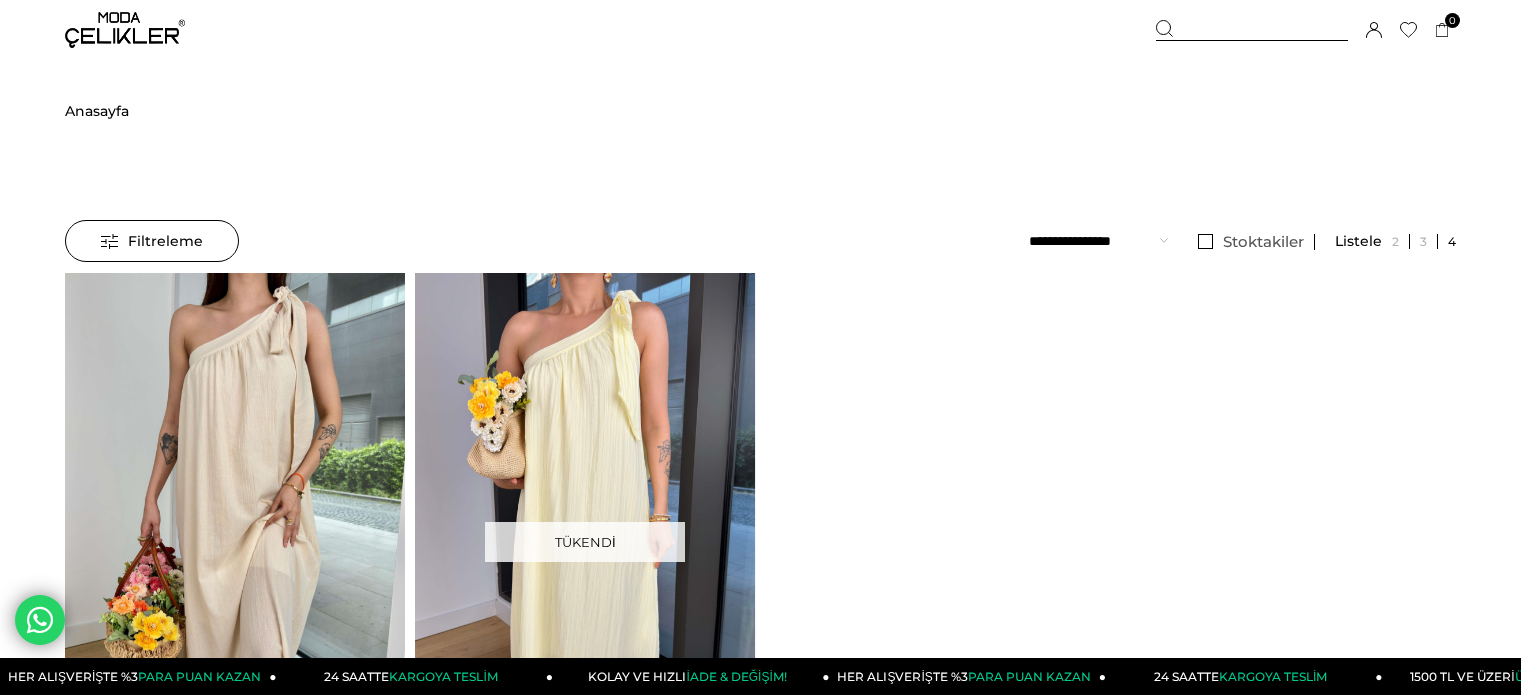 scroll, scrollTop: 0, scrollLeft: 0, axis: both 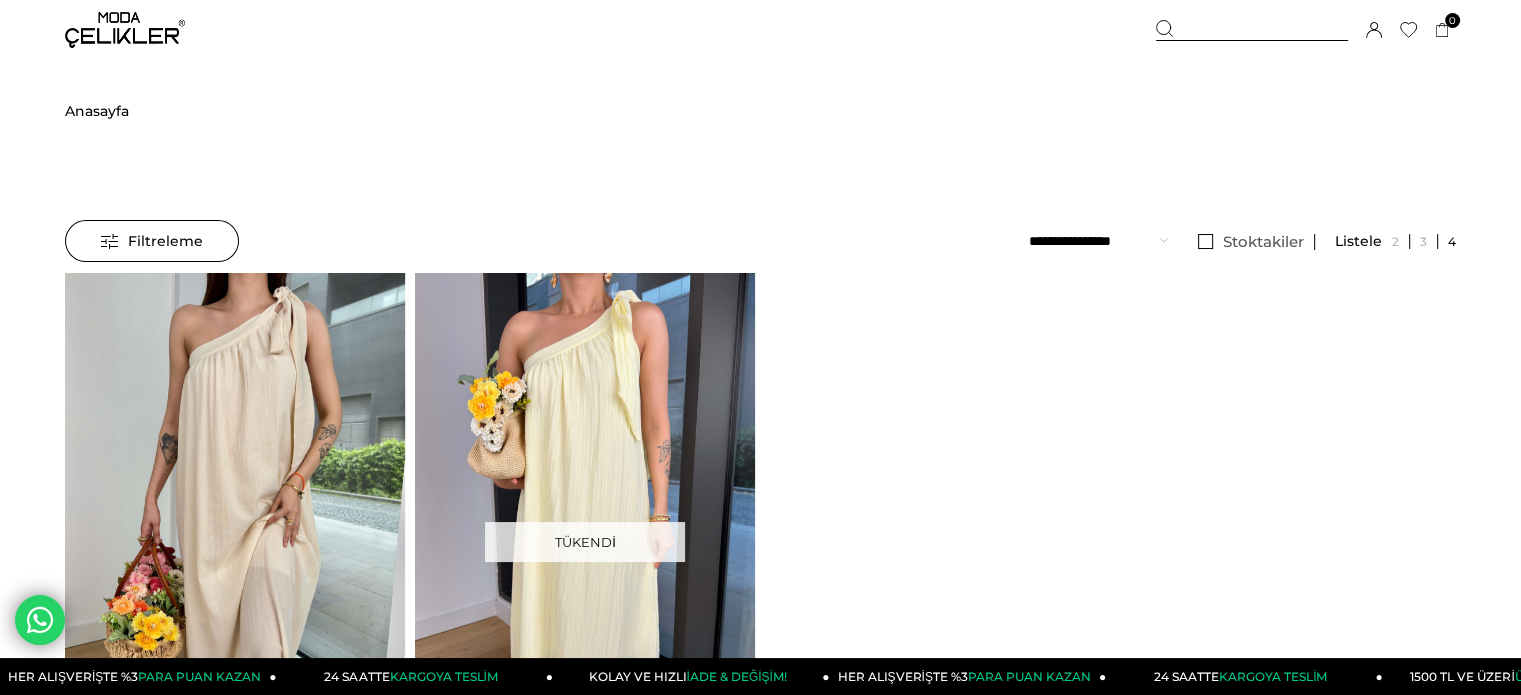 click at bounding box center (1252, 30) 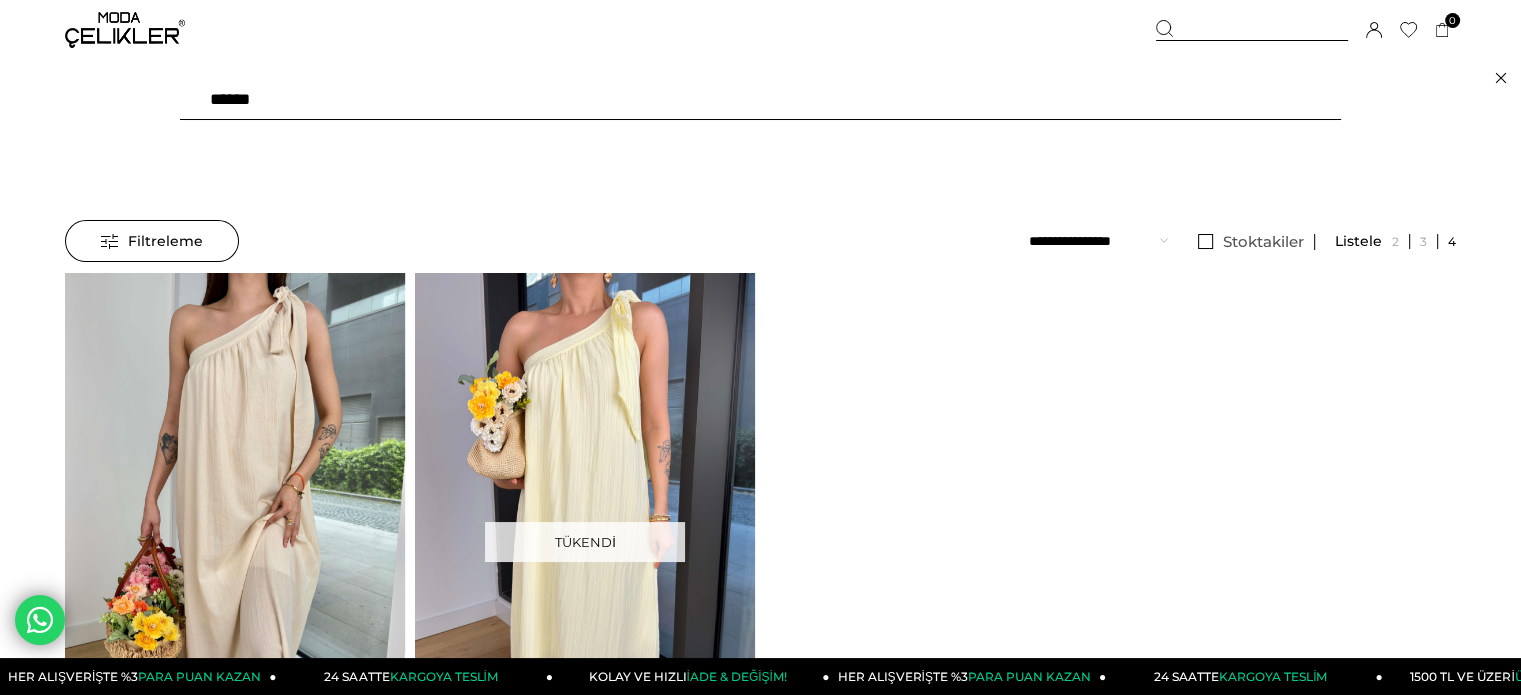 click on "******" at bounding box center [760, 100] 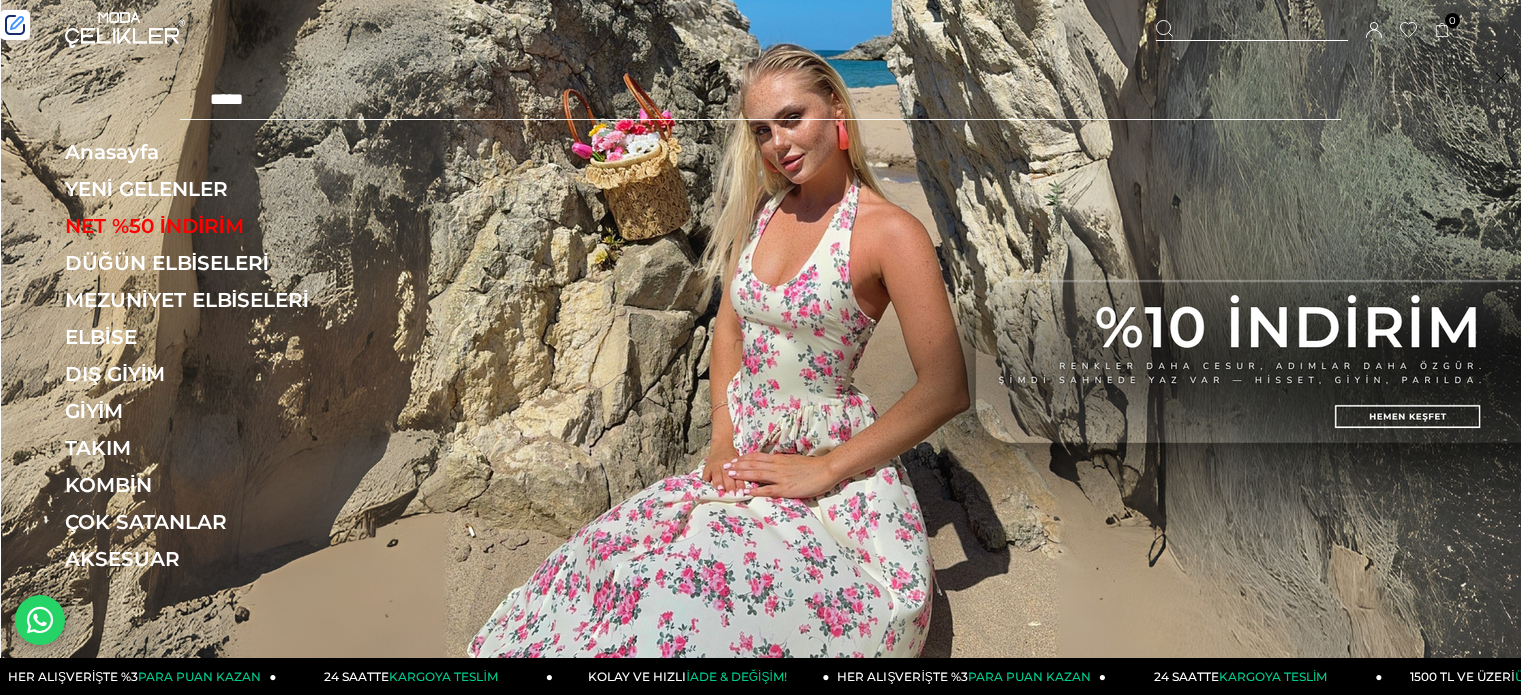 scroll, scrollTop: 0, scrollLeft: 0, axis: both 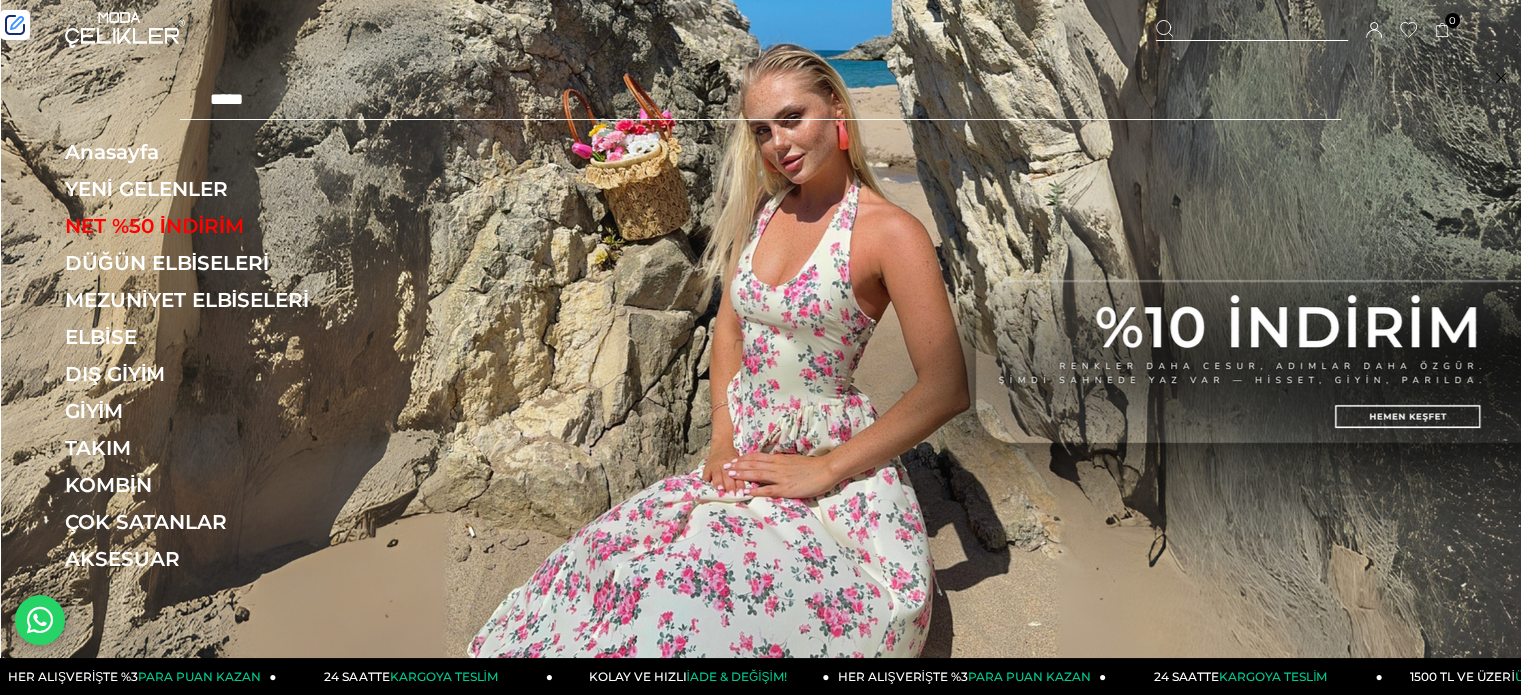 paste on "******" 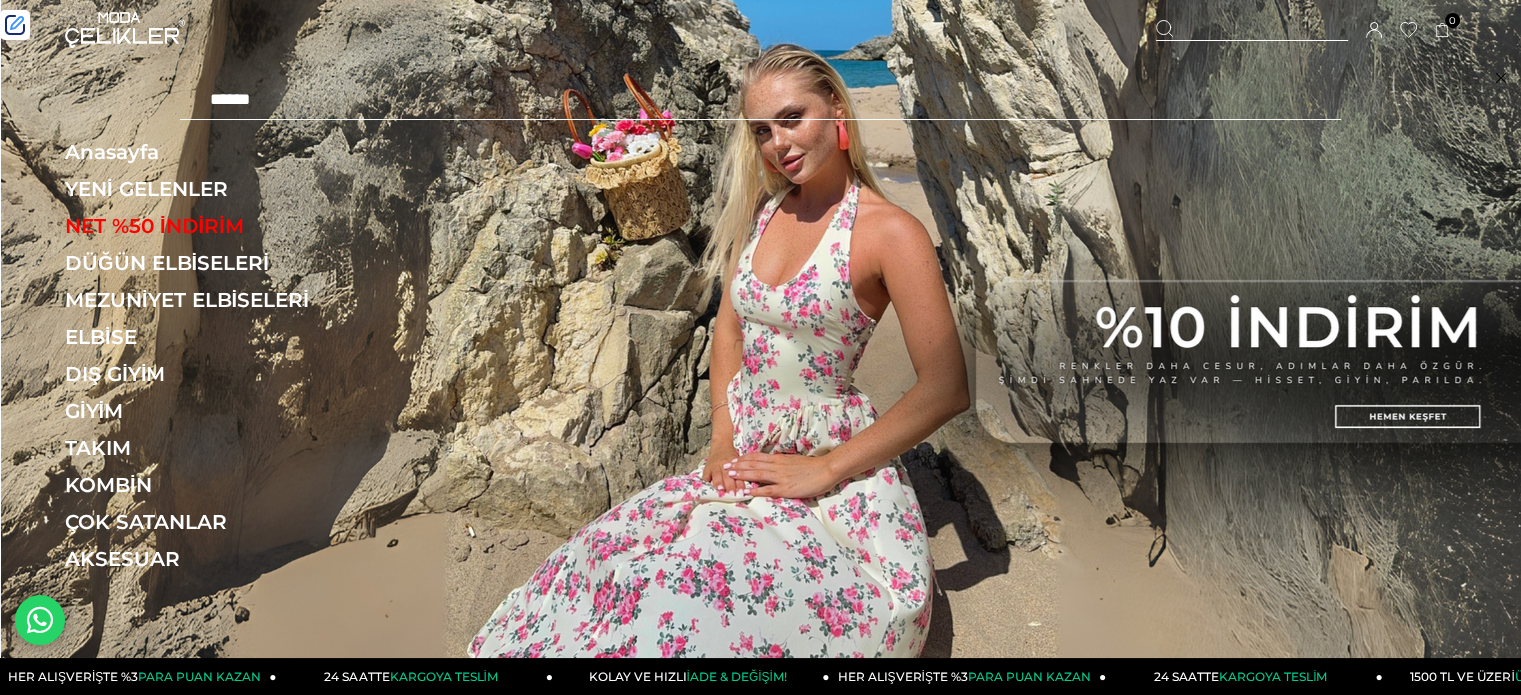 type on "******" 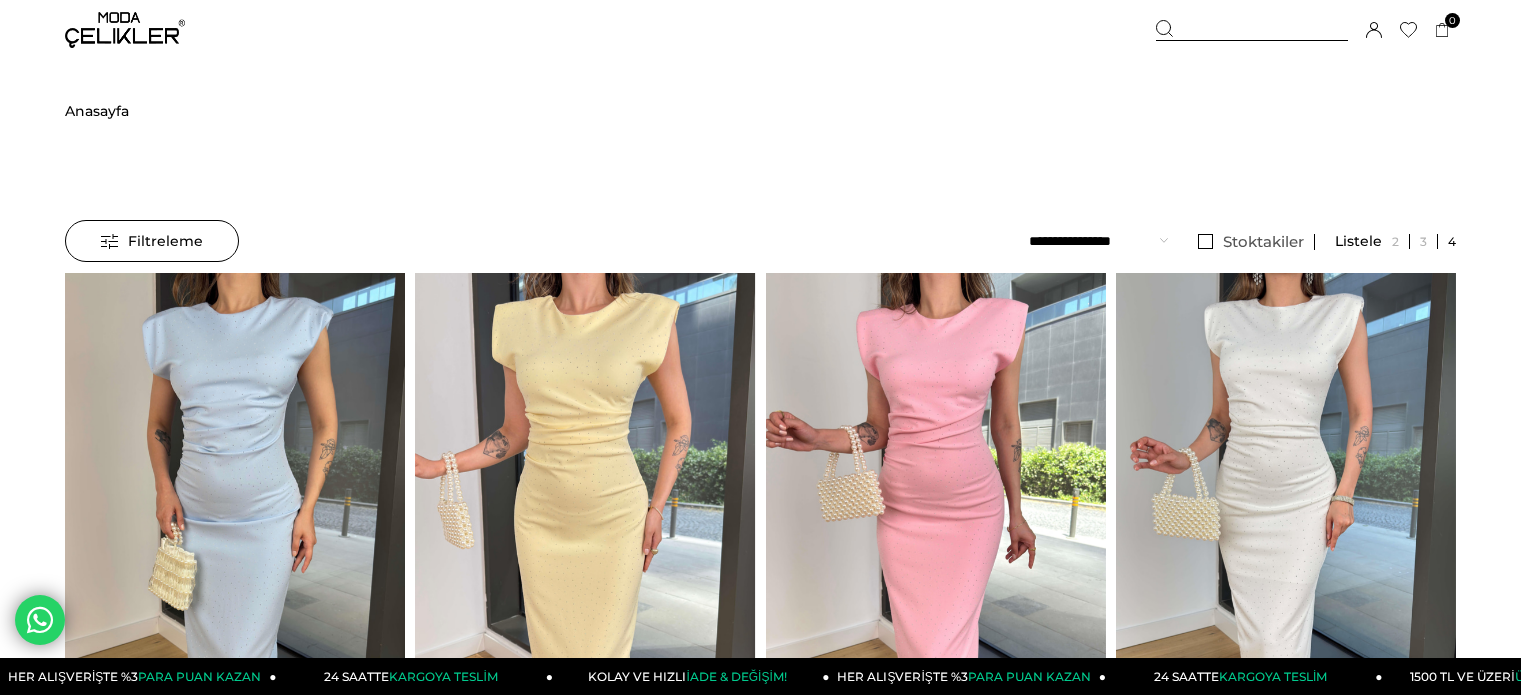 scroll, scrollTop: 0, scrollLeft: 0, axis: both 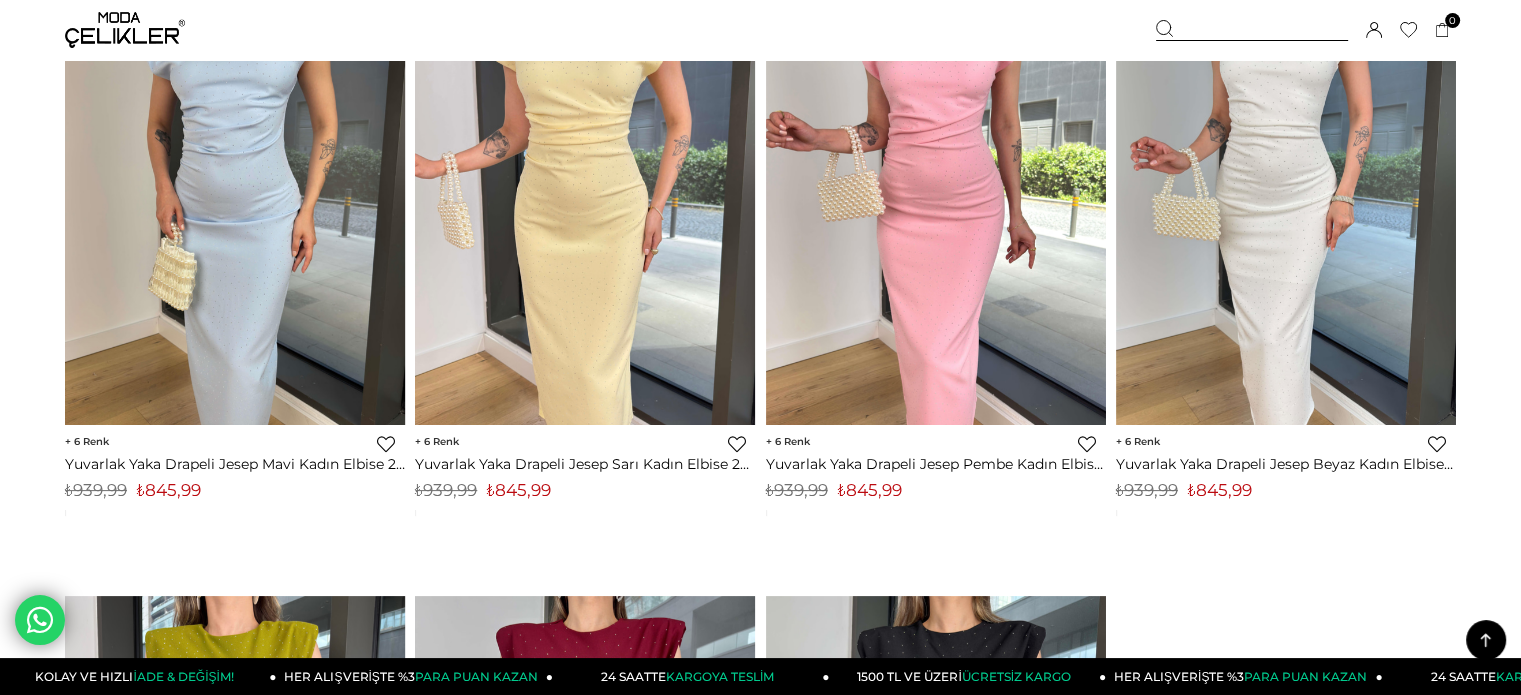 click on "₺845,99" at bounding box center [519, 490] 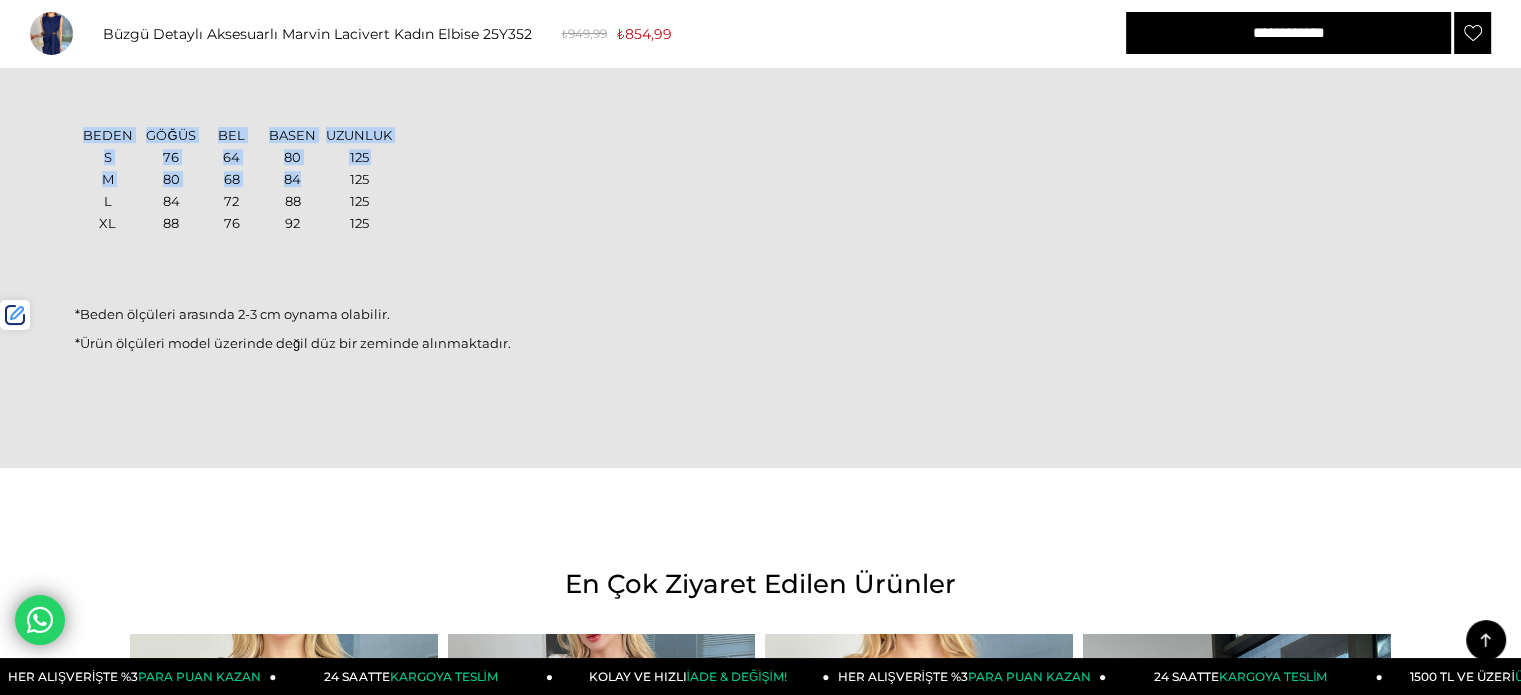 scroll, scrollTop: 1476, scrollLeft: 0, axis: vertical 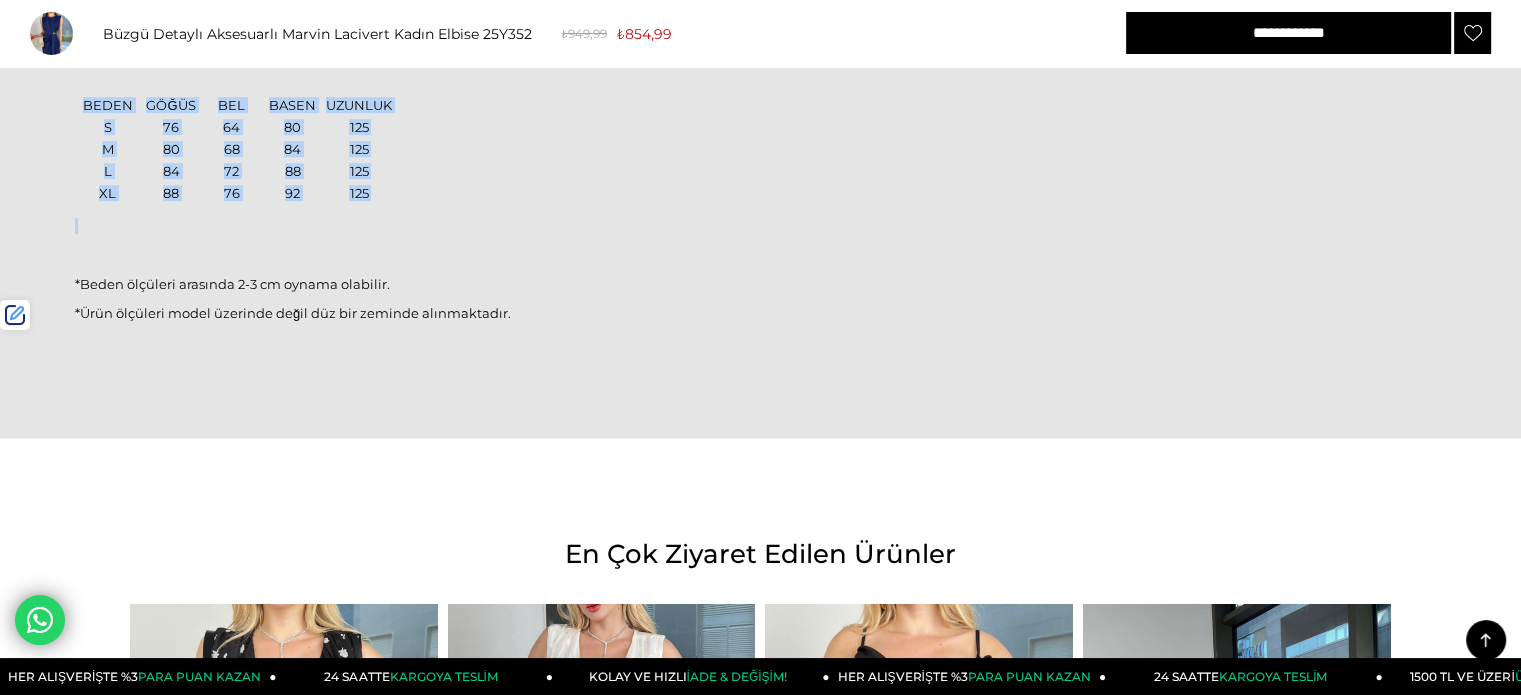 drag, startPoint x: 0, startPoint y: 0, endPoint x: 484, endPoint y: 220, distance: 531.65405 